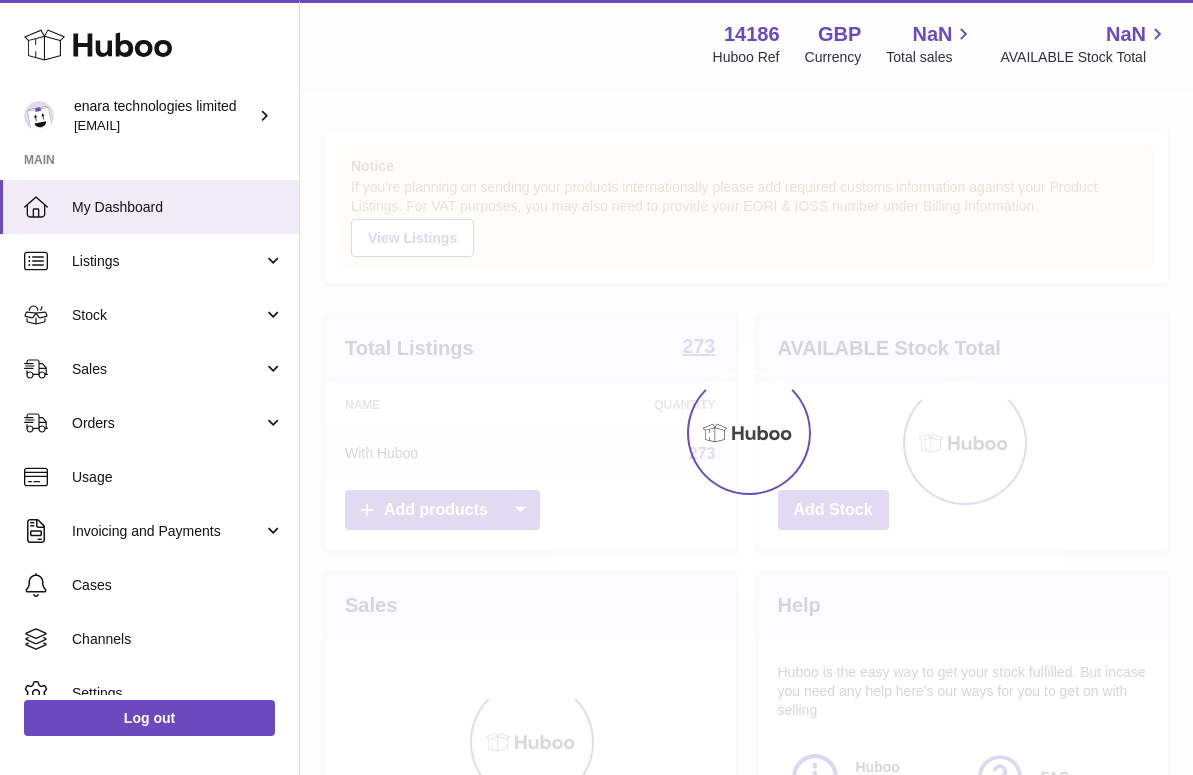 scroll, scrollTop: 0, scrollLeft: 0, axis: both 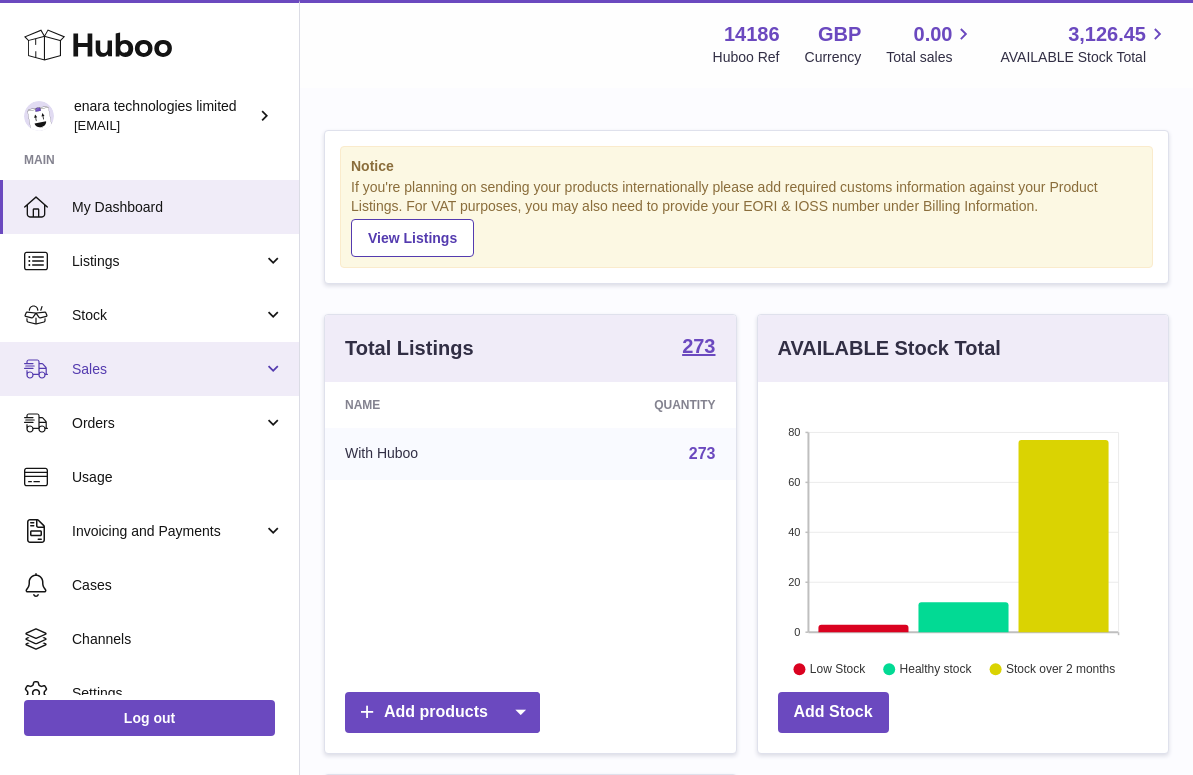 click on "Sales" at bounding box center (167, 369) 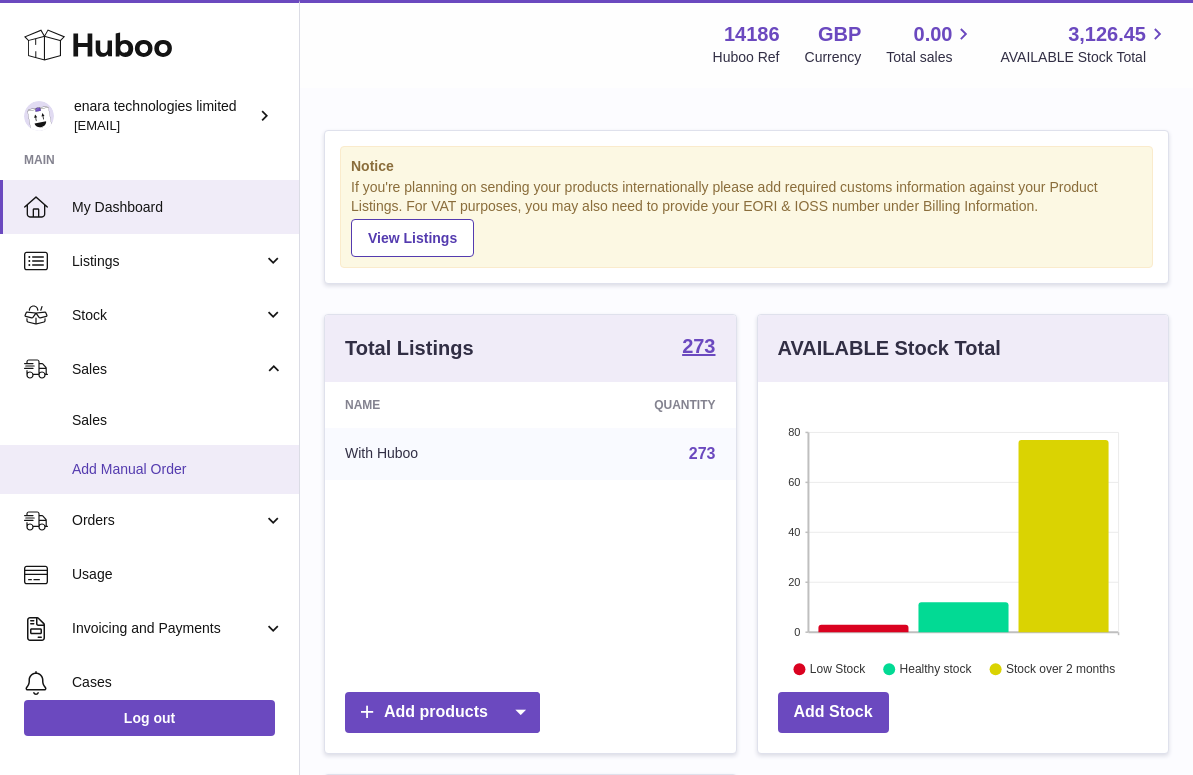 click on "Add Manual Order" at bounding box center [178, 469] 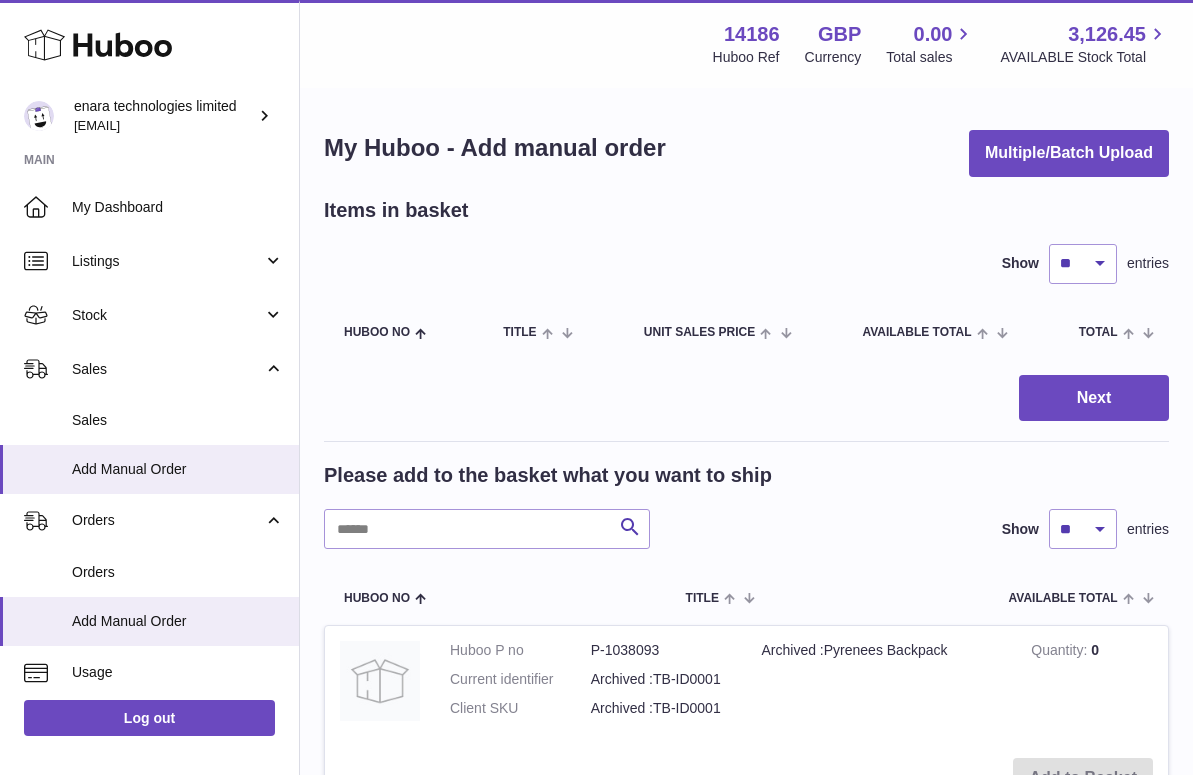 scroll, scrollTop: 0, scrollLeft: 0, axis: both 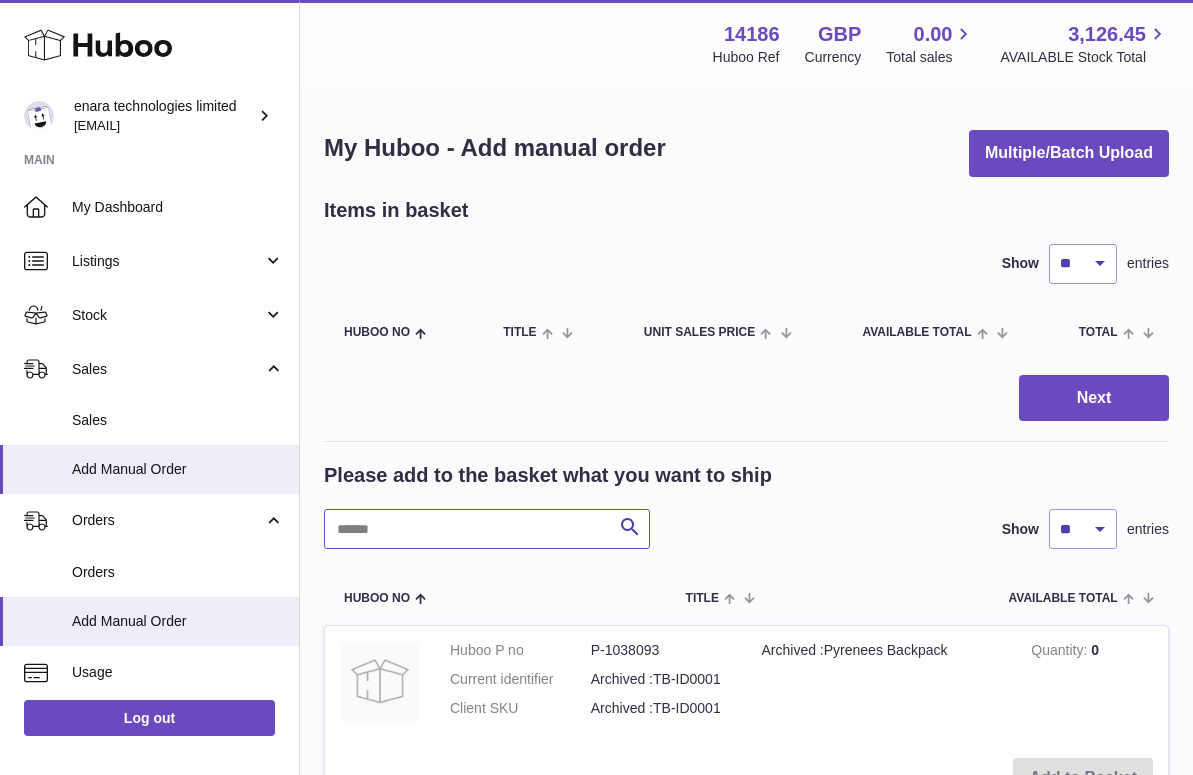 click at bounding box center (487, 529) 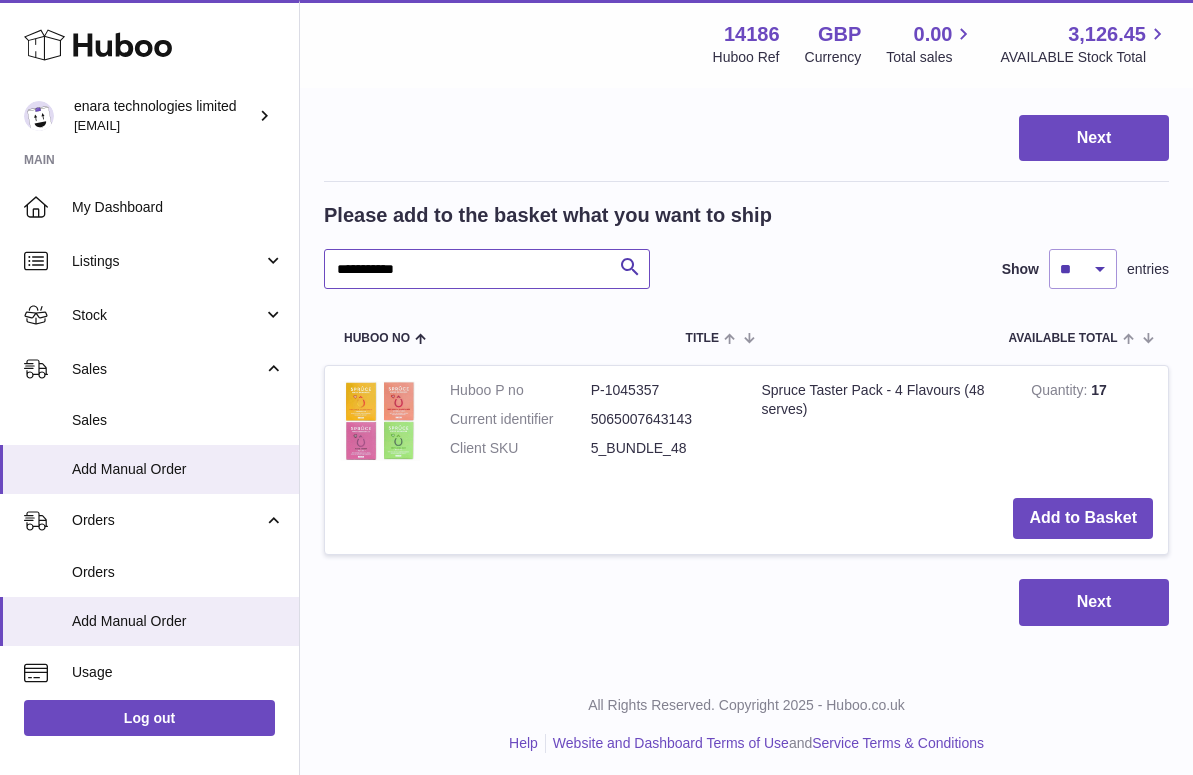 scroll, scrollTop: 259, scrollLeft: 0, axis: vertical 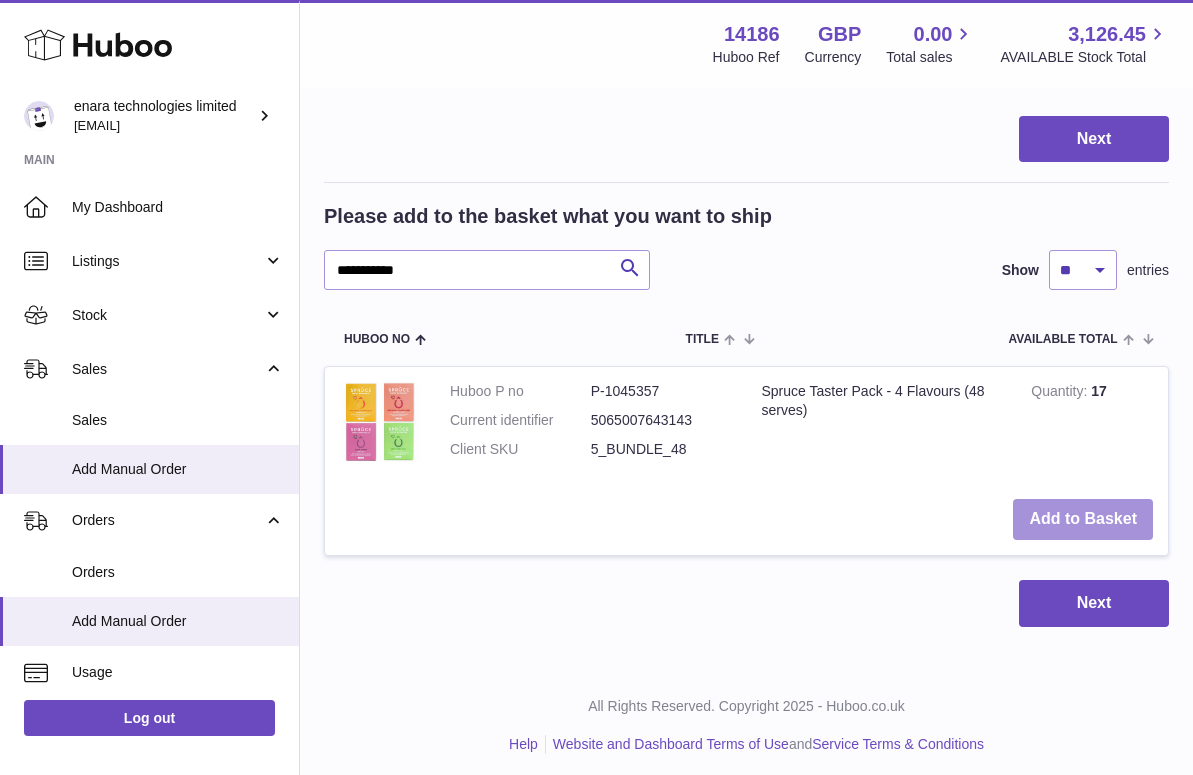 click on "Add to Basket" at bounding box center (1083, 519) 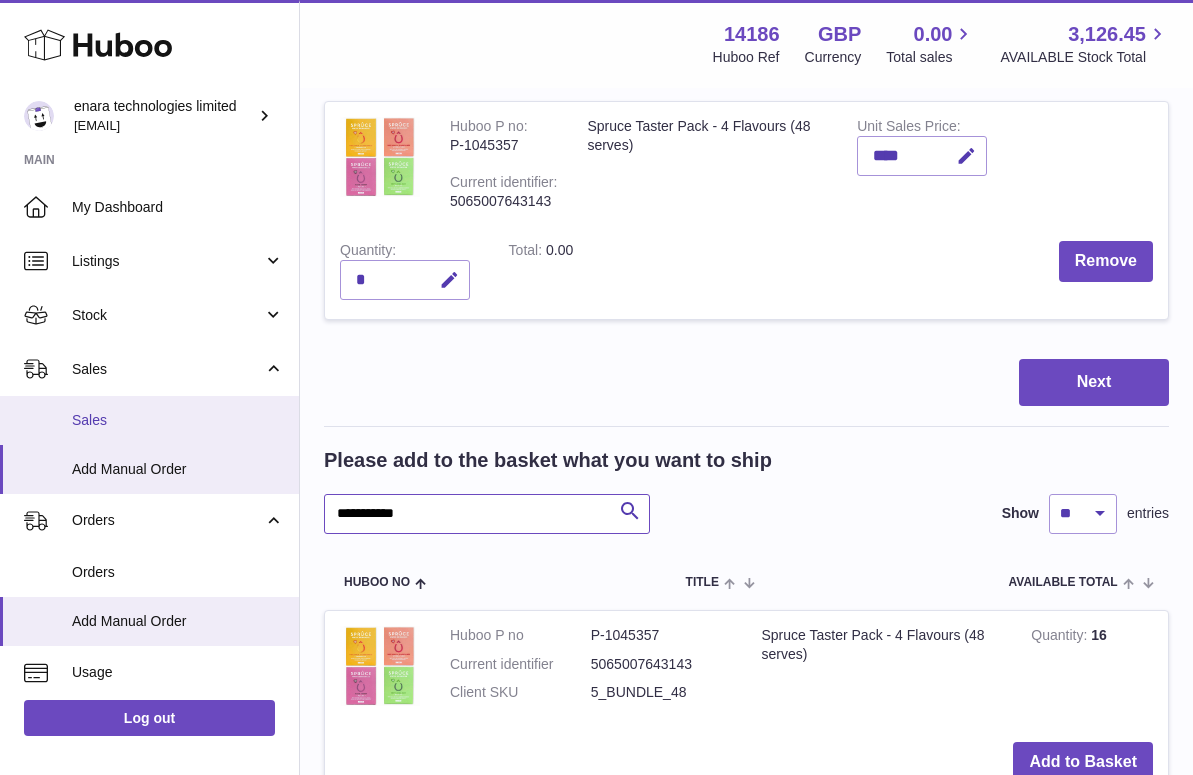 drag, startPoint x: 464, startPoint y: 502, endPoint x: 0, endPoint y: 413, distance: 472.45847 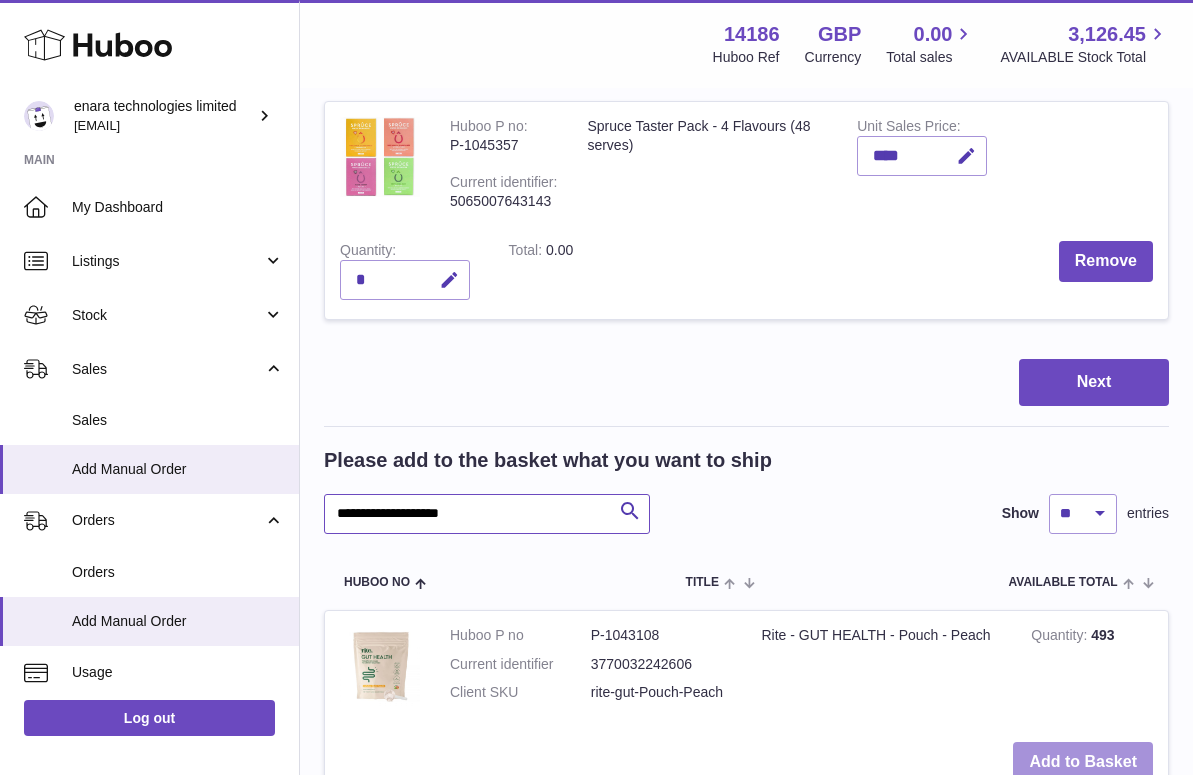 type on "**********" 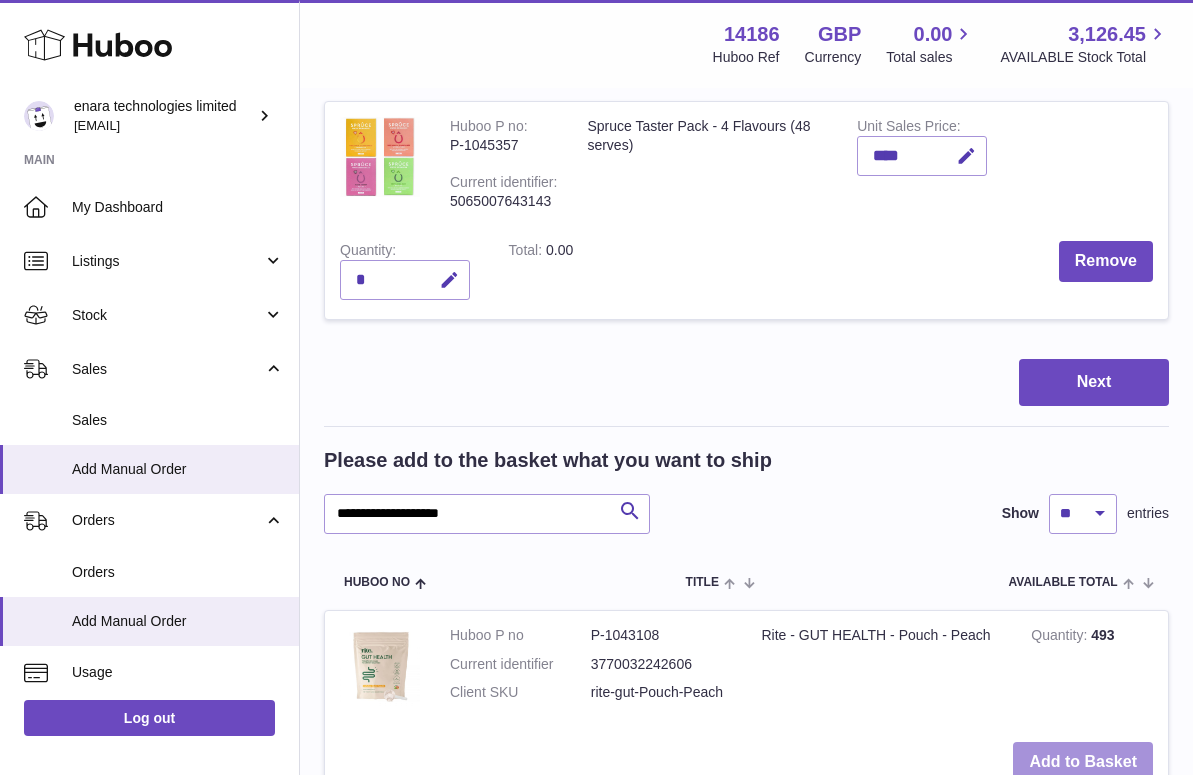 click on "Add to Basket" at bounding box center [1083, 762] 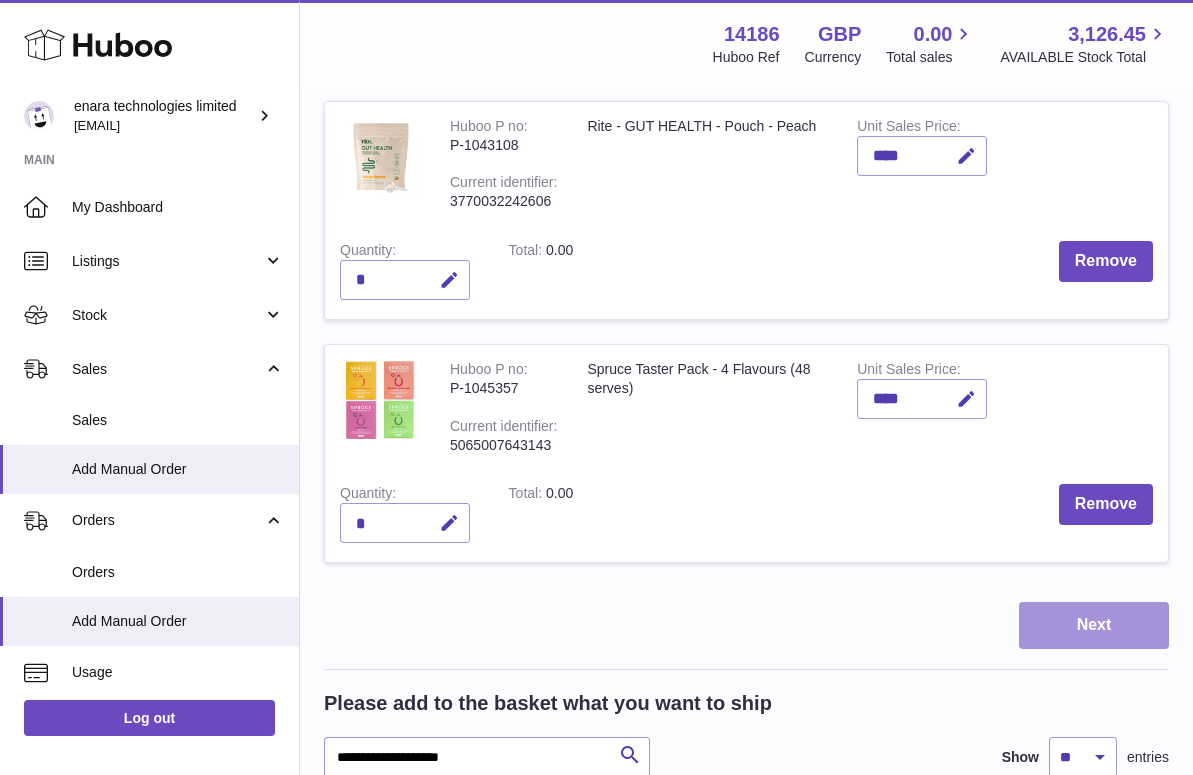 click on "Next" at bounding box center [1094, 625] 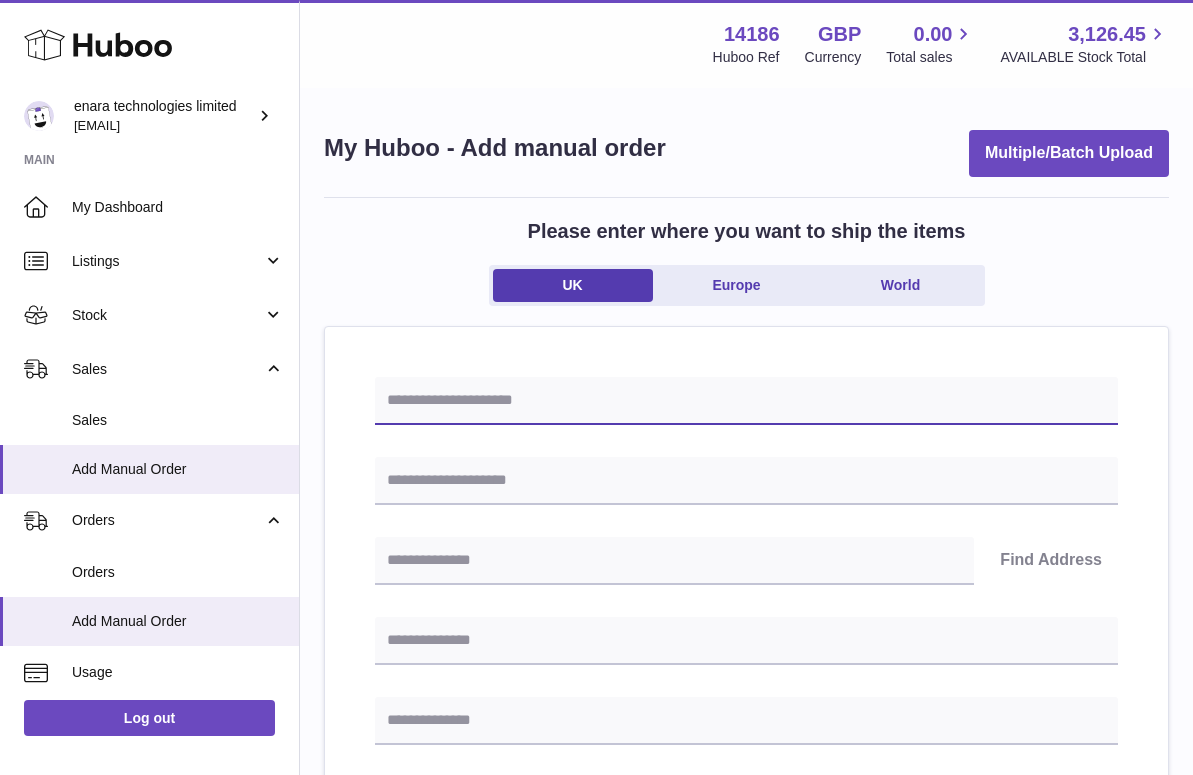 click at bounding box center (746, 401) 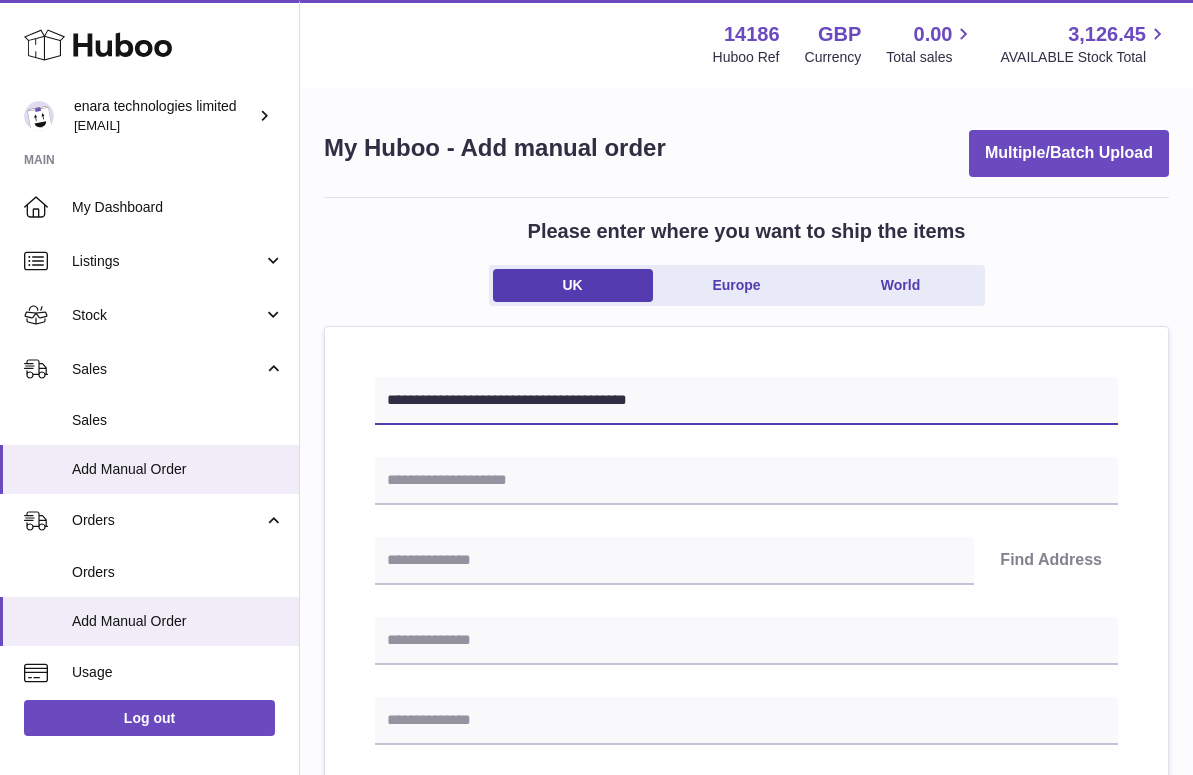type on "**********" 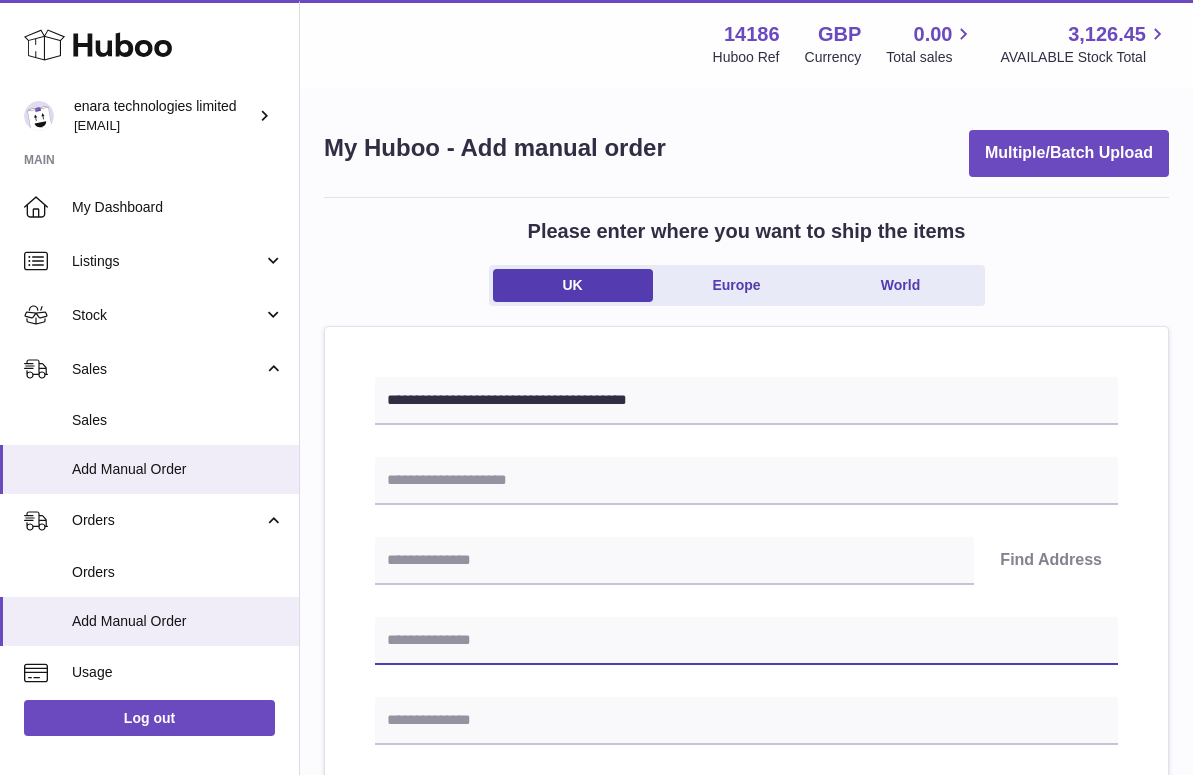 paste on "**********" 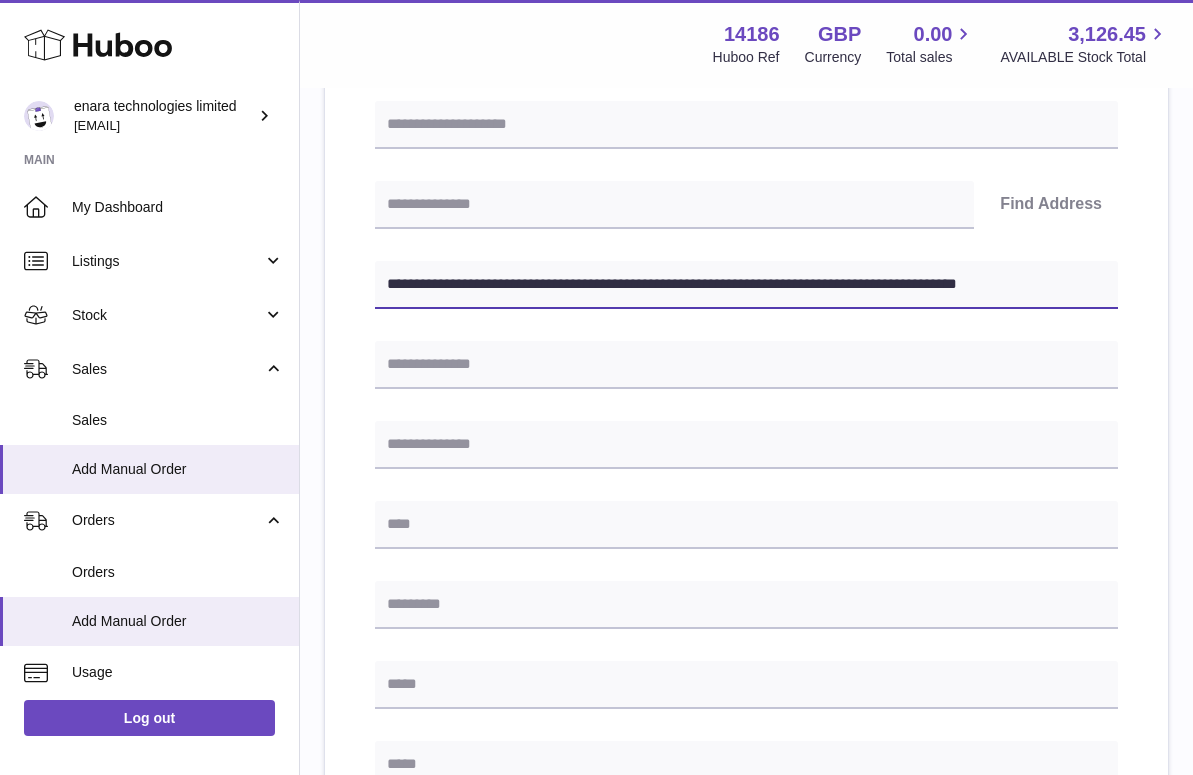 scroll, scrollTop: 372, scrollLeft: 0, axis: vertical 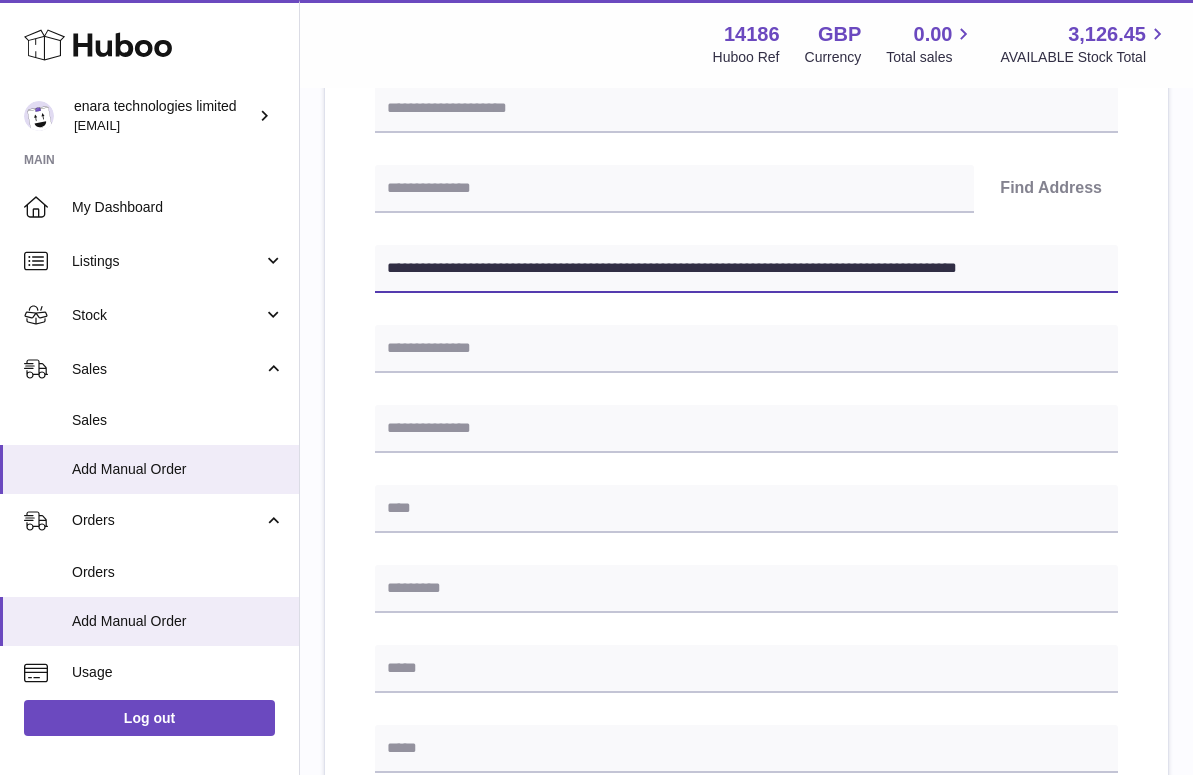 drag, startPoint x: 743, startPoint y: 265, endPoint x: 1233, endPoint y: 420, distance: 513.9309 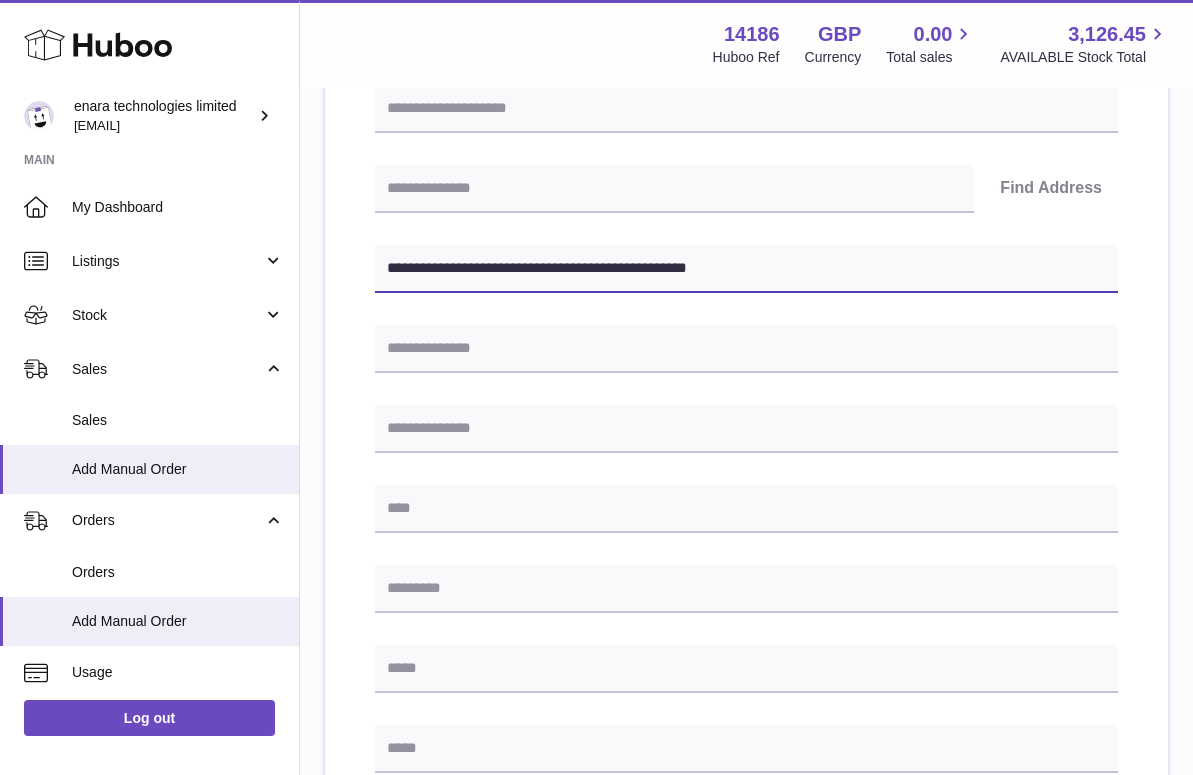 type on "**********" 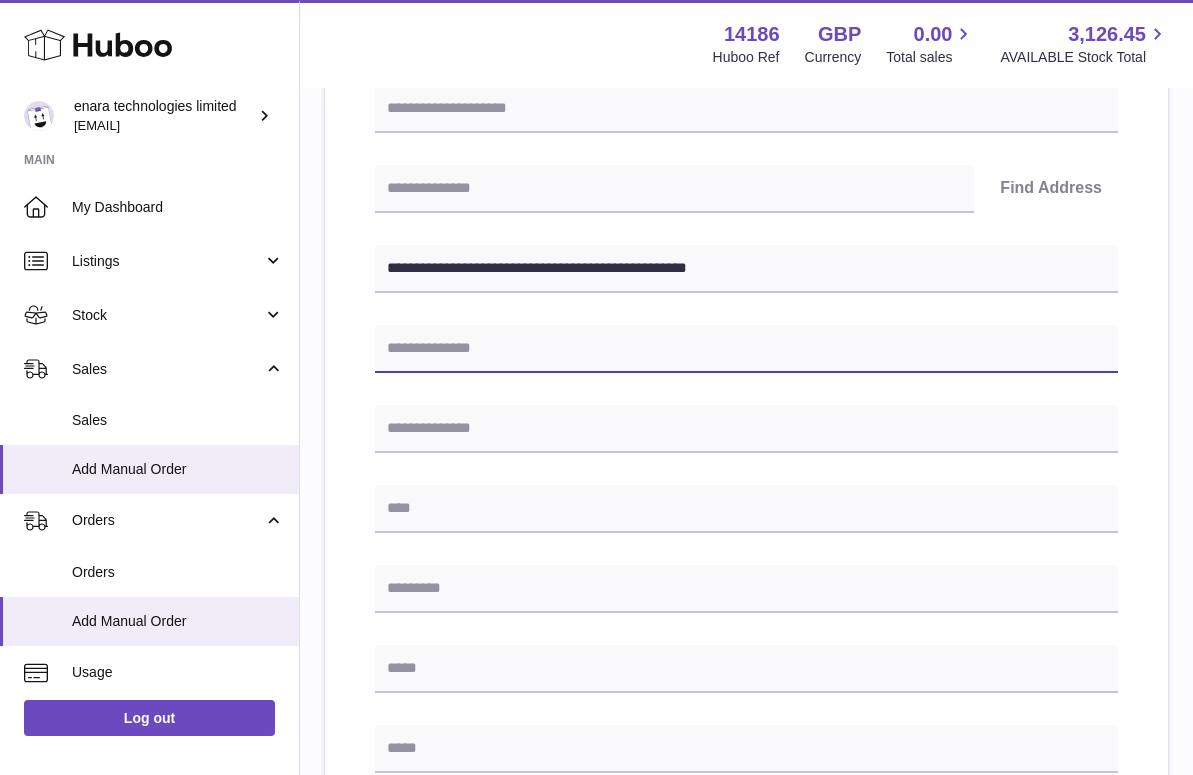 paste on "**********" 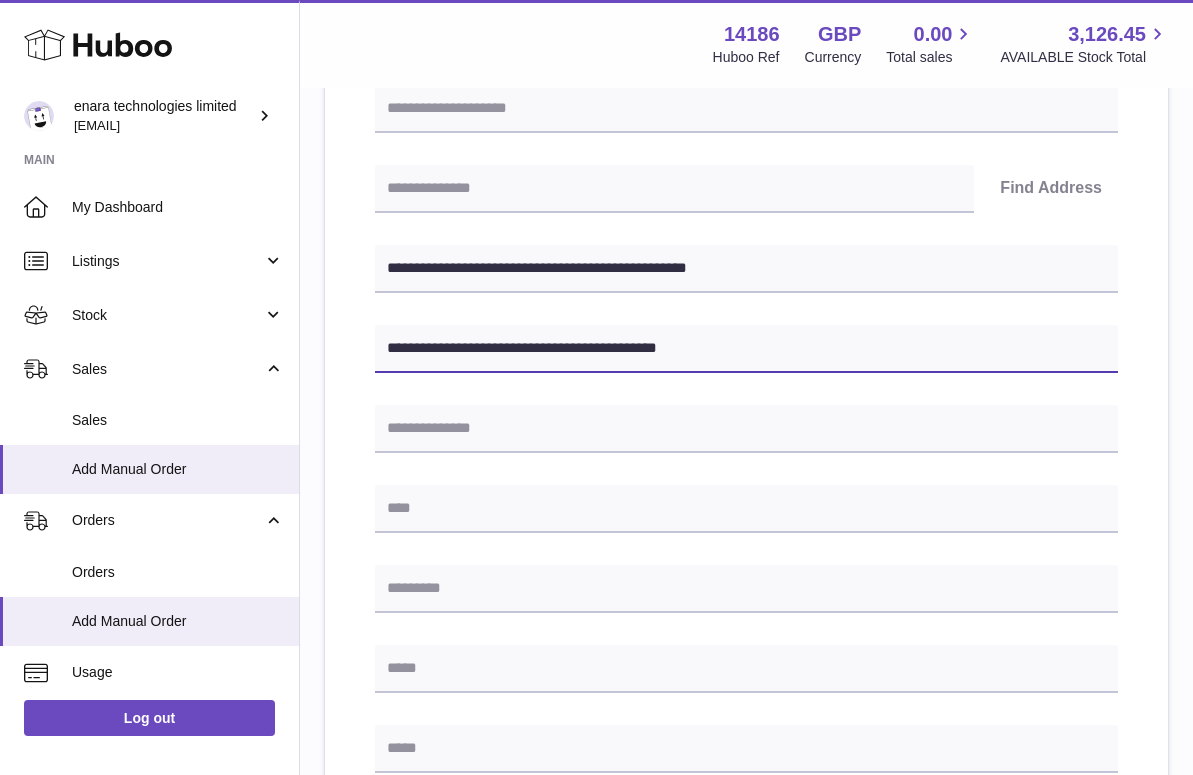 type on "**********" 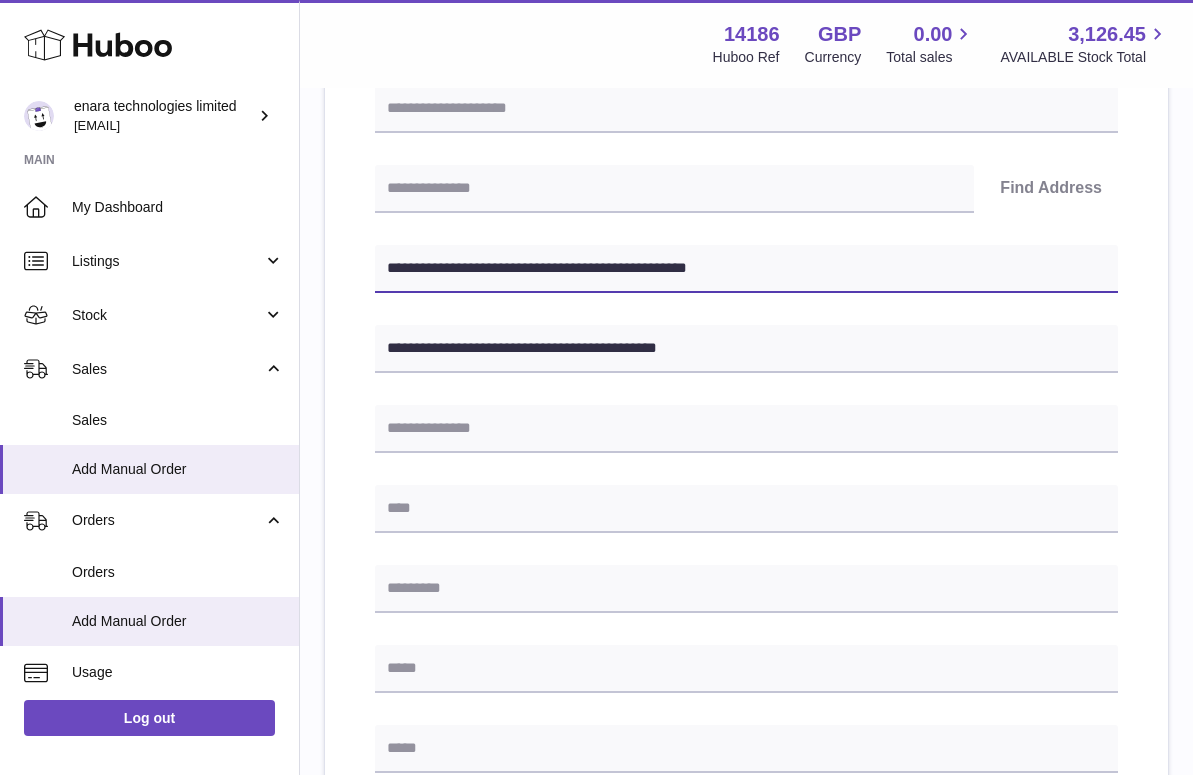 drag, startPoint x: 470, startPoint y: 269, endPoint x: 395, endPoint y: 265, distance: 75.10659 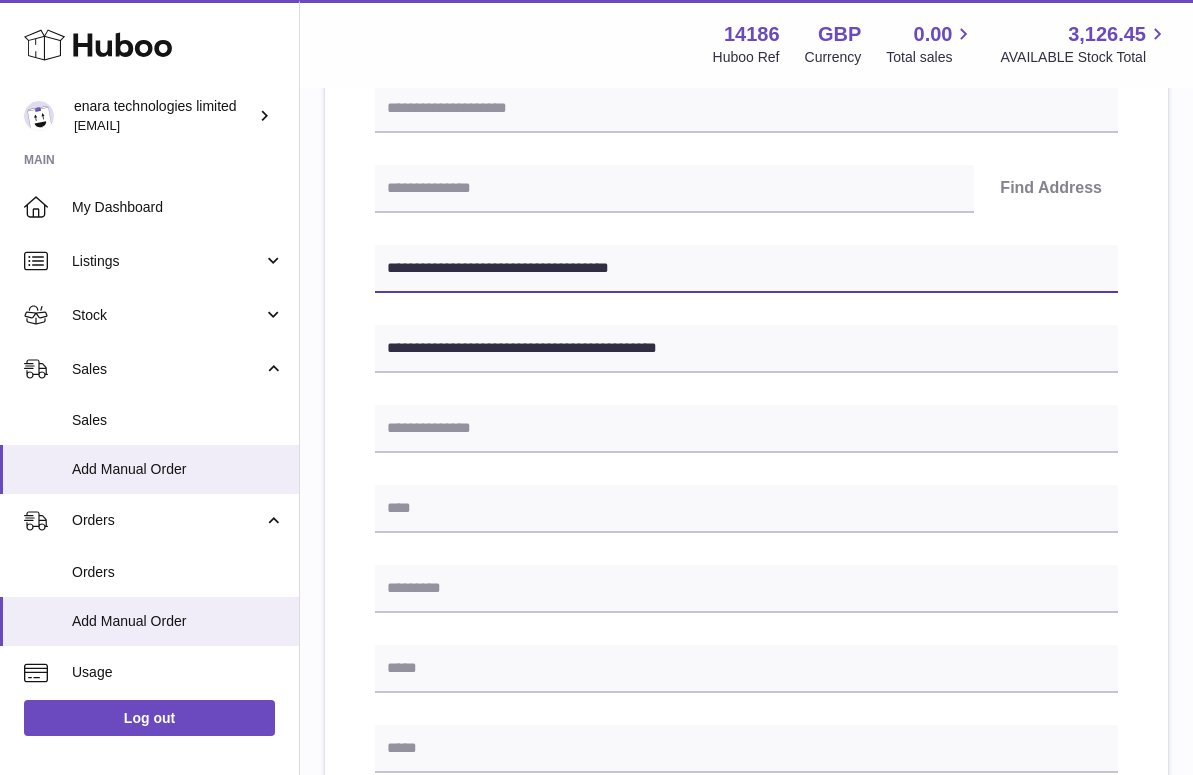 type on "**********" 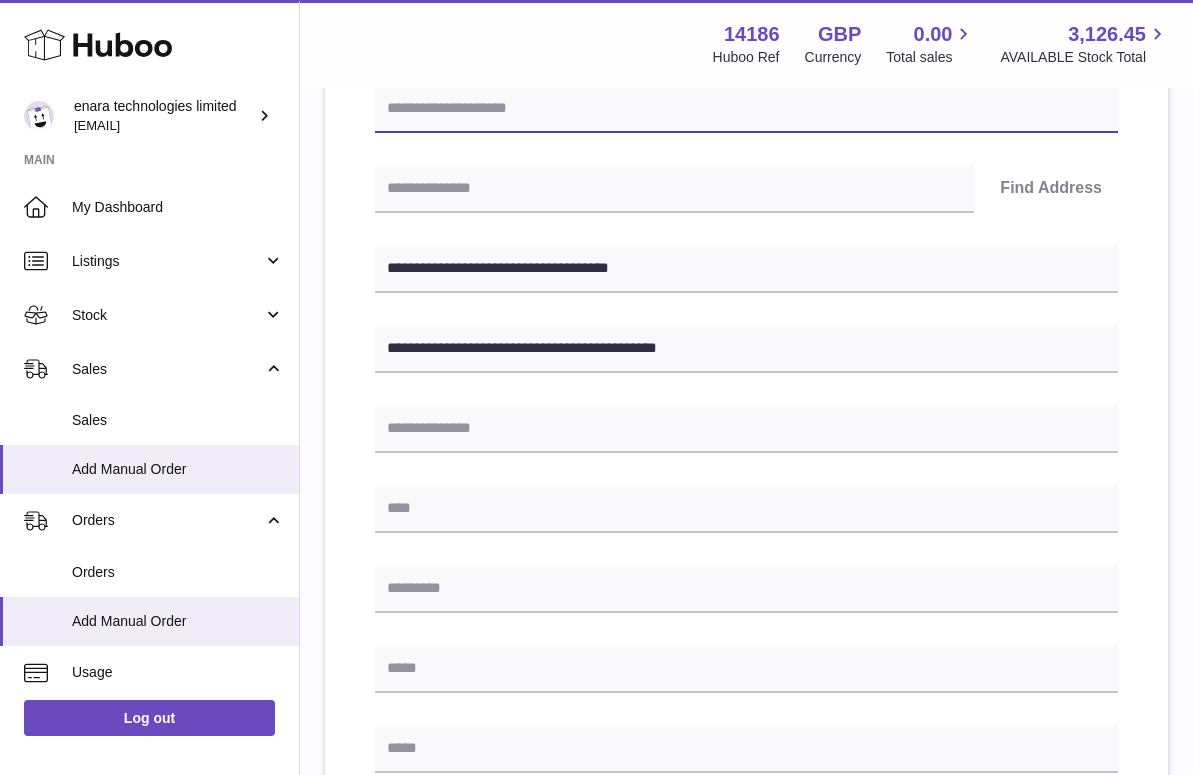 paste on "**********" 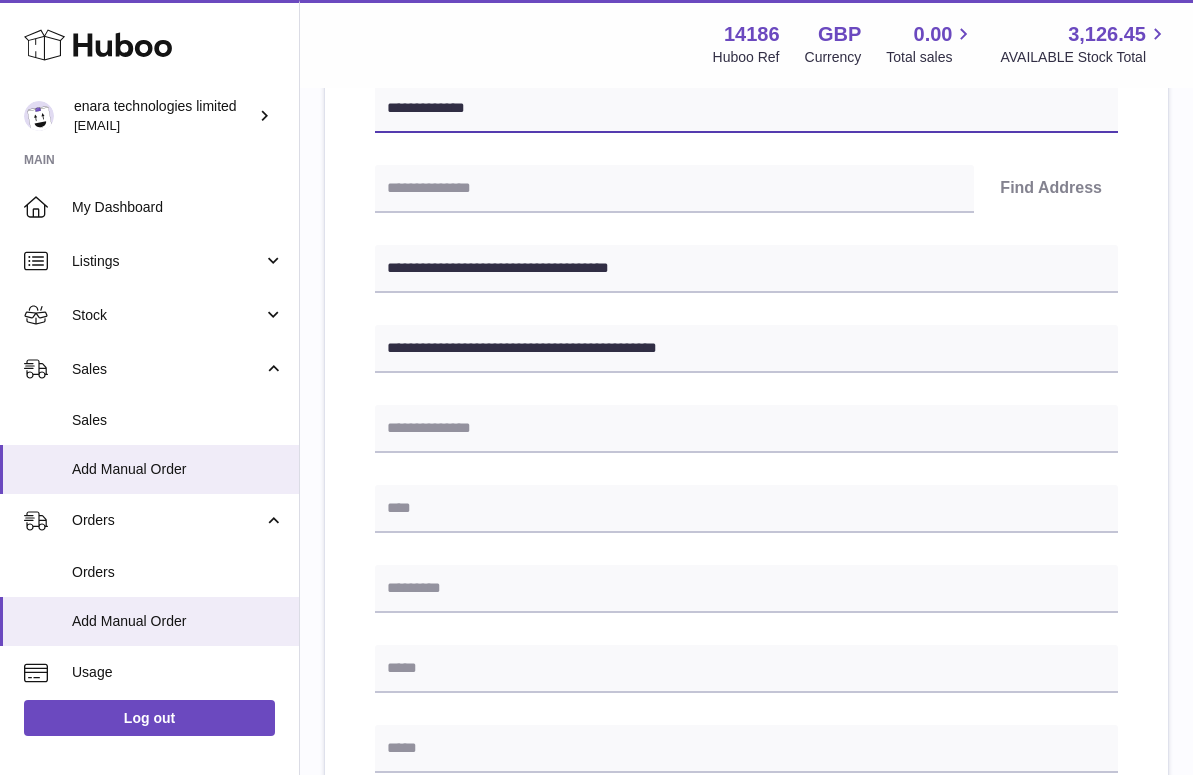 type on "**********" 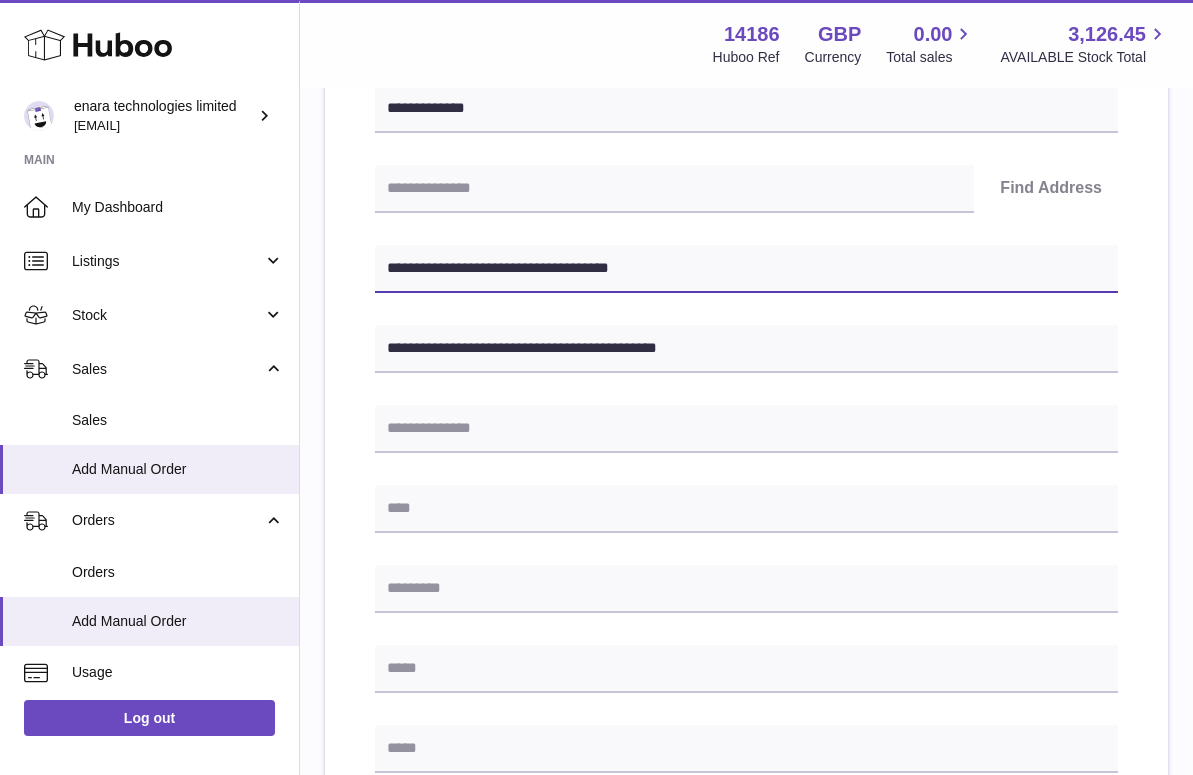 click on "**********" at bounding box center (746, 269) 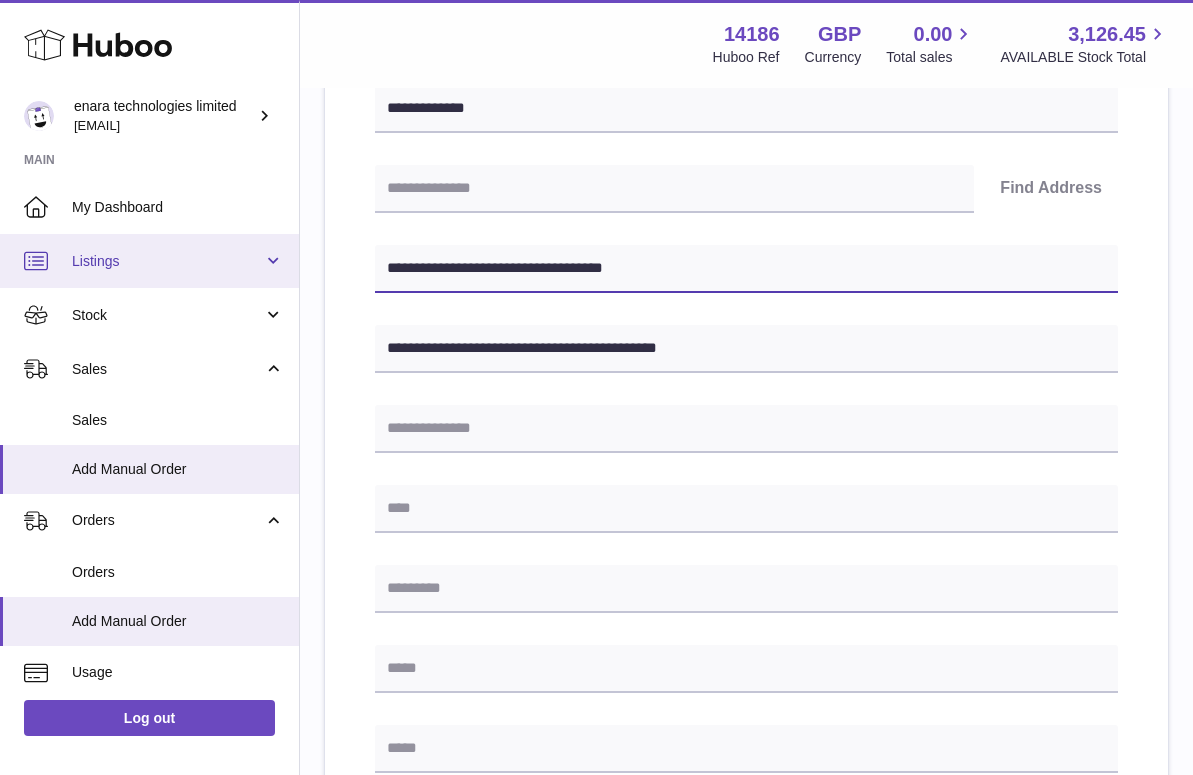 drag, startPoint x: 505, startPoint y: 267, endPoint x: 246, endPoint y: 249, distance: 259.62473 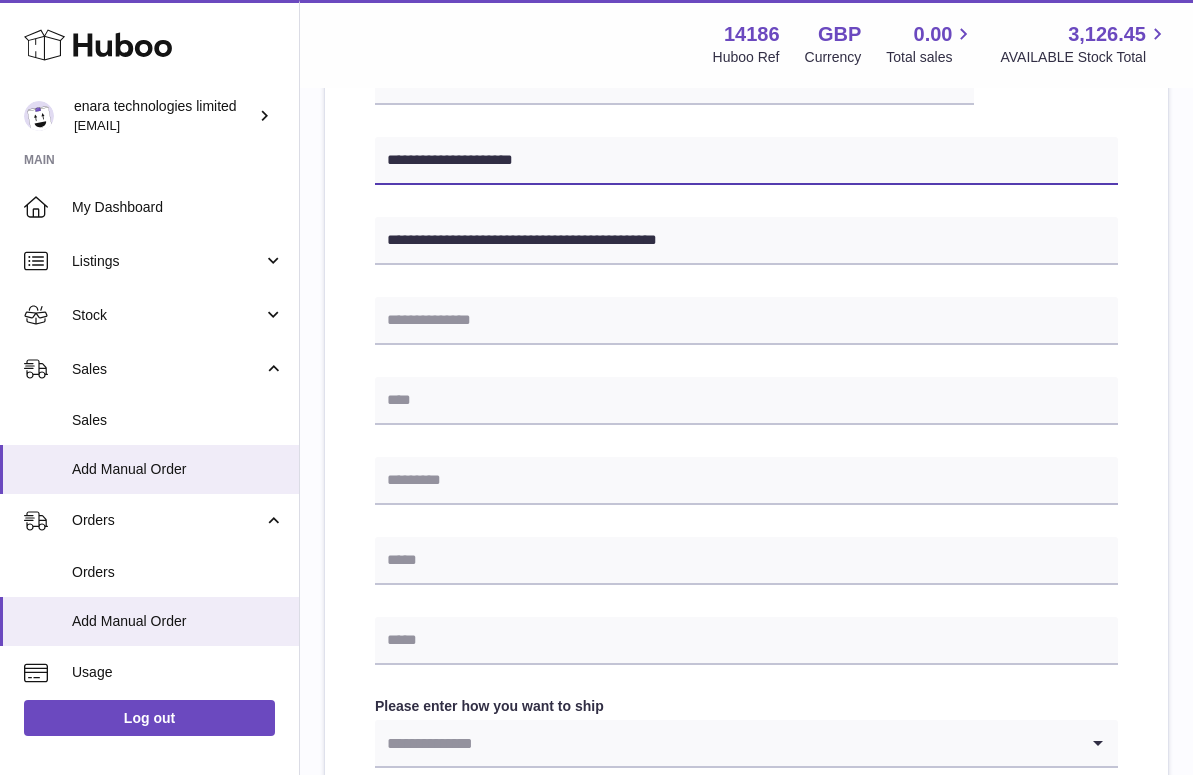 scroll, scrollTop: 510, scrollLeft: 0, axis: vertical 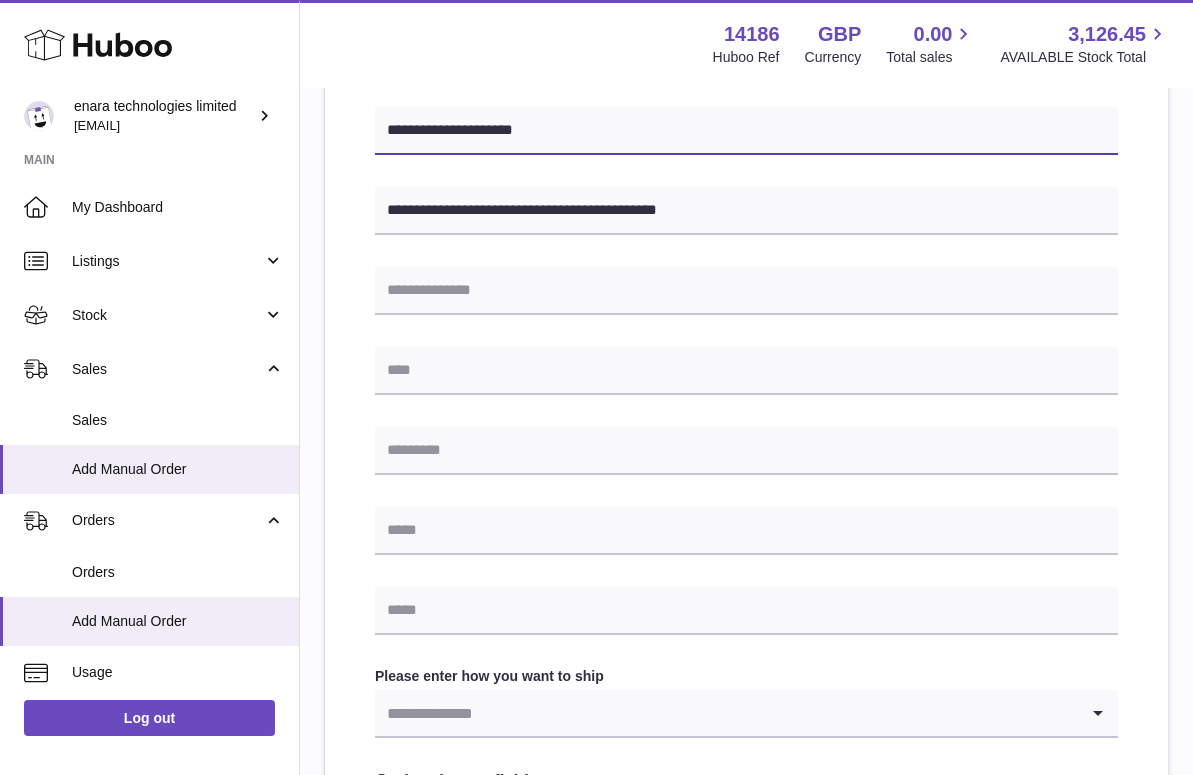 type on "**********" 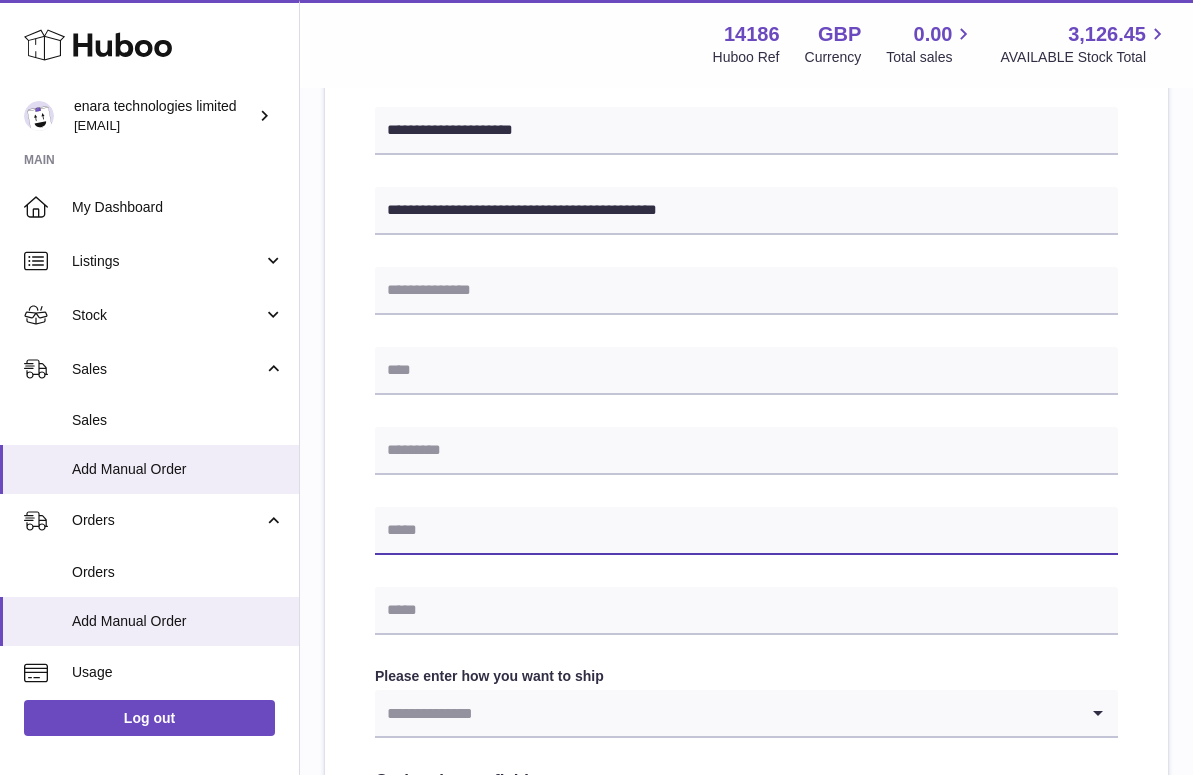 paste on "**********" 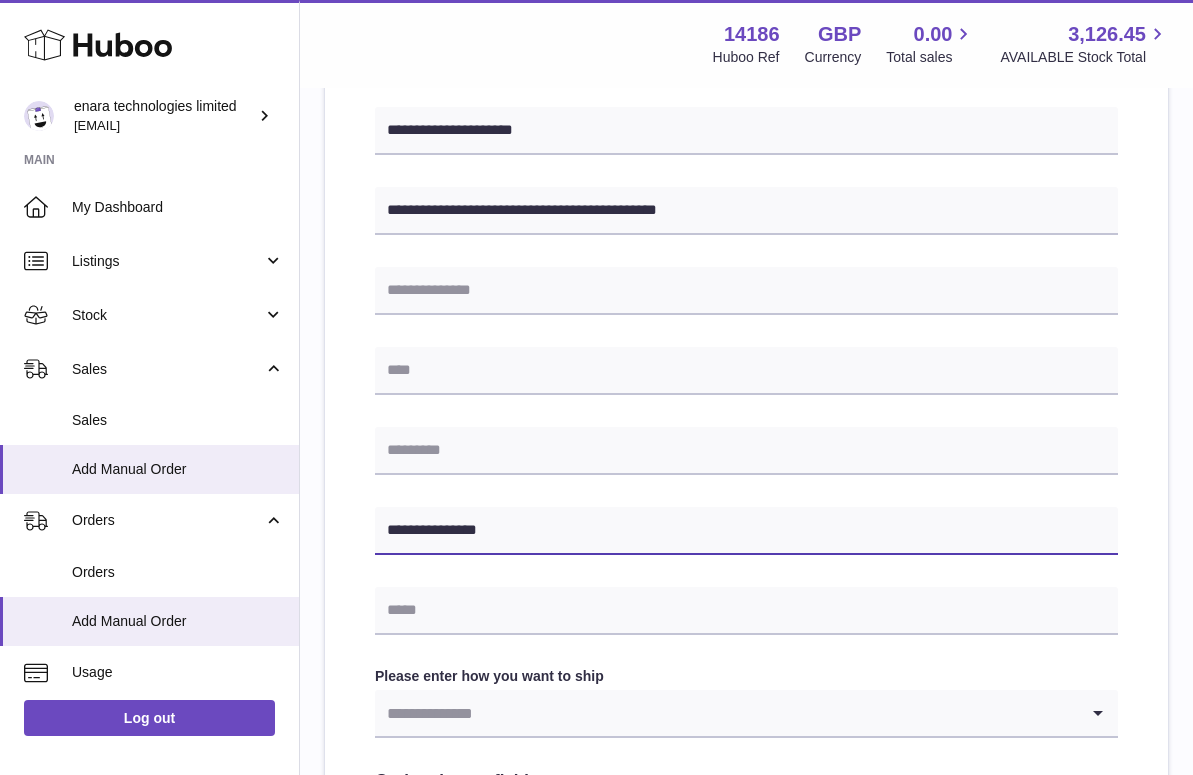 type on "**********" 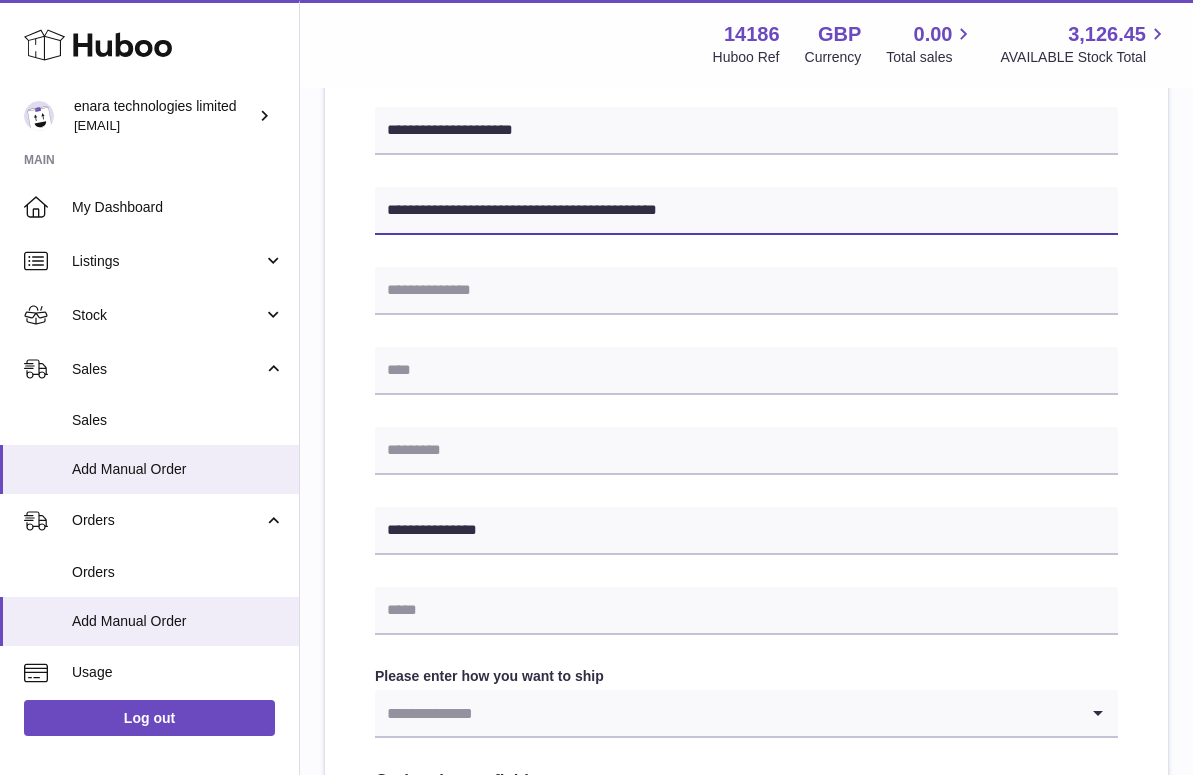 drag, startPoint x: 529, startPoint y: 203, endPoint x: 598, endPoint y: 208, distance: 69.18092 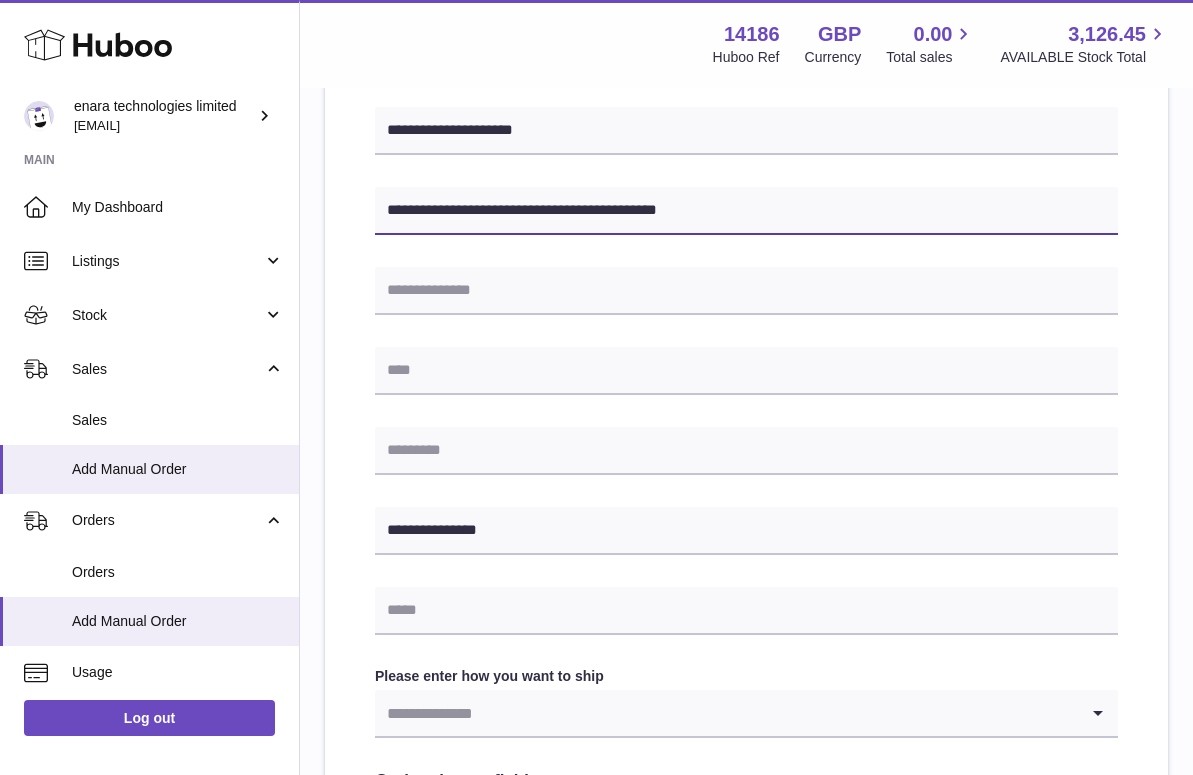 click on "**********" at bounding box center (746, 211) 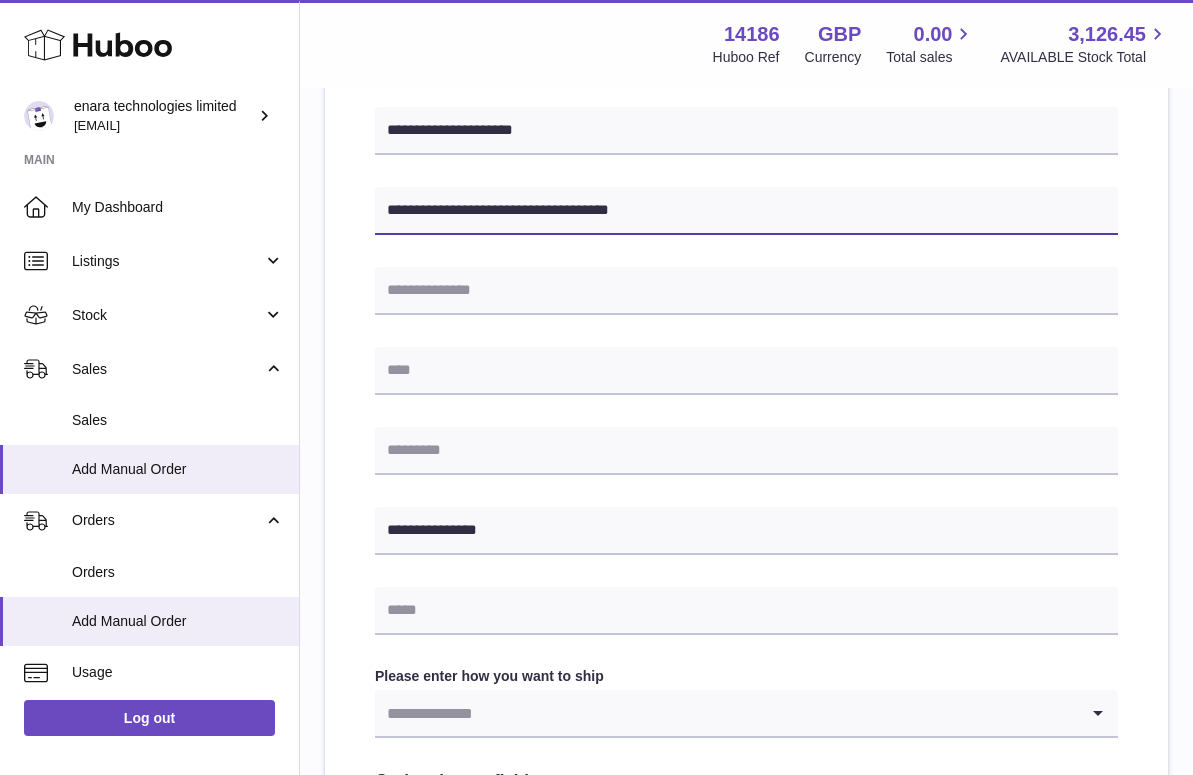 type on "**********" 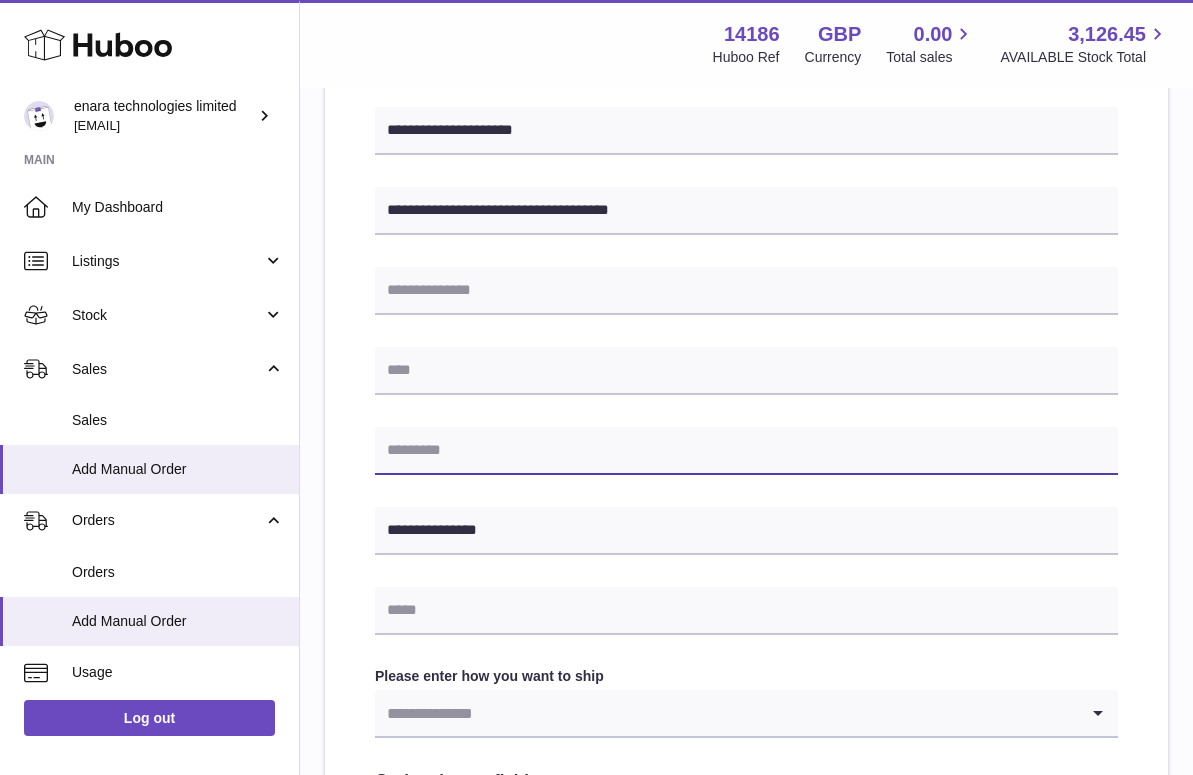 paste on "********" 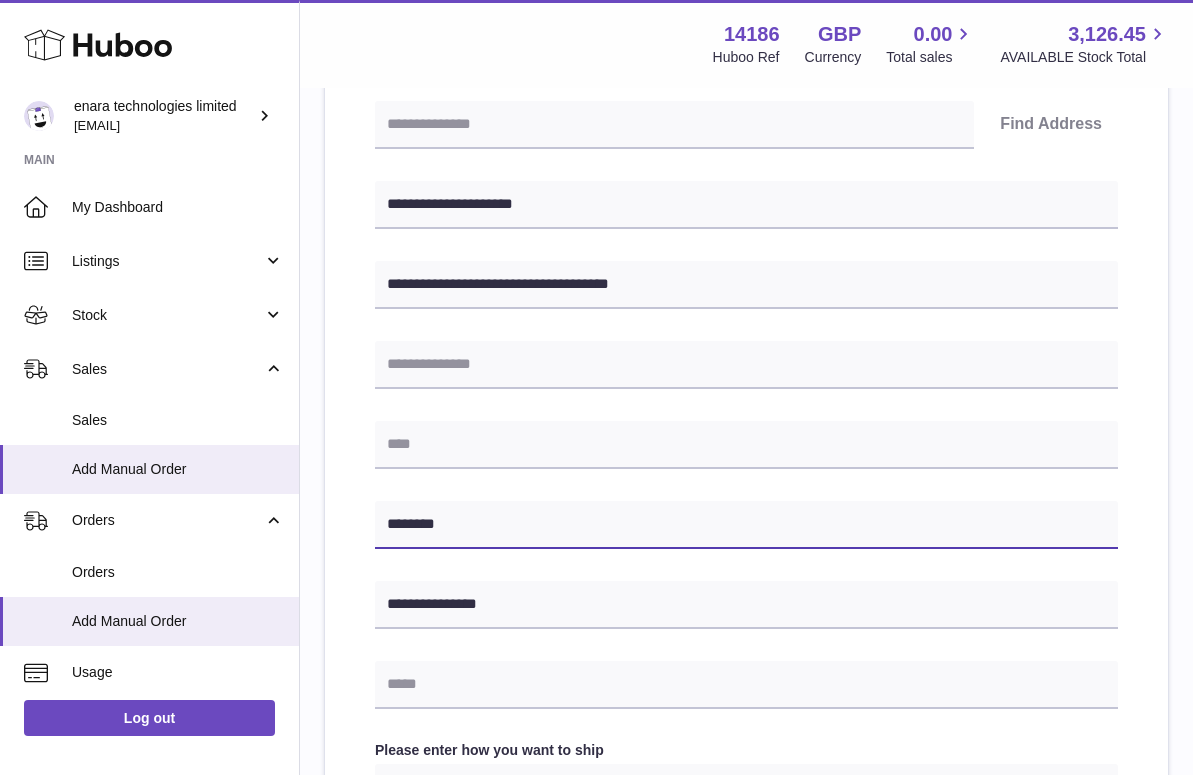 scroll, scrollTop: 434, scrollLeft: 0, axis: vertical 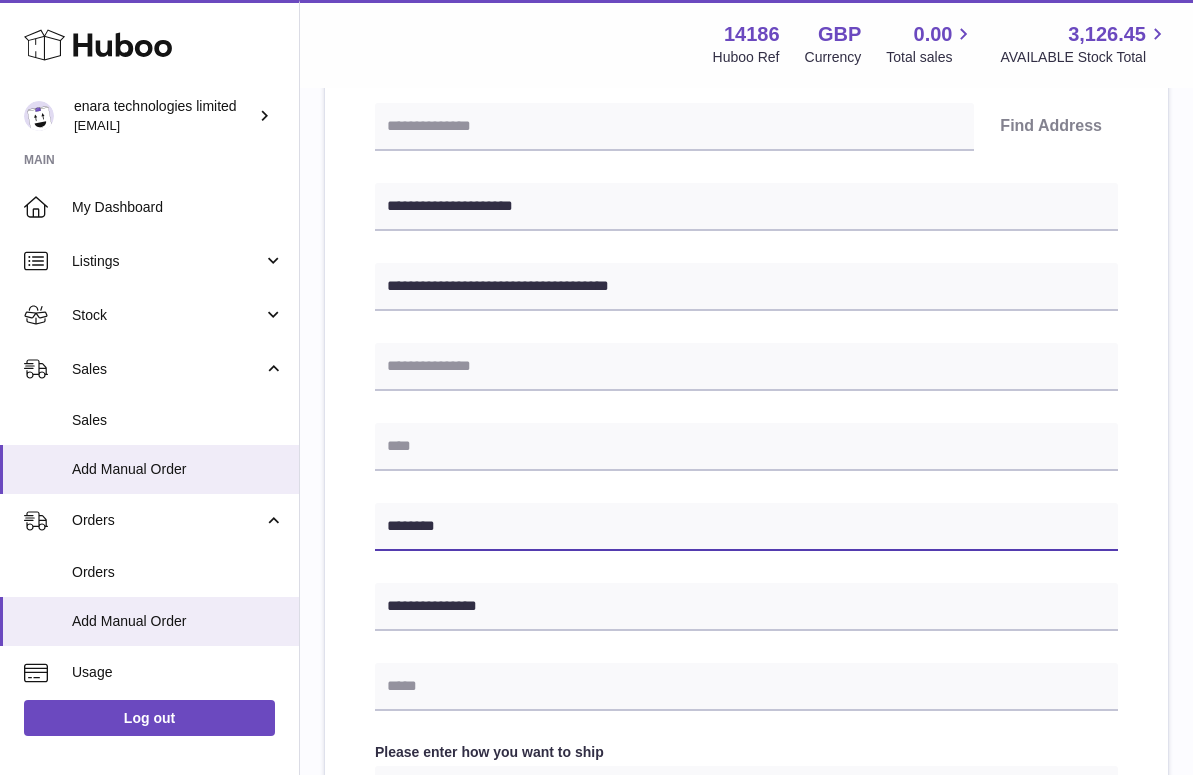 type on "********" 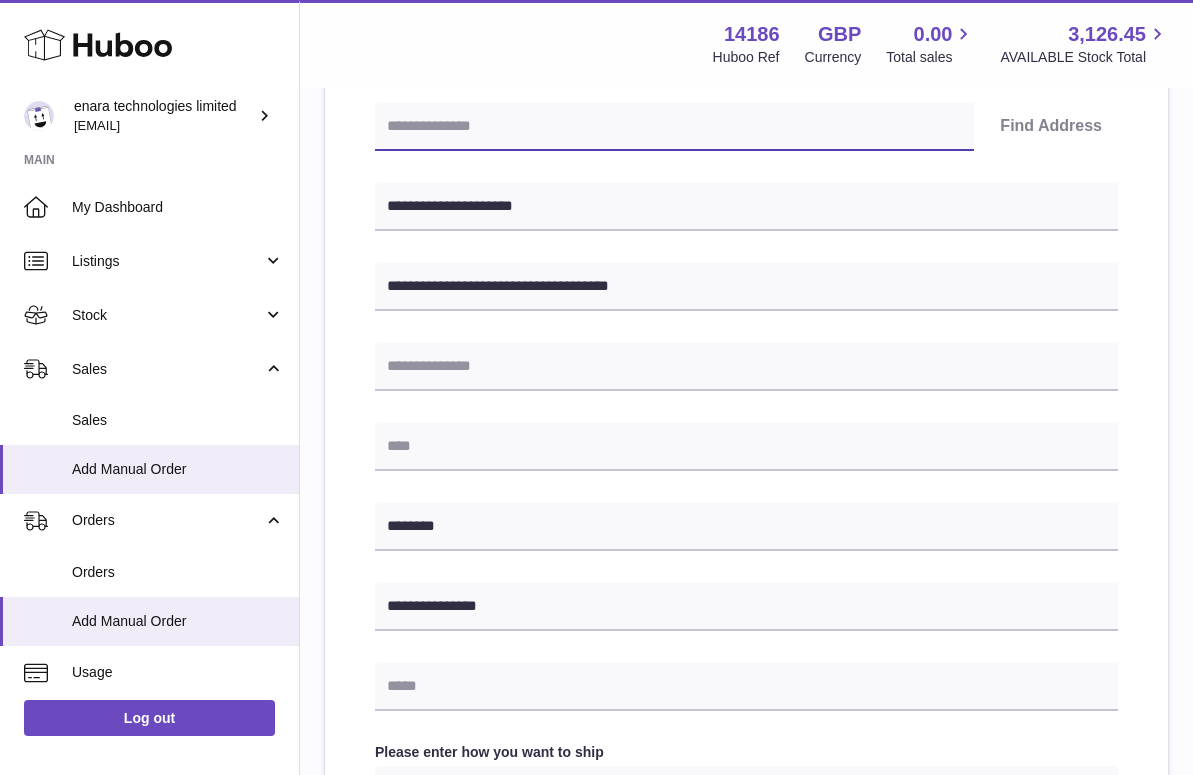 type on "*" 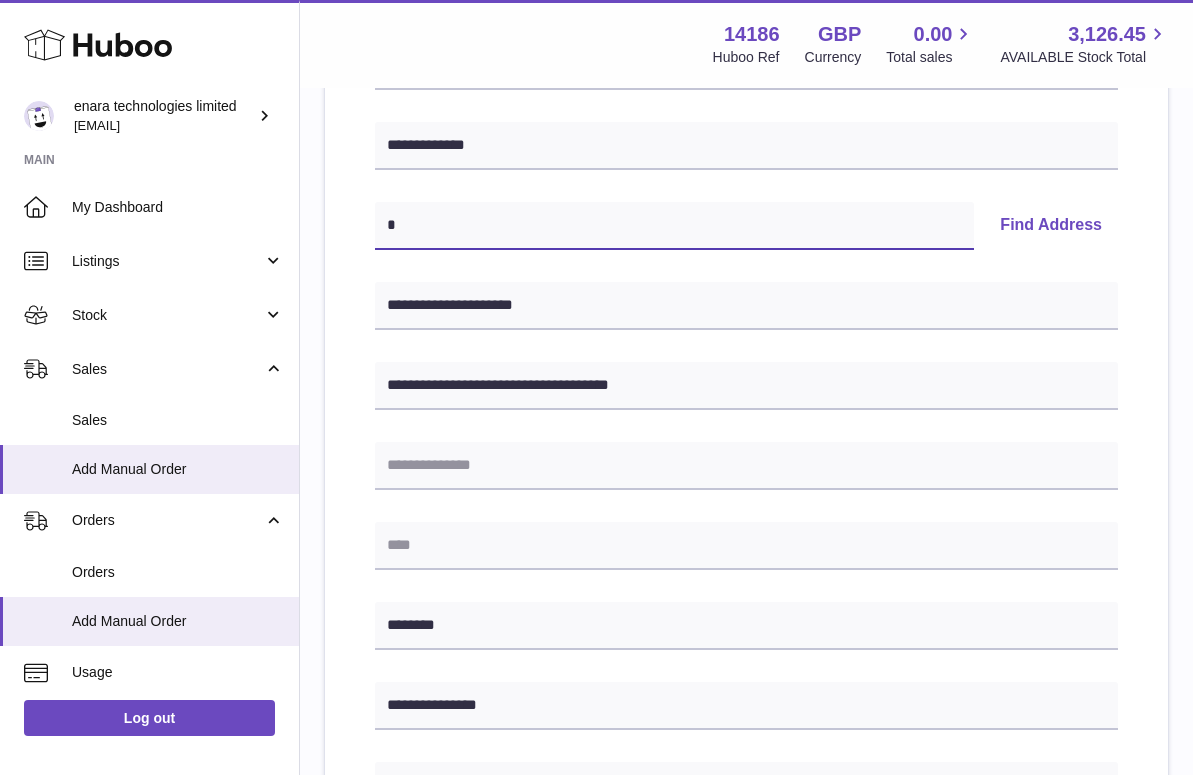 scroll, scrollTop: 336, scrollLeft: 0, axis: vertical 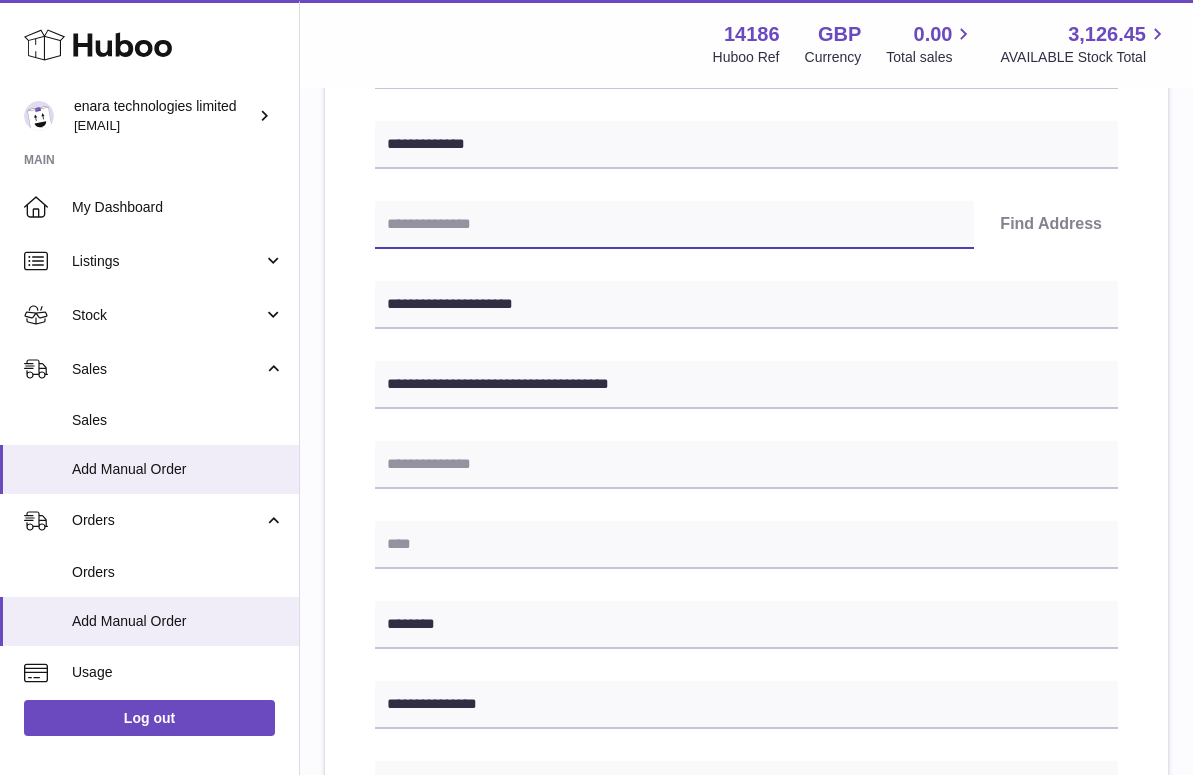 type on "*" 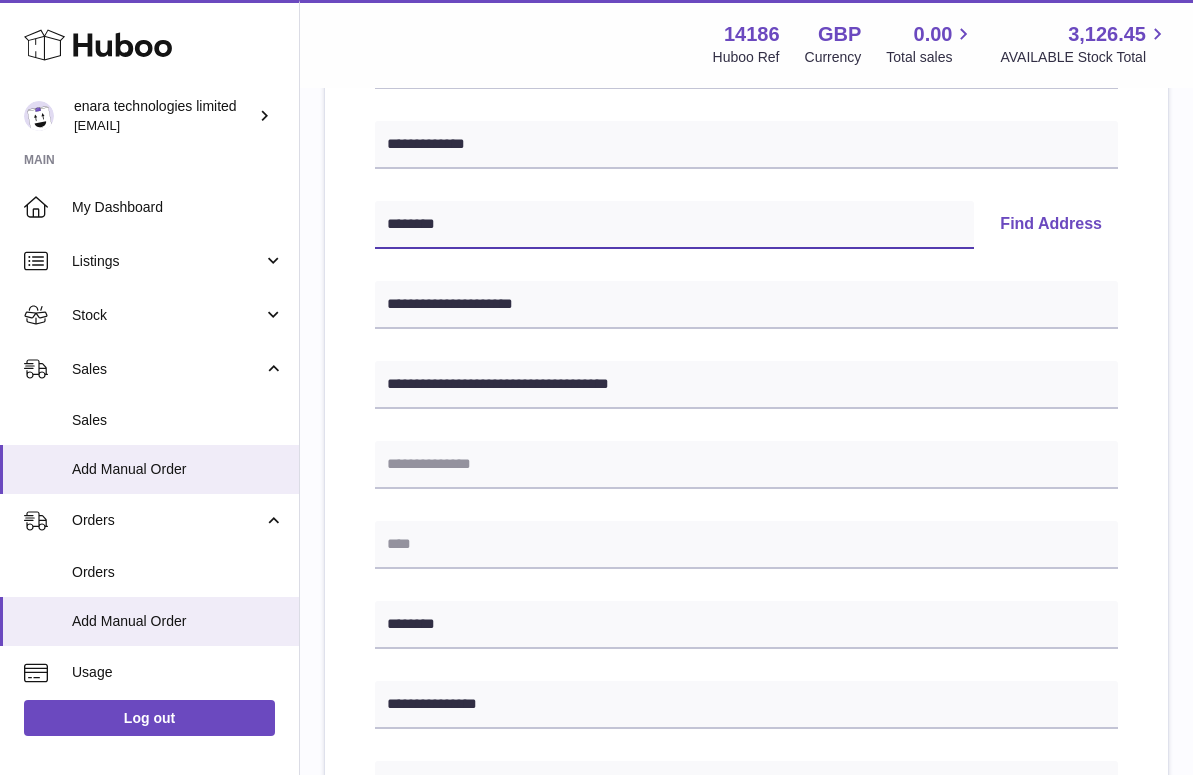 type on "********" 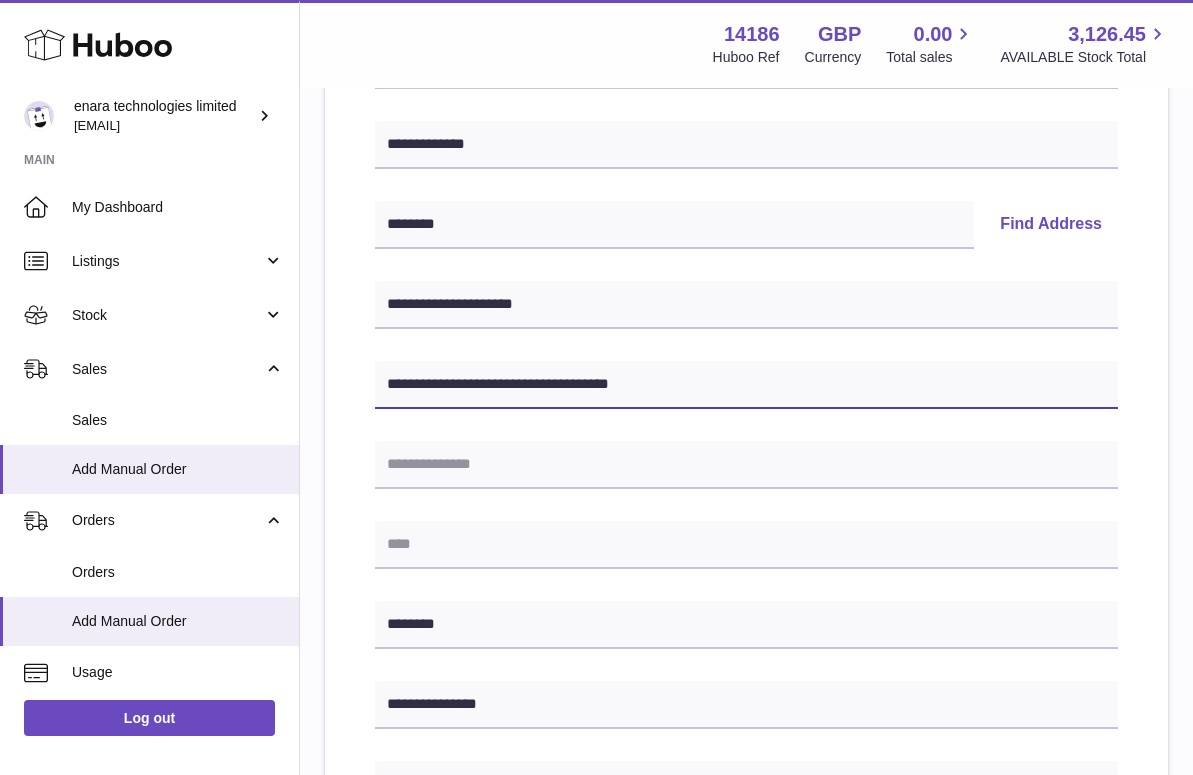 drag, startPoint x: 535, startPoint y: 378, endPoint x: 912, endPoint y: 420, distance: 379.3323 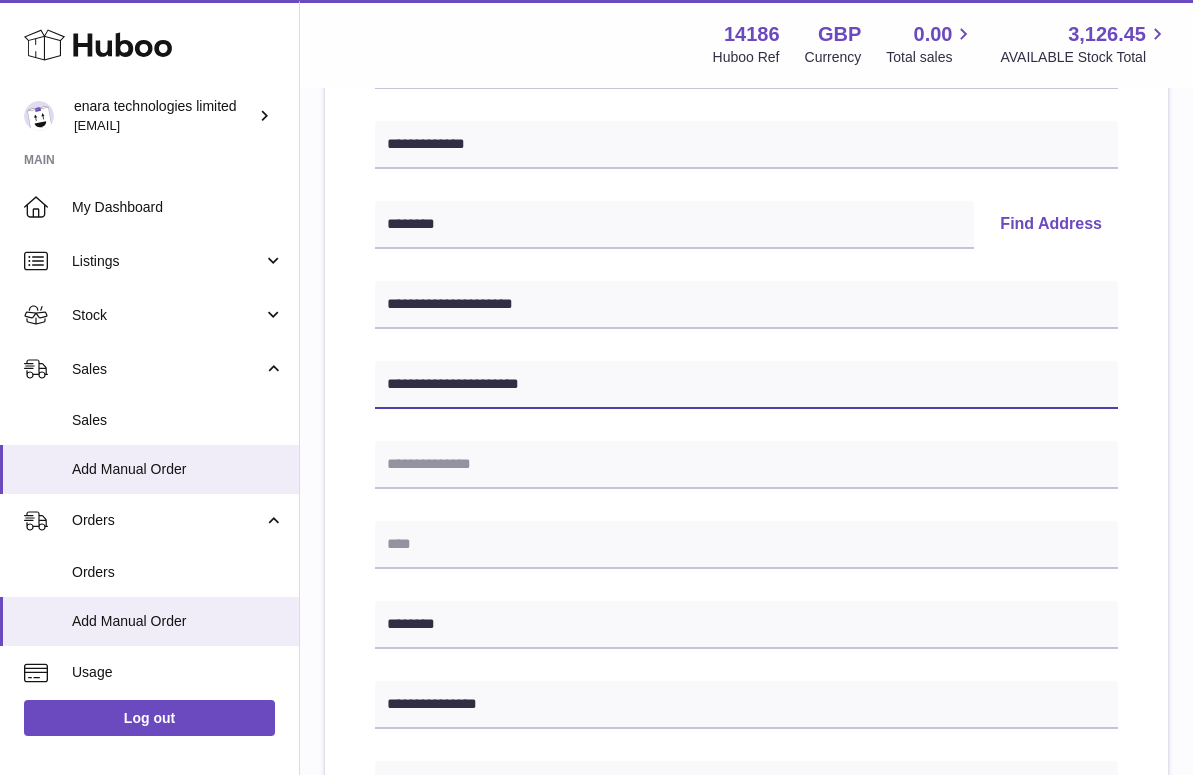 type on "**********" 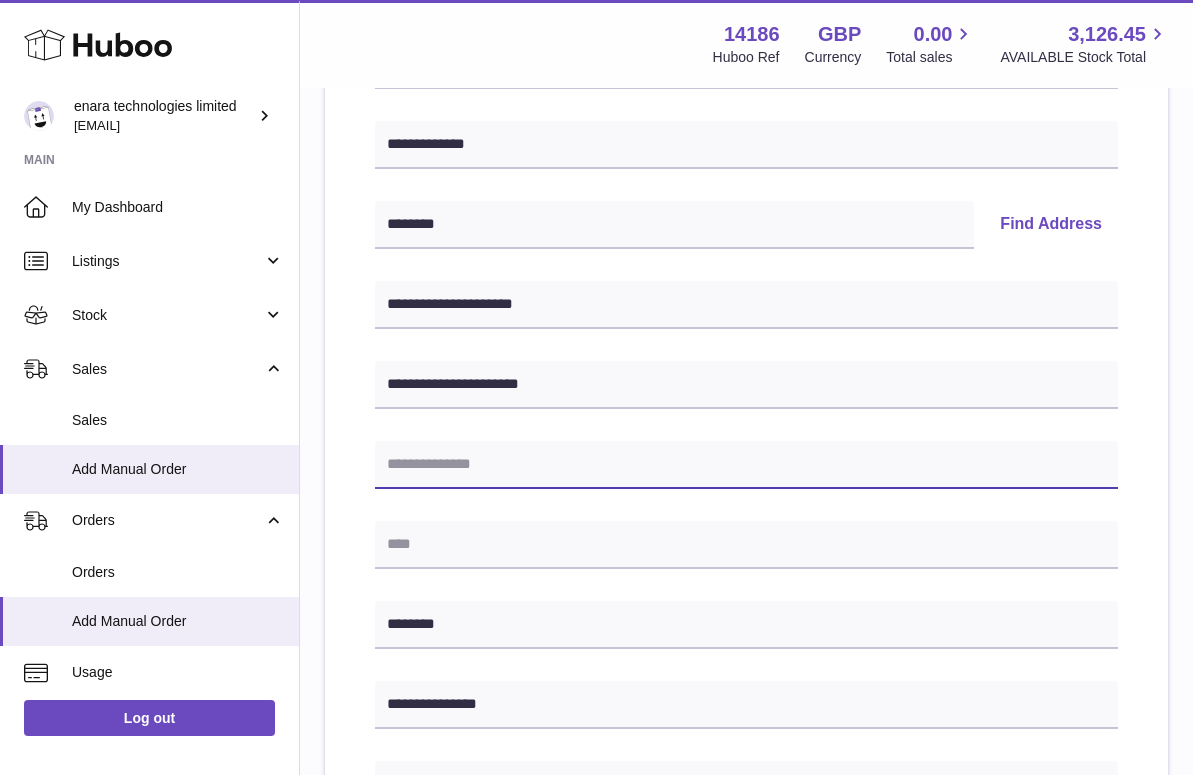 paste on "**********" 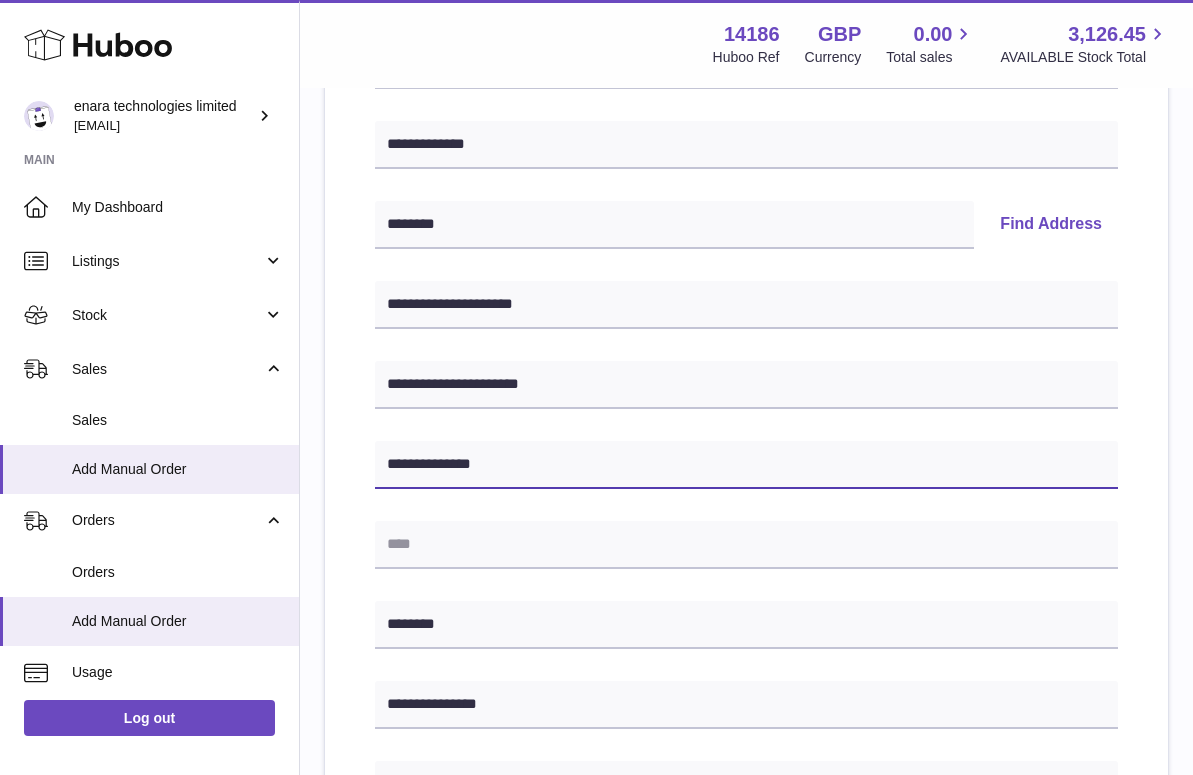 type on "**********" 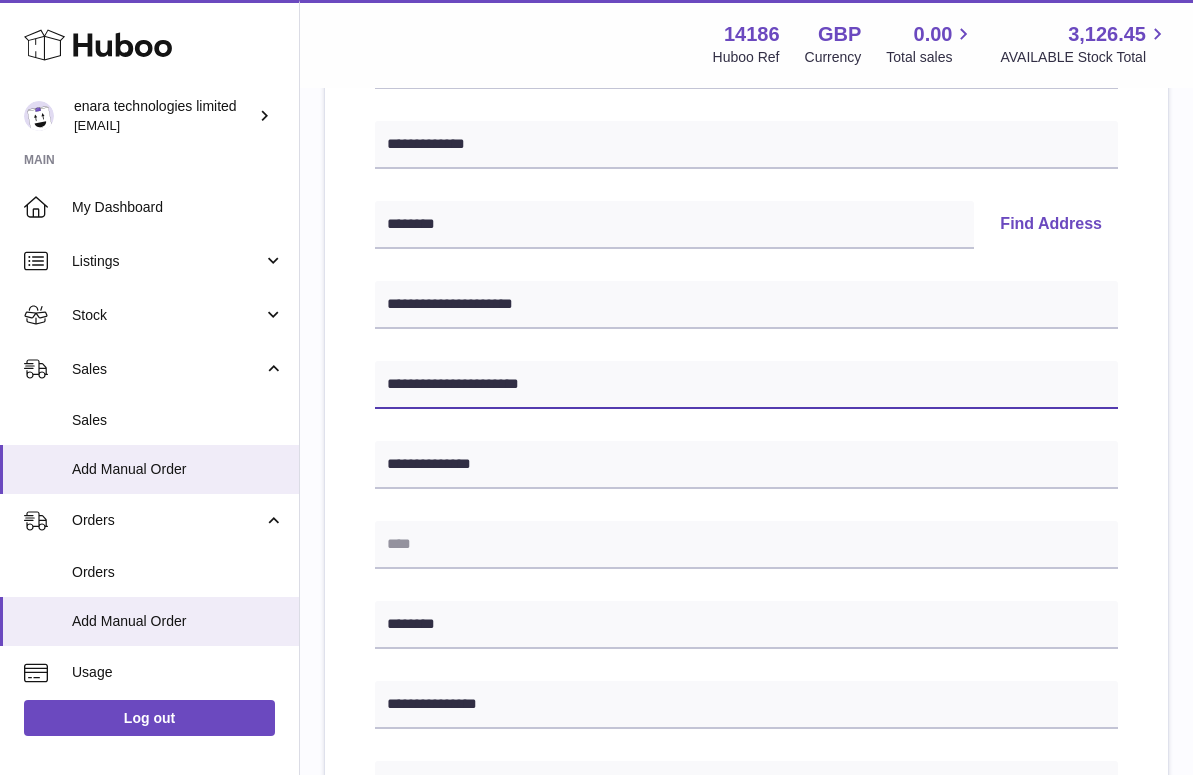 click on "**********" at bounding box center [746, 385] 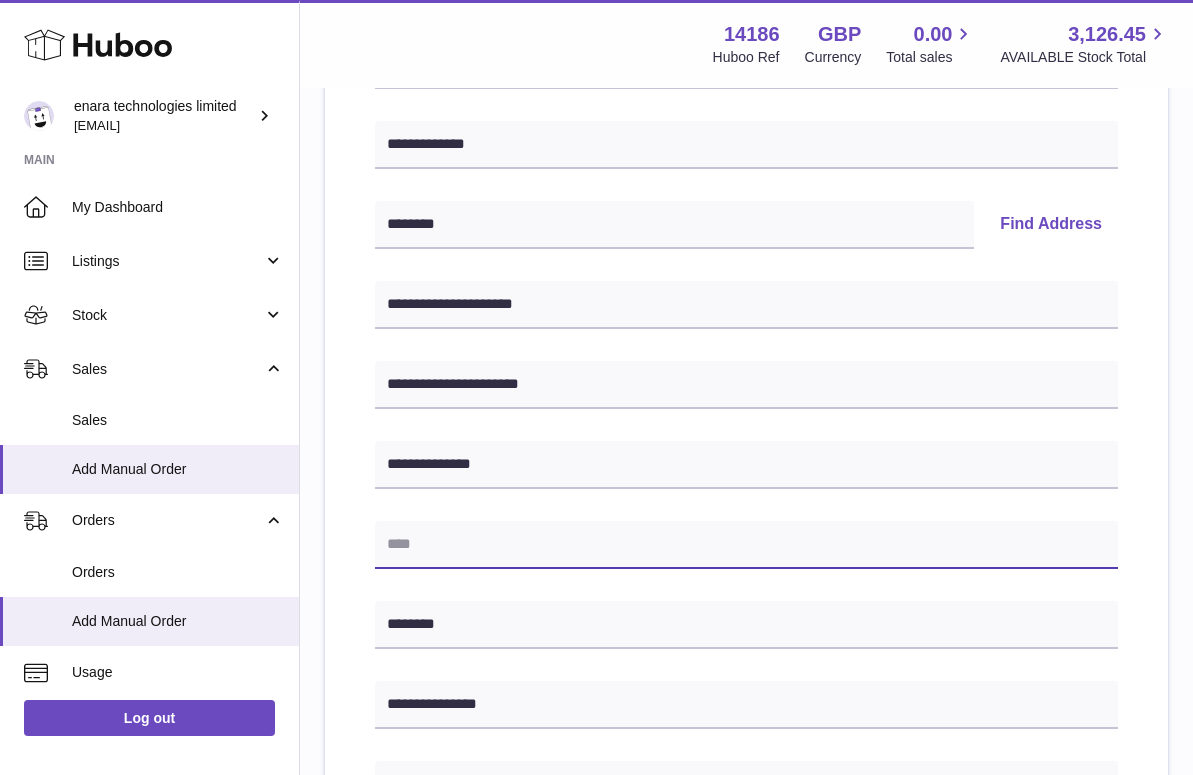 click at bounding box center [746, 545] 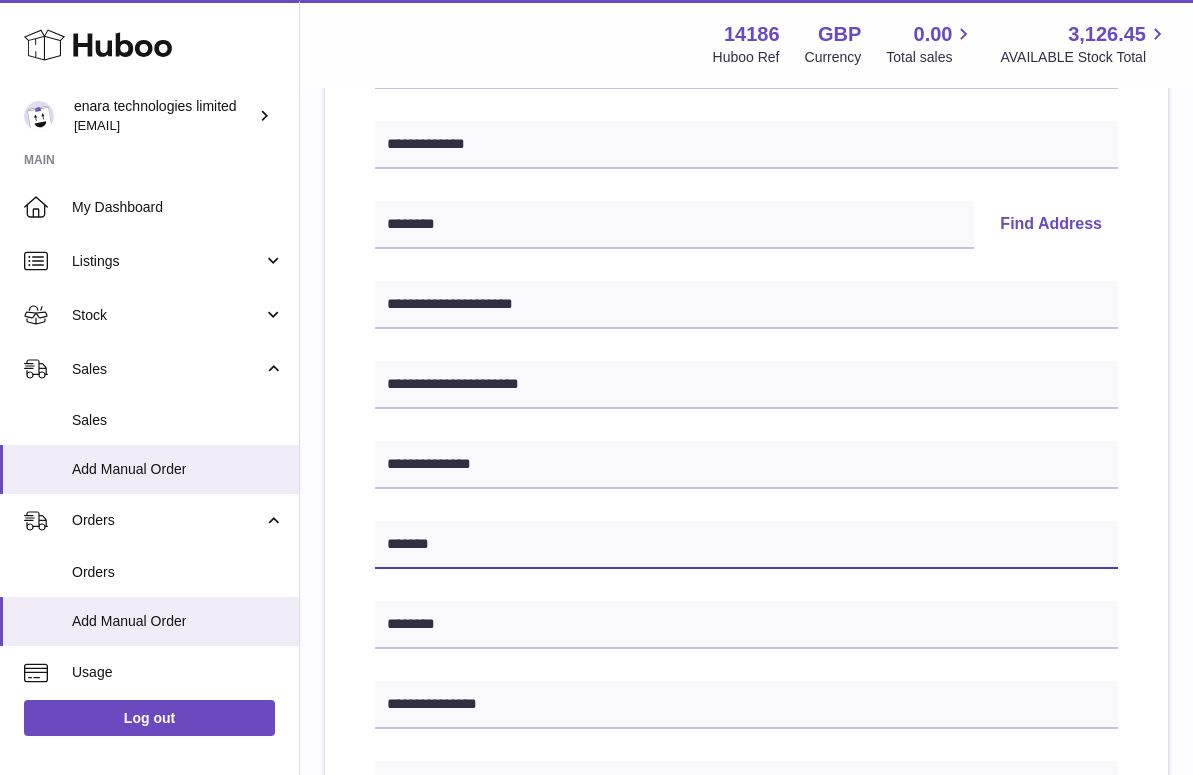 type on "*******" 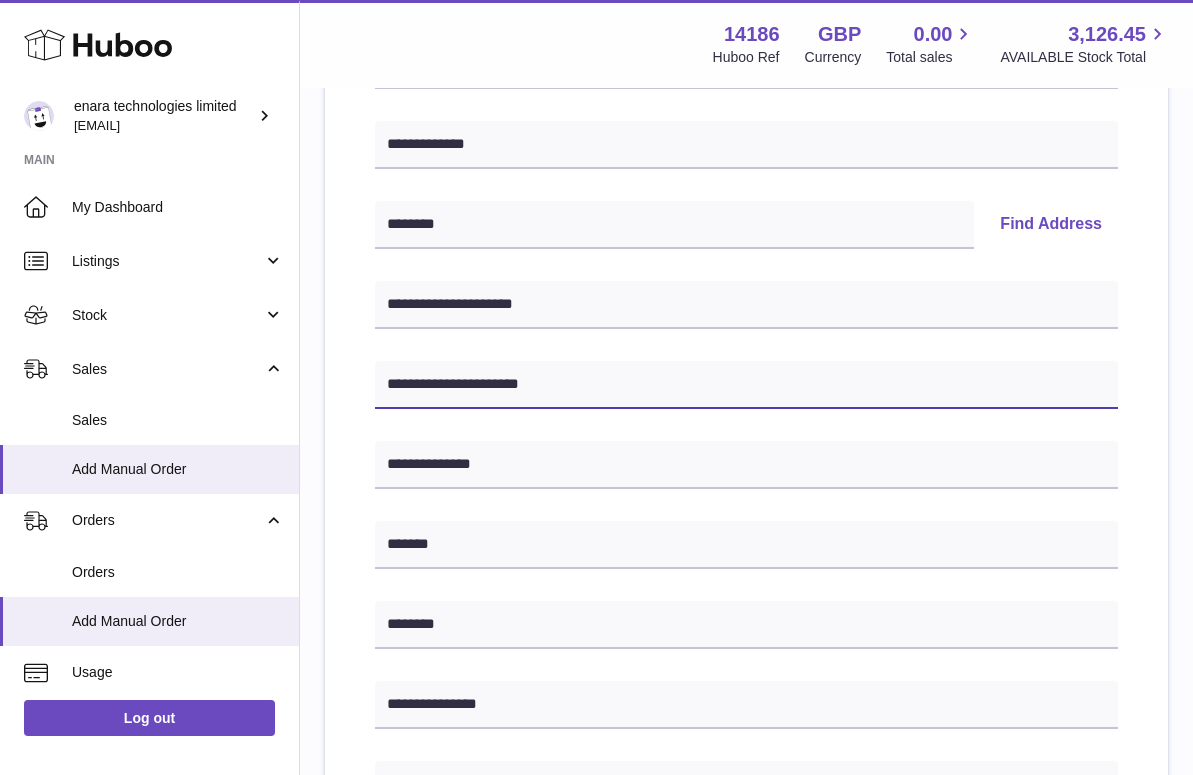 drag, startPoint x: 553, startPoint y: 390, endPoint x: 443, endPoint y: 388, distance: 110.01818 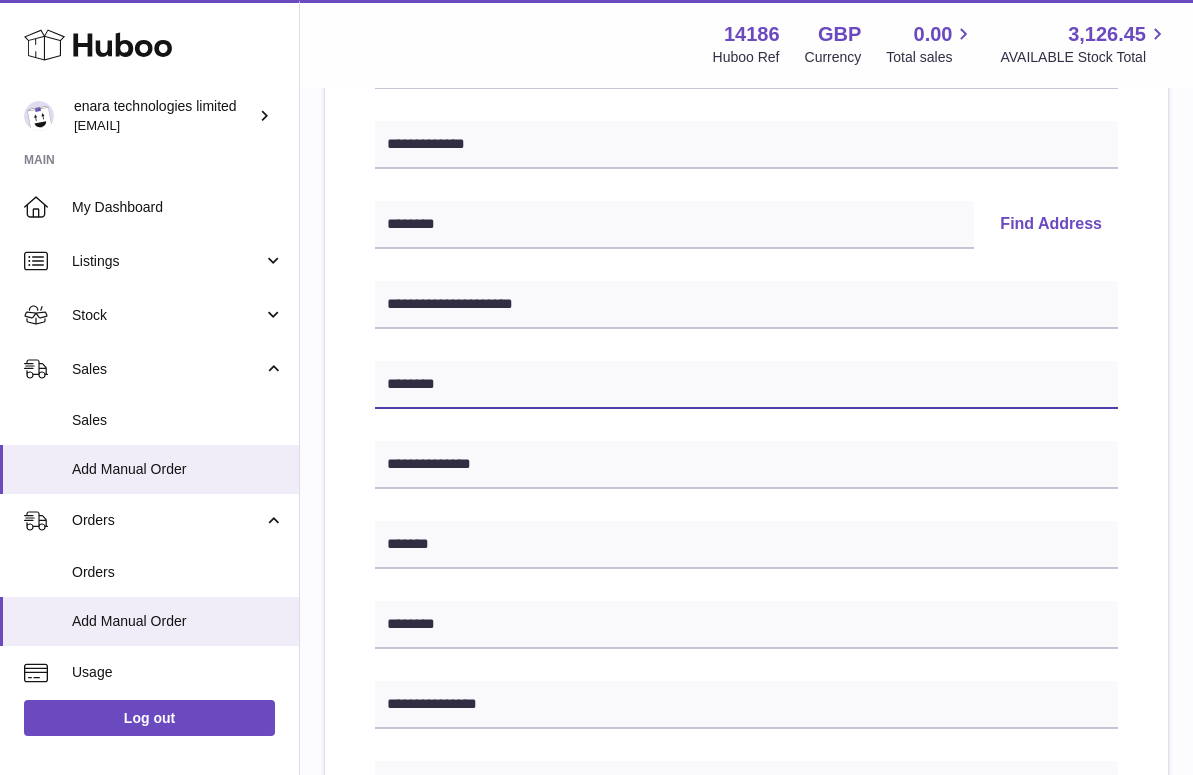 paste on "**********" 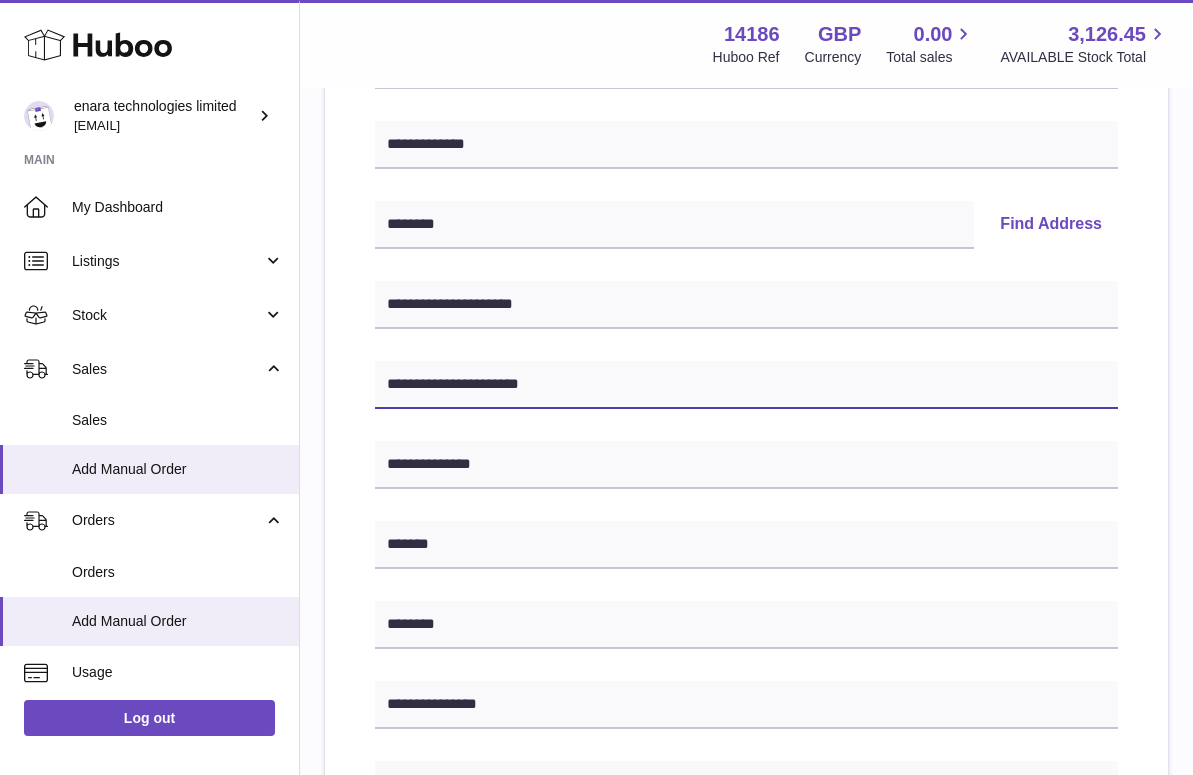 drag, startPoint x: 443, startPoint y: 380, endPoint x: 528, endPoint y: 388, distance: 85.37564 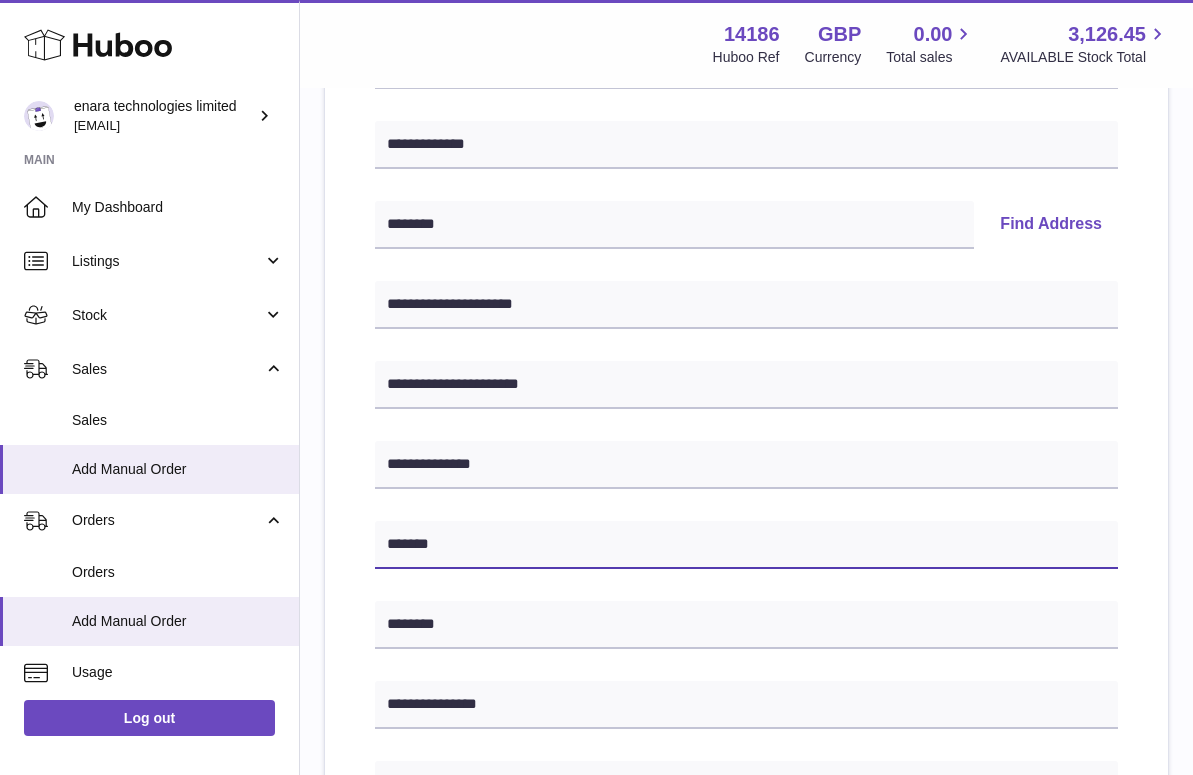 click on "*******" at bounding box center [746, 545] 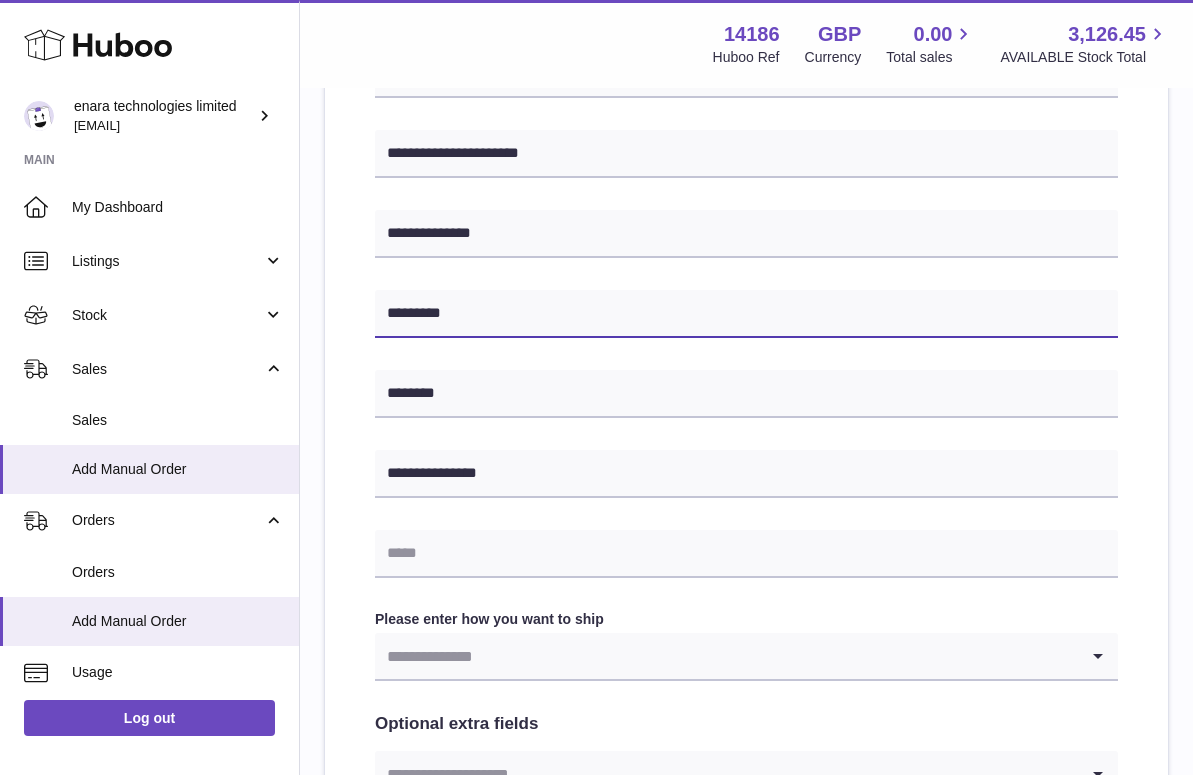 scroll, scrollTop: 578, scrollLeft: 0, axis: vertical 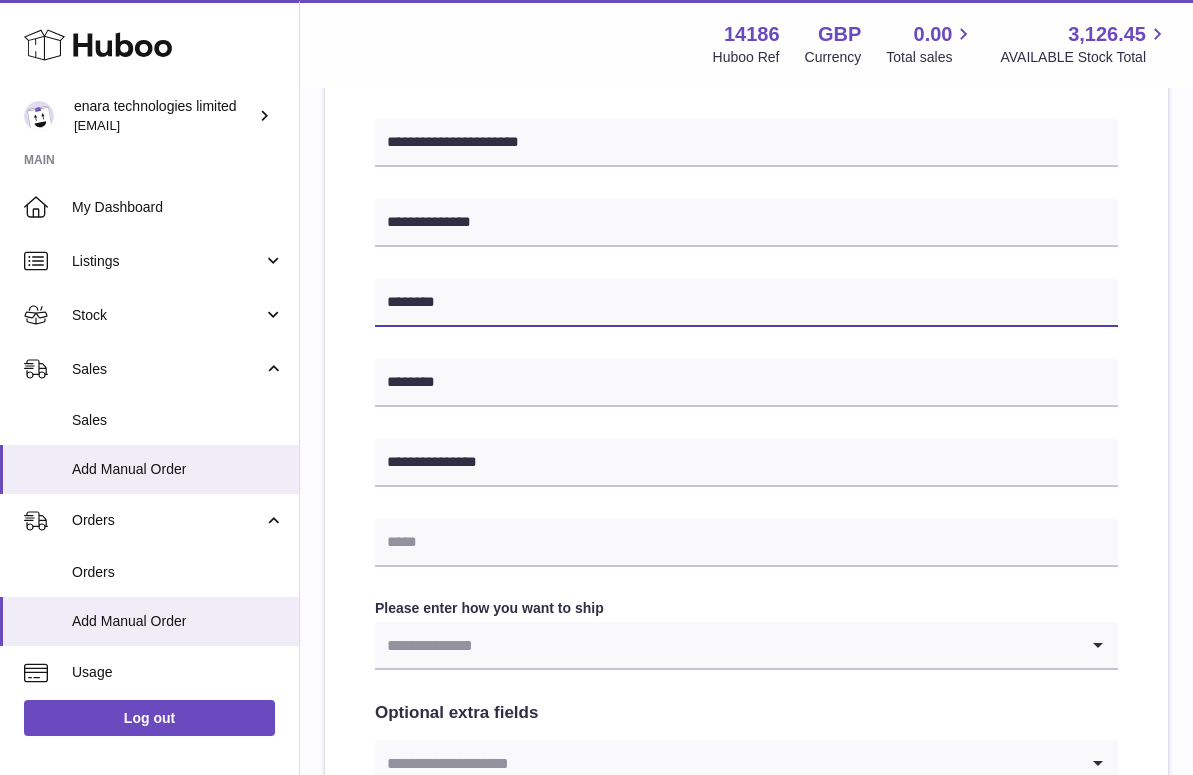 paste on "**********" 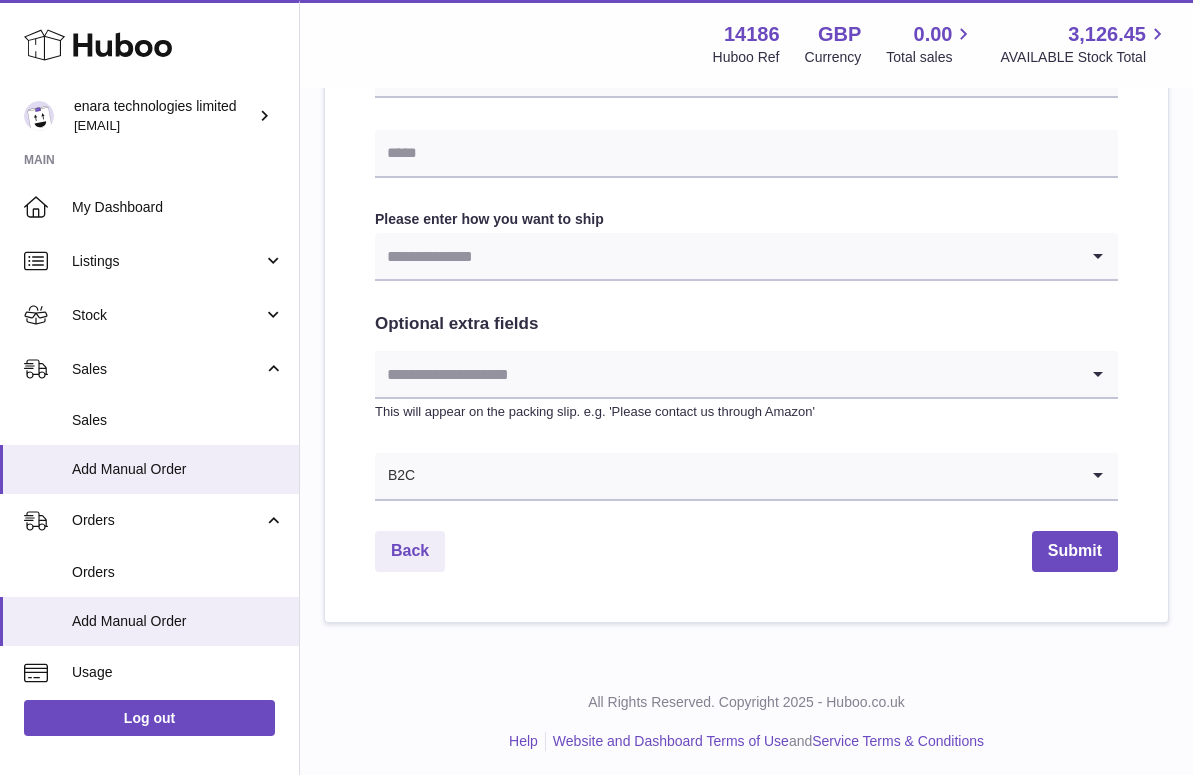scroll, scrollTop: 966, scrollLeft: 0, axis: vertical 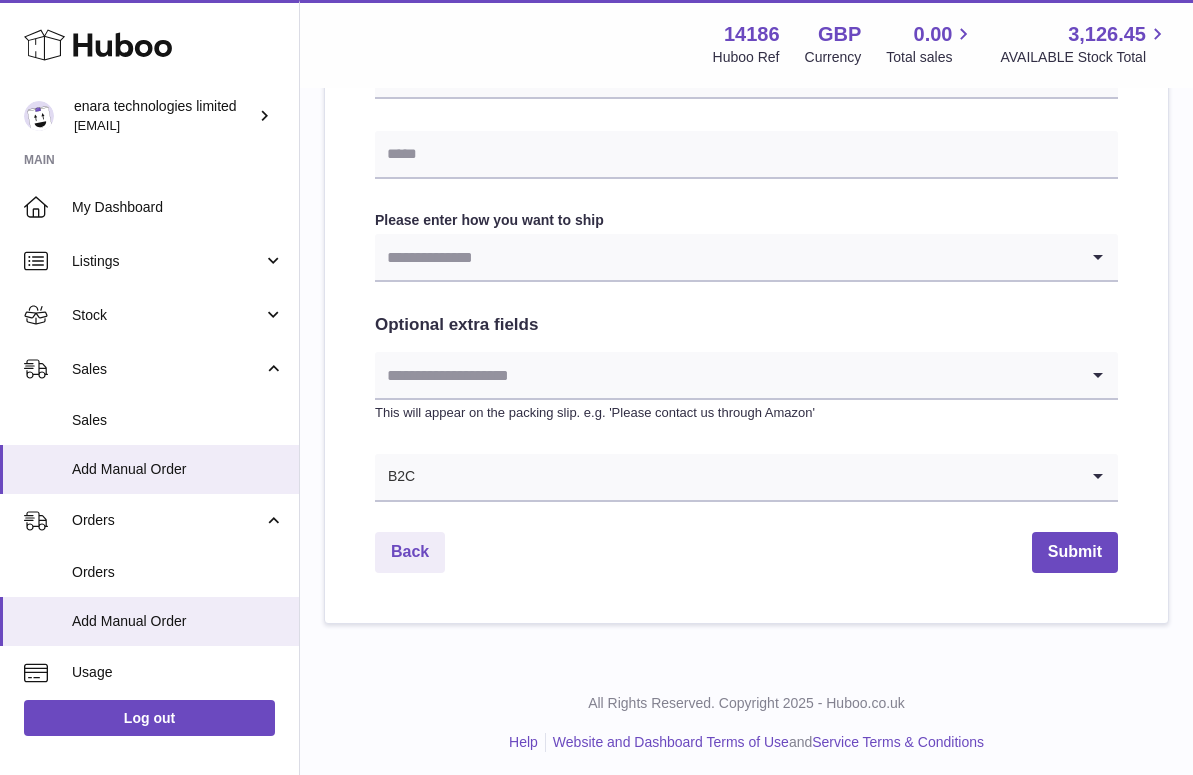 type on "**********" 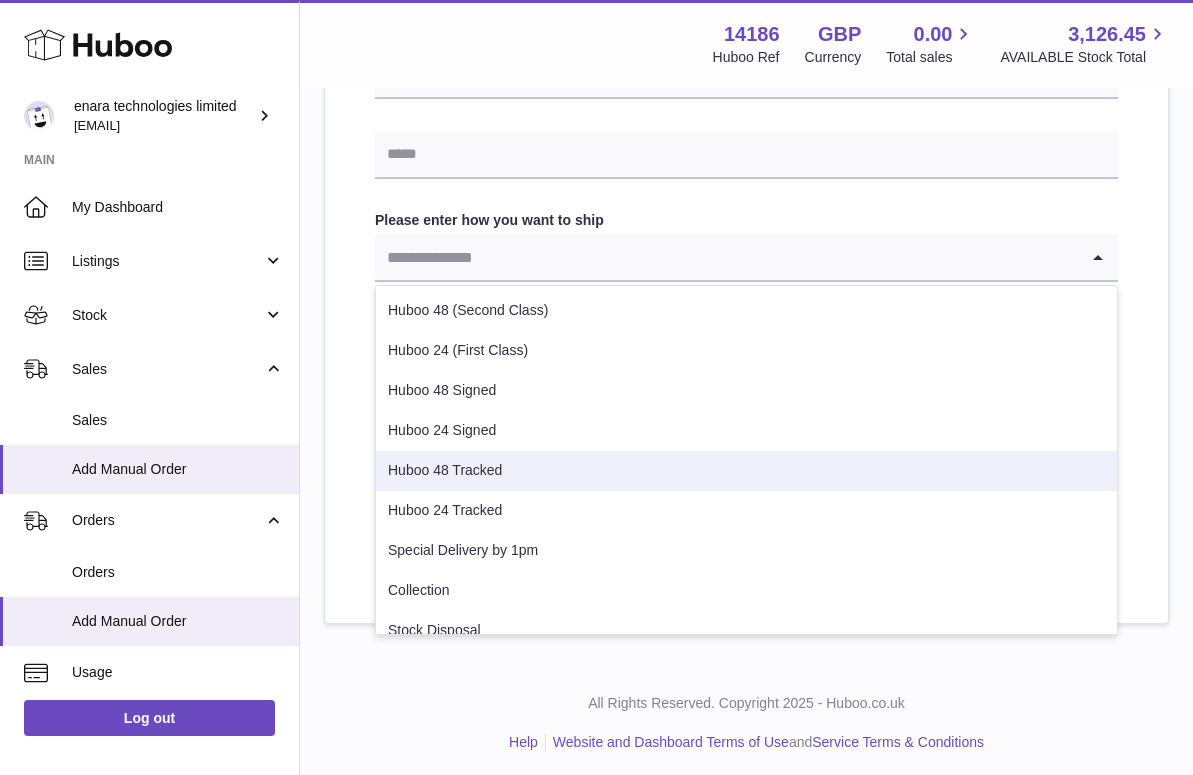 click on "Huboo 48 Tracked" at bounding box center [746, 471] 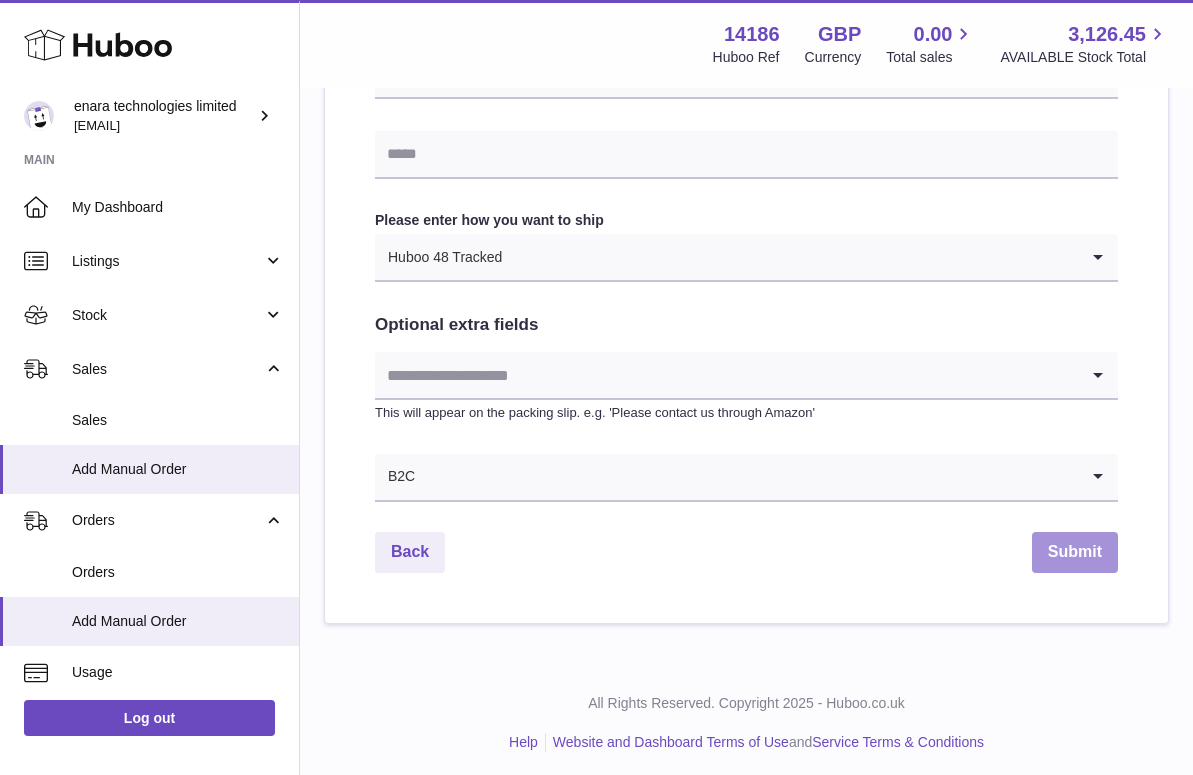 click on "Submit" at bounding box center (1075, 552) 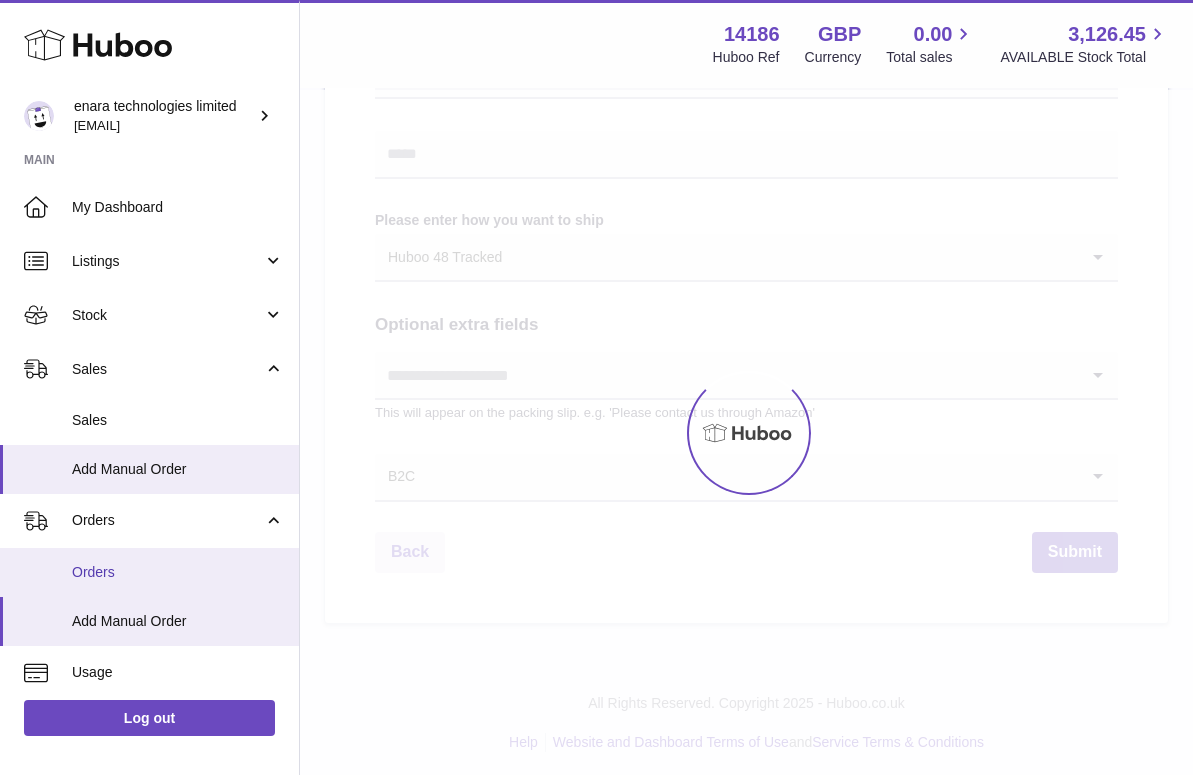 scroll, scrollTop: 0, scrollLeft: 0, axis: both 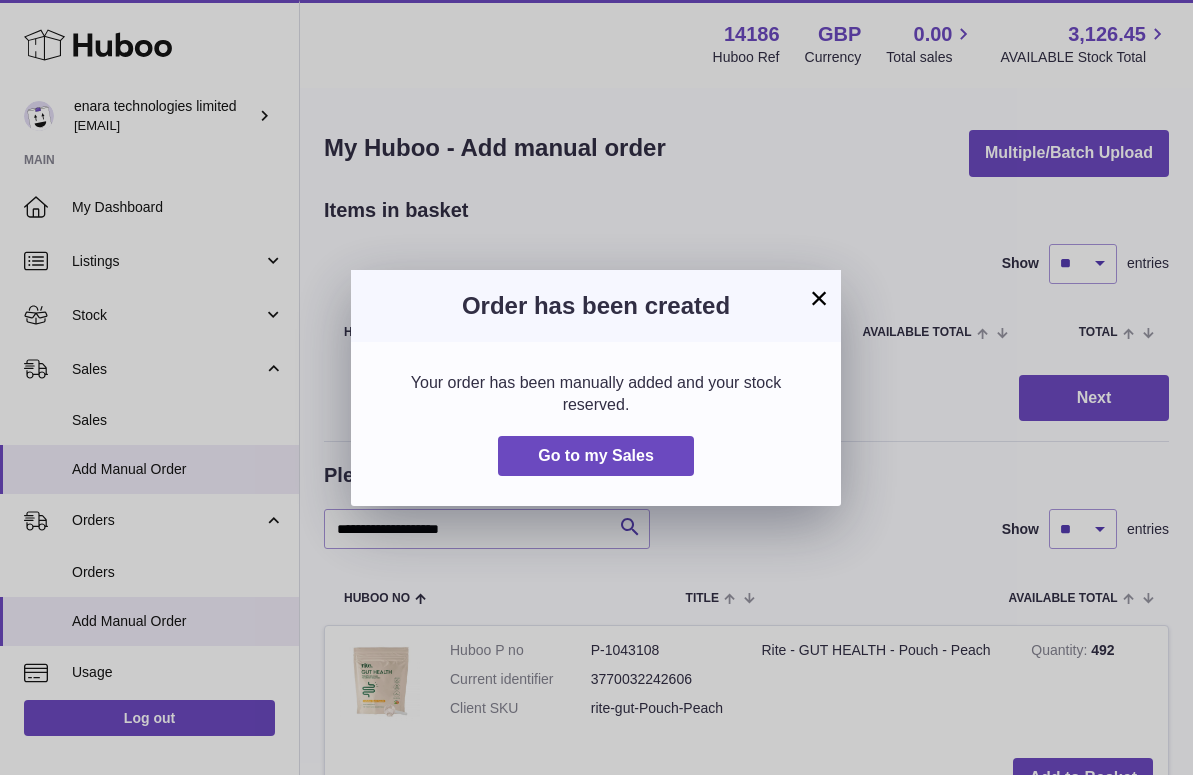 click on "×" at bounding box center [819, 298] 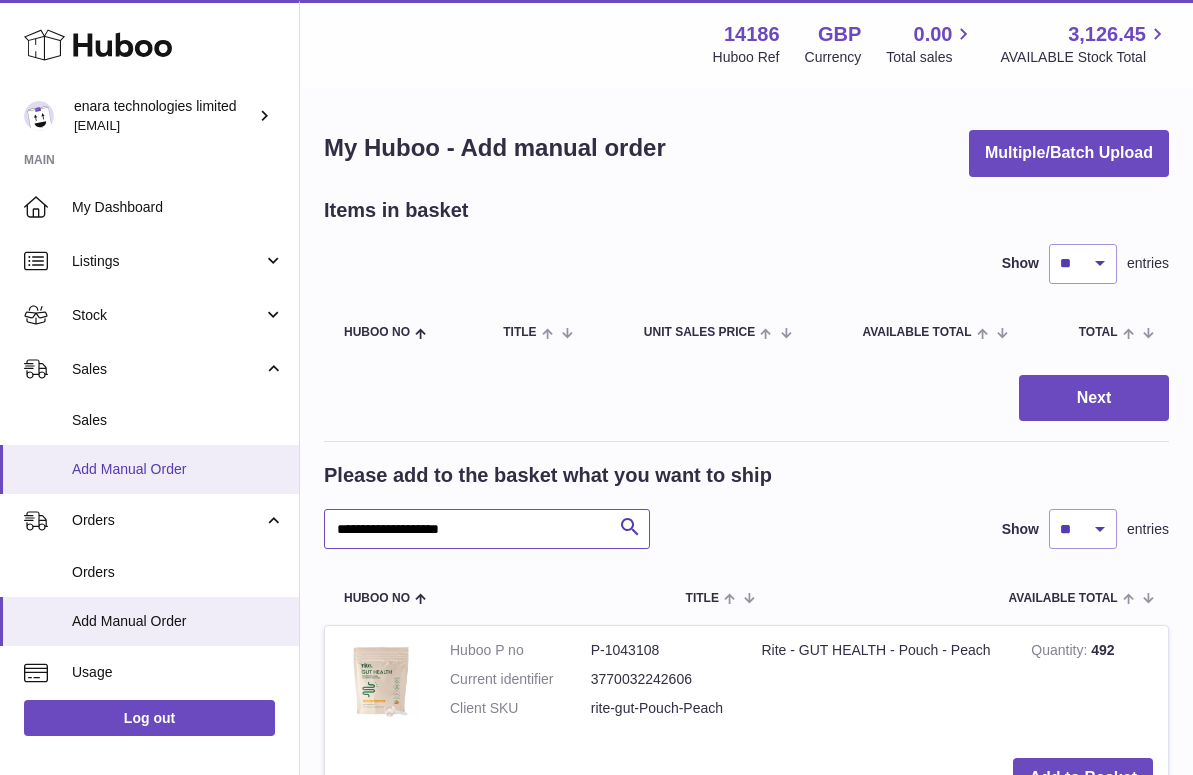 drag, startPoint x: 536, startPoint y: 524, endPoint x: 111, endPoint y: 486, distance: 426.69543 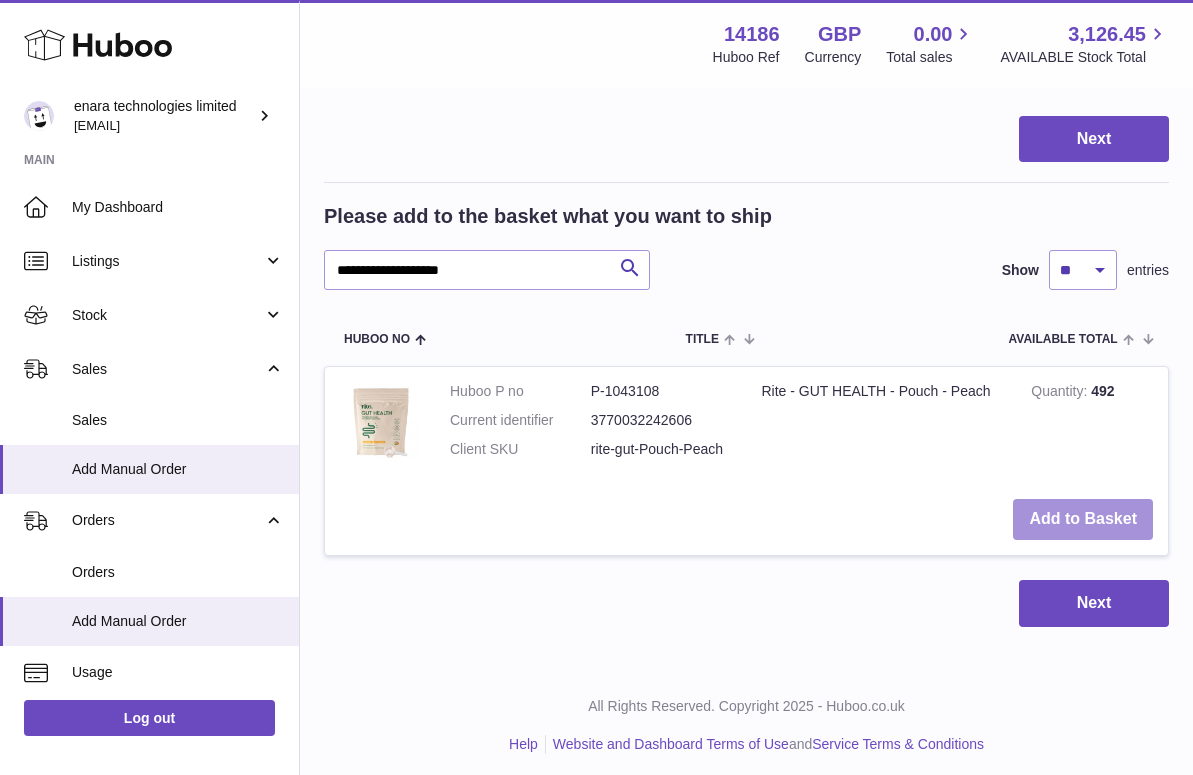 click on "Add to Basket" at bounding box center [1083, 519] 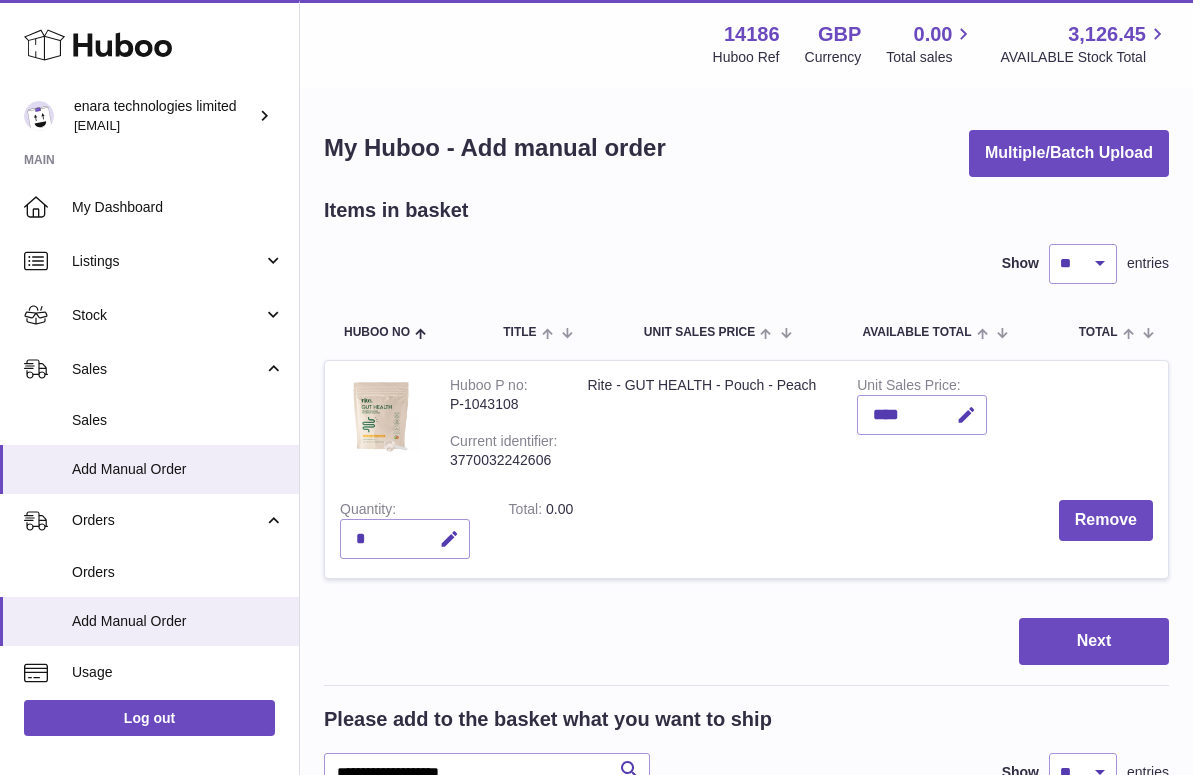 scroll, scrollTop: 0, scrollLeft: 0, axis: both 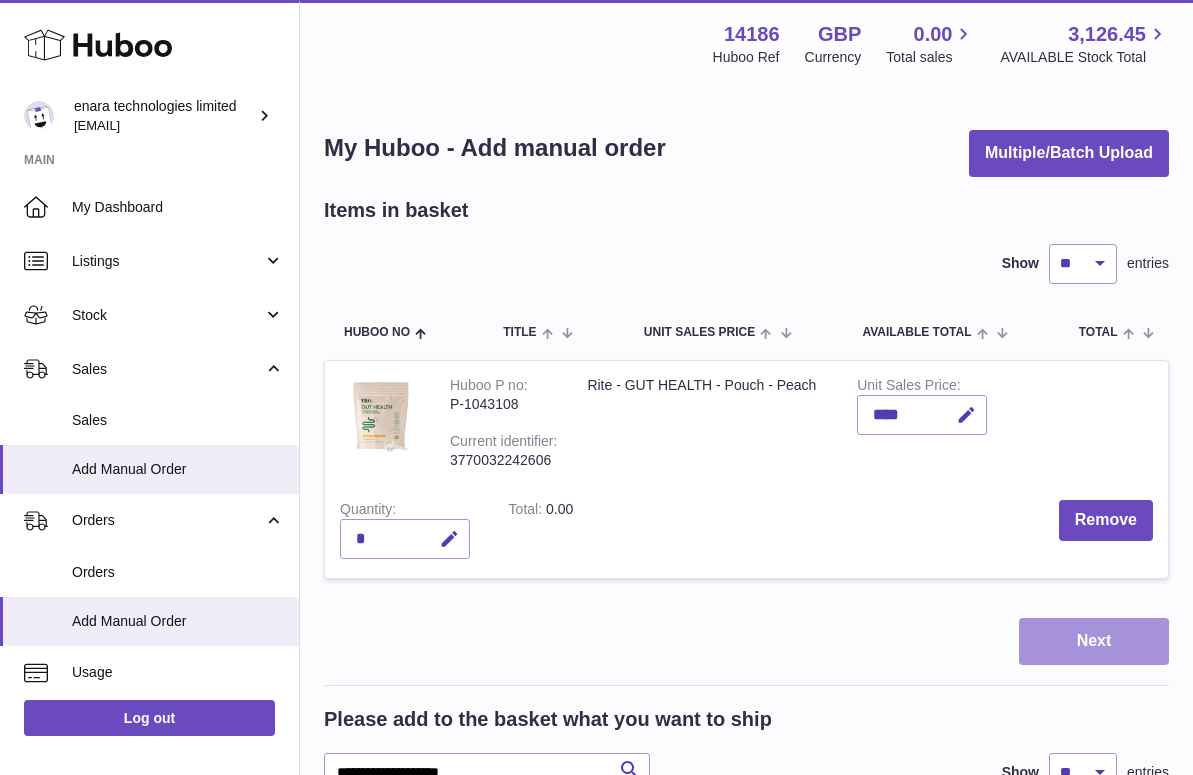 click on "Next" at bounding box center [1094, 641] 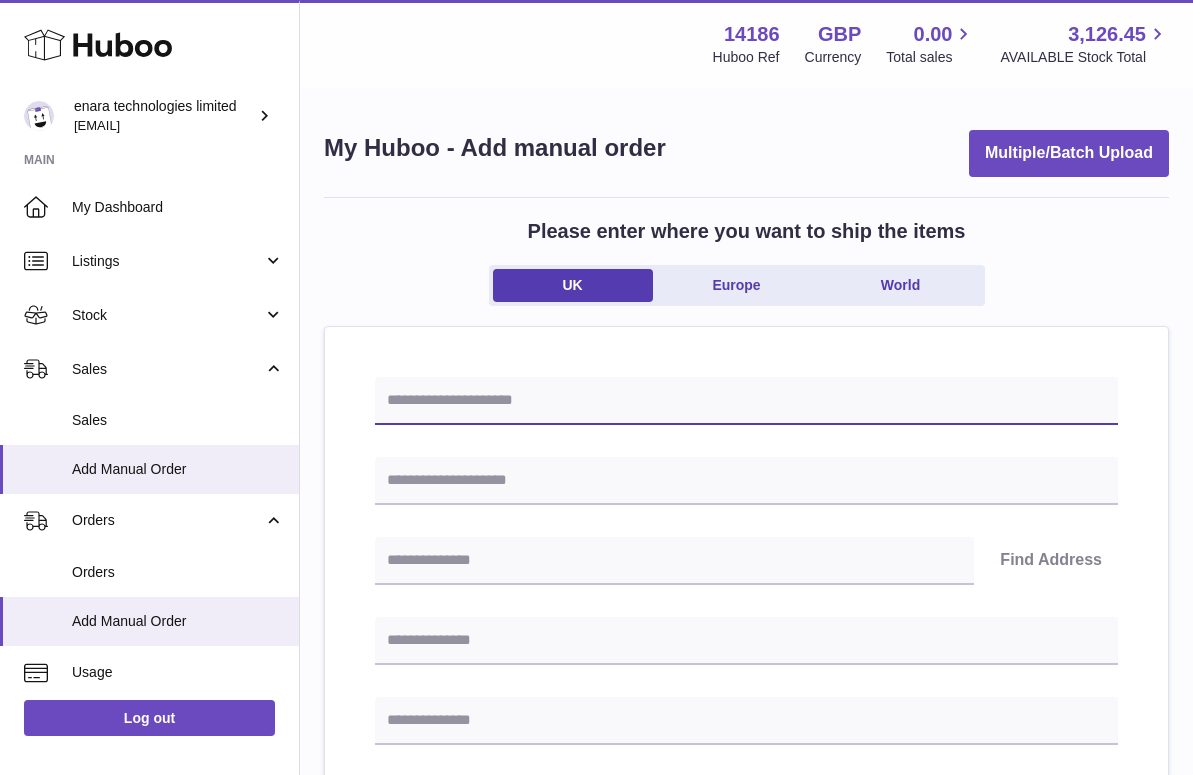 click at bounding box center (746, 401) 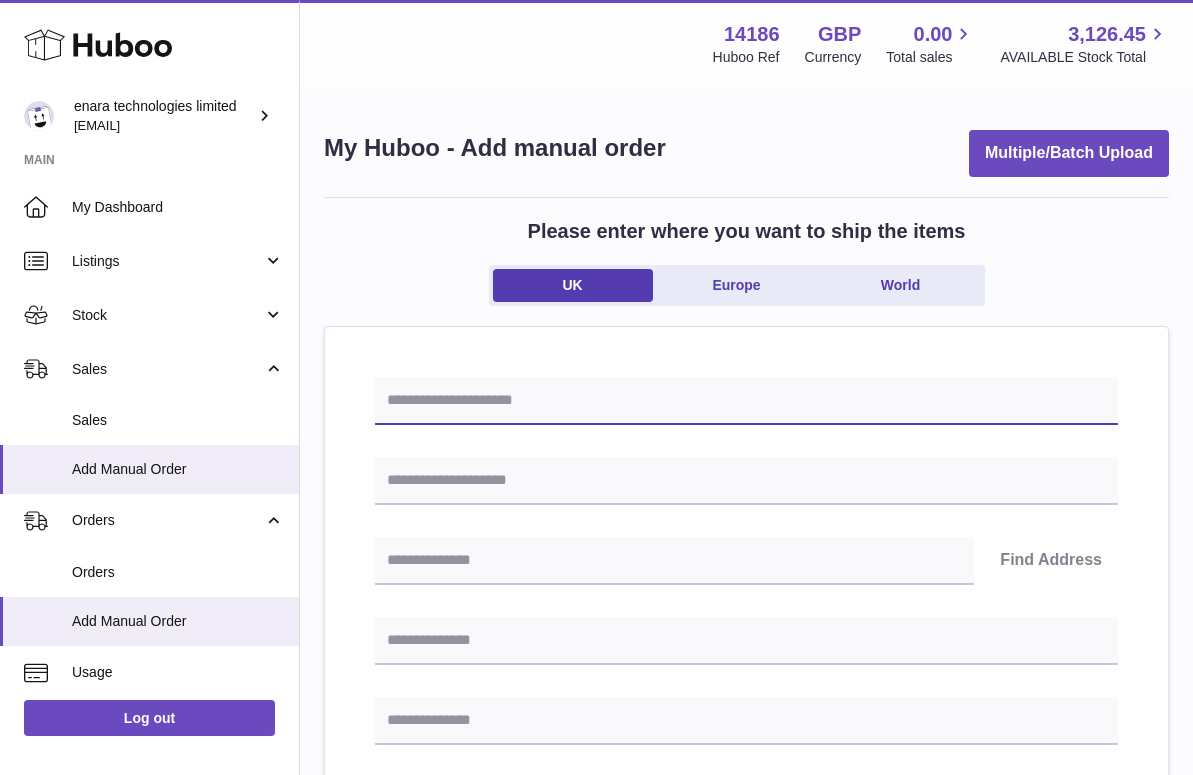 paste on "**********" 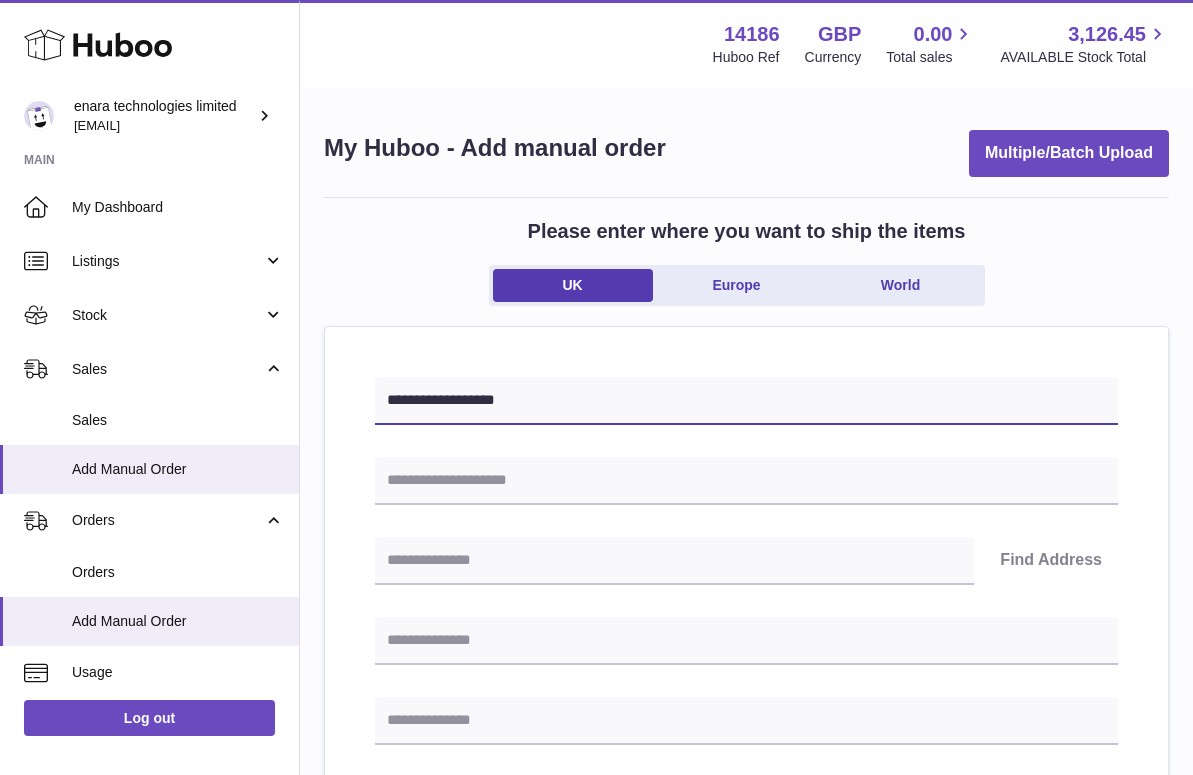 type on "**********" 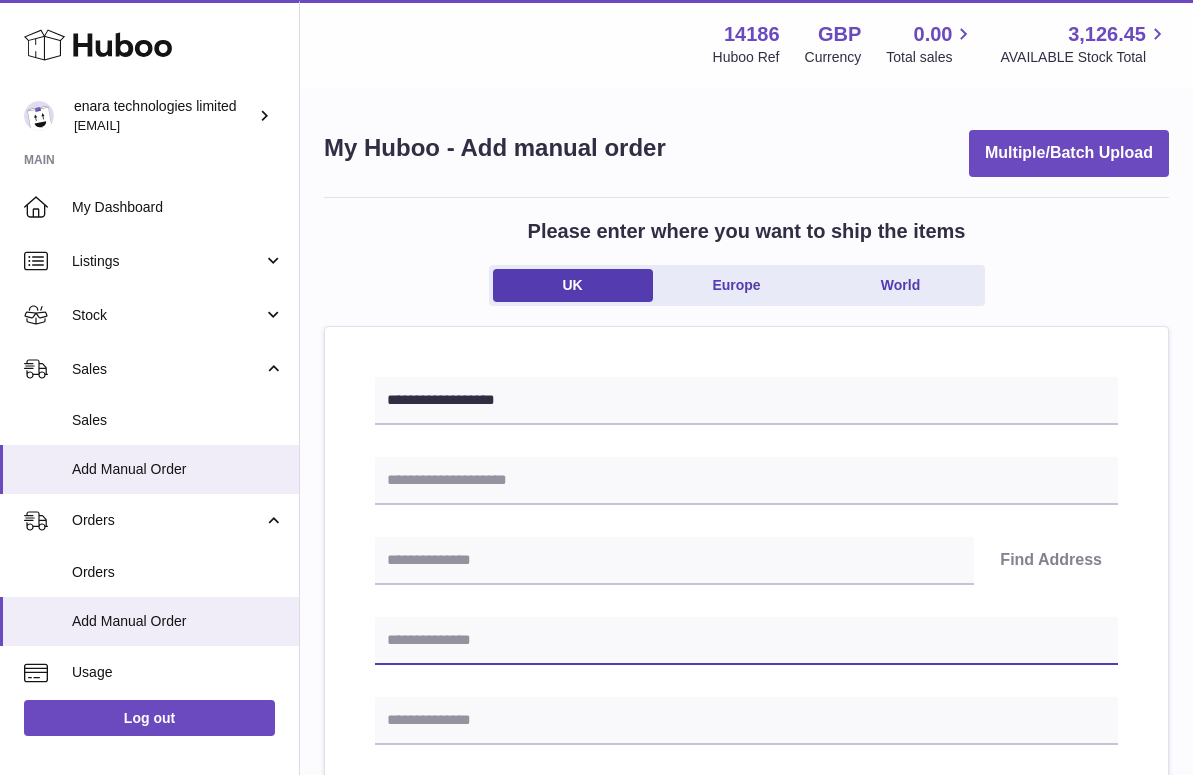 paste on "**********" 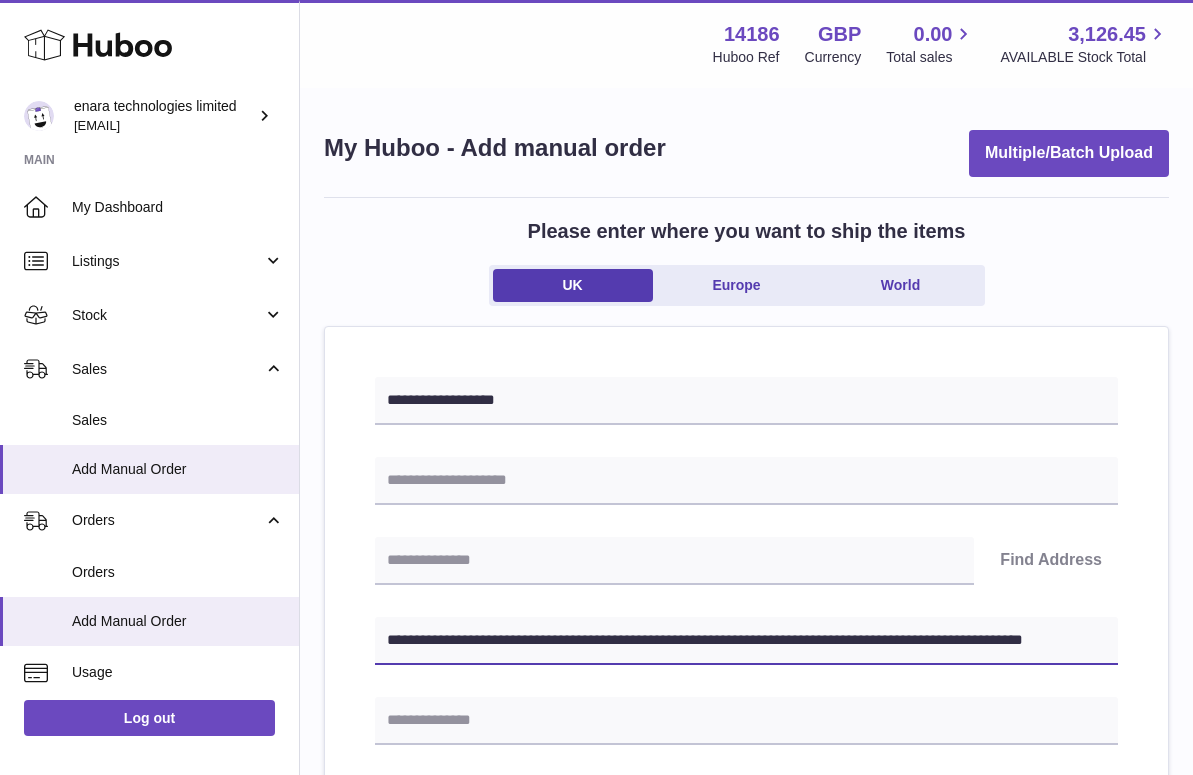drag, startPoint x: 700, startPoint y: 635, endPoint x: 1209, endPoint y: 590, distance: 510.98532 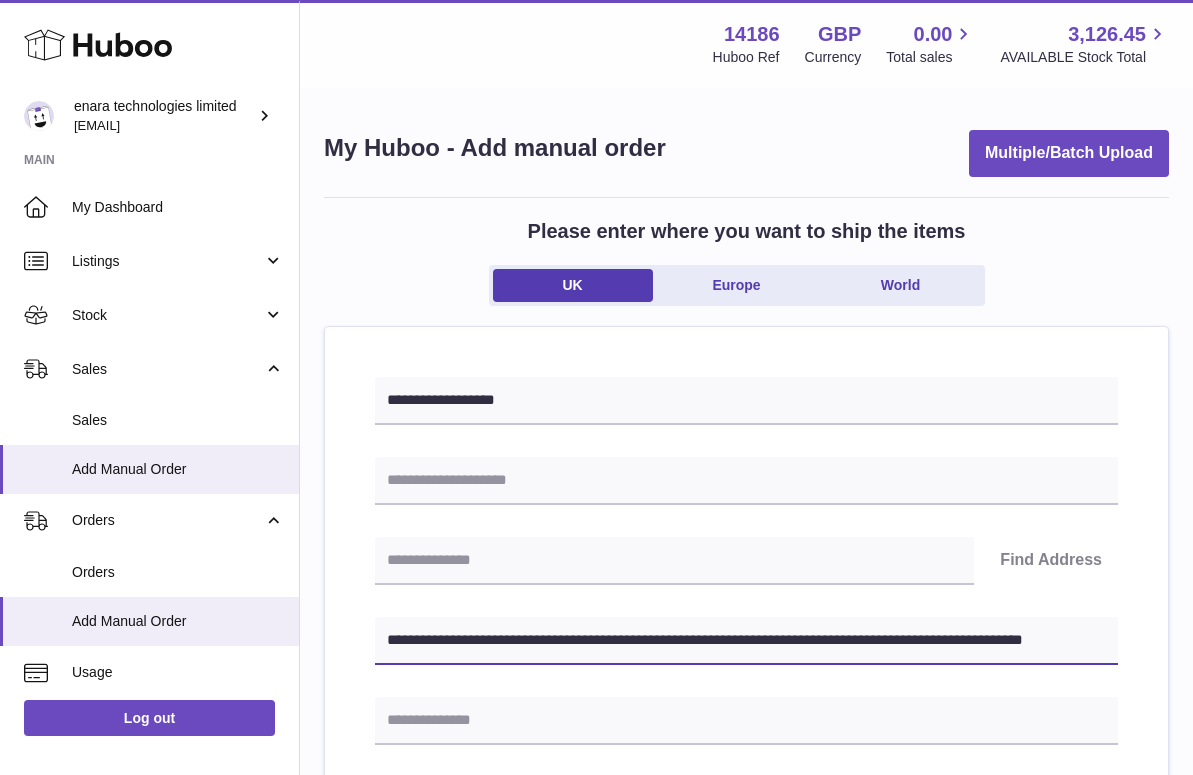 click on ".st0{fill:#141414;}" at bounding box center (596, 387) 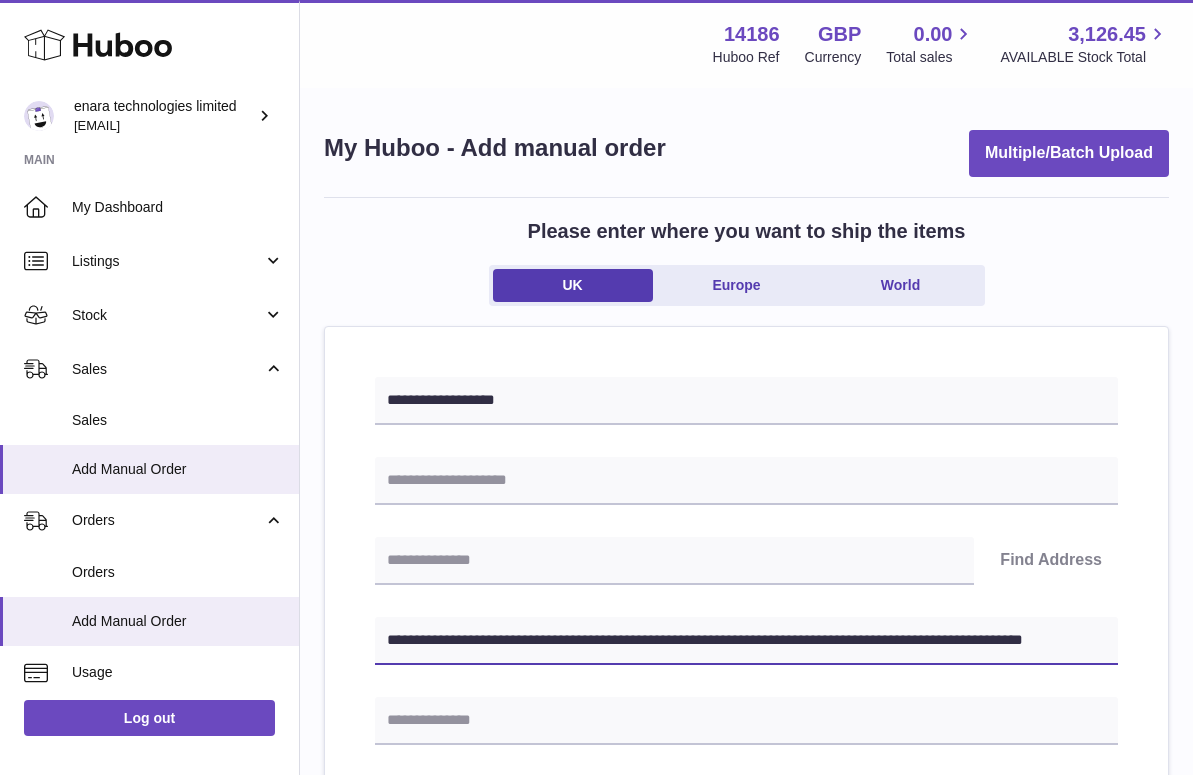 click on "**********" at bounding box center [746, 641] 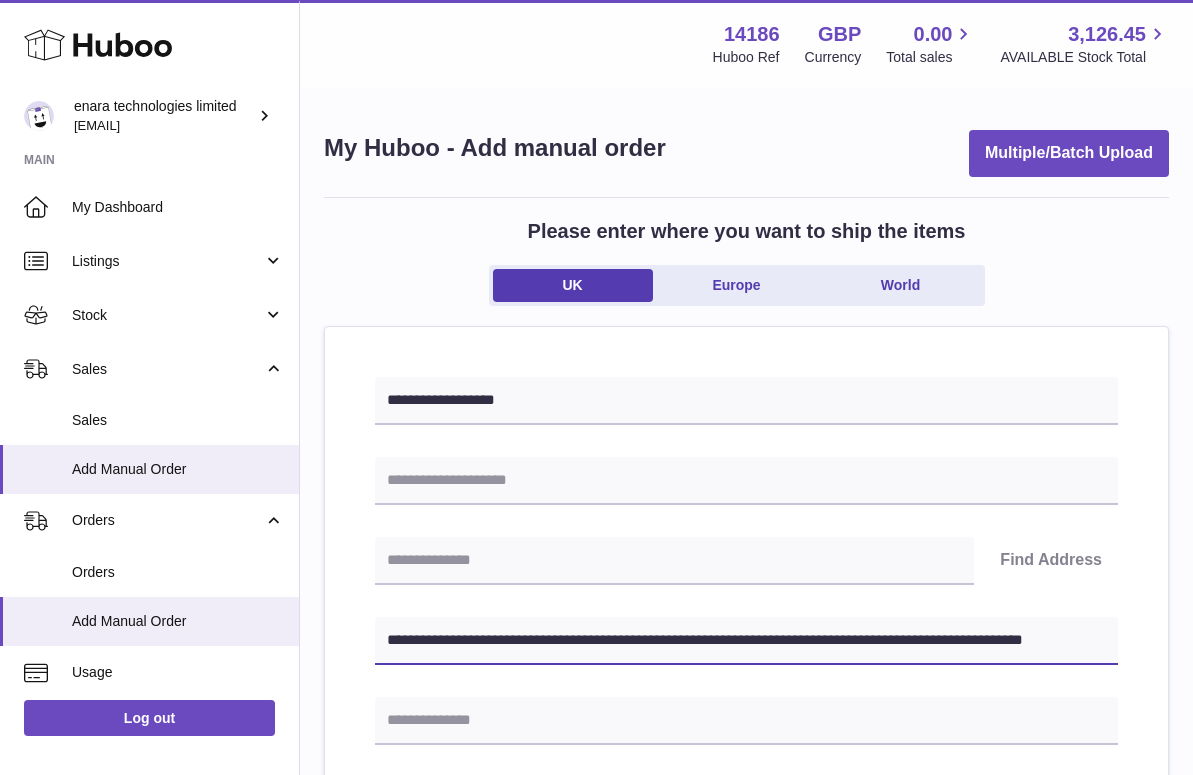 click on ".st0{fill:#141414;}" at bounding box center [596, 387] 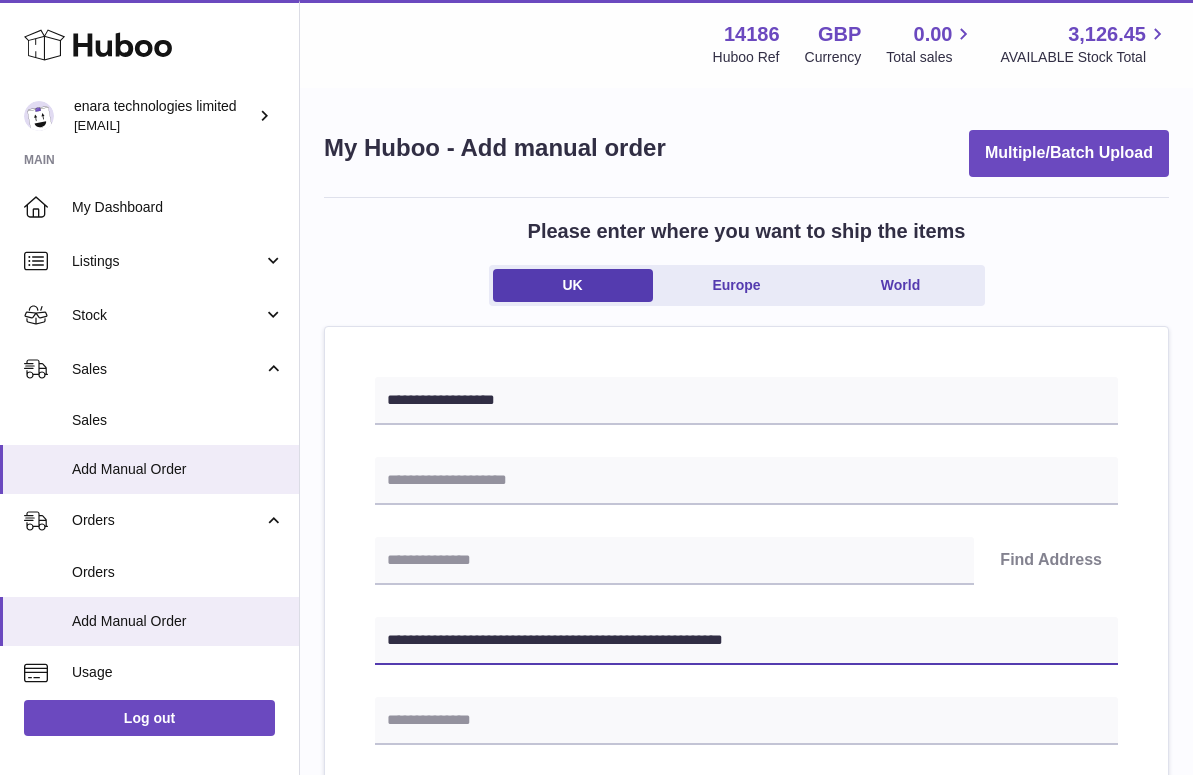 type on "**********" 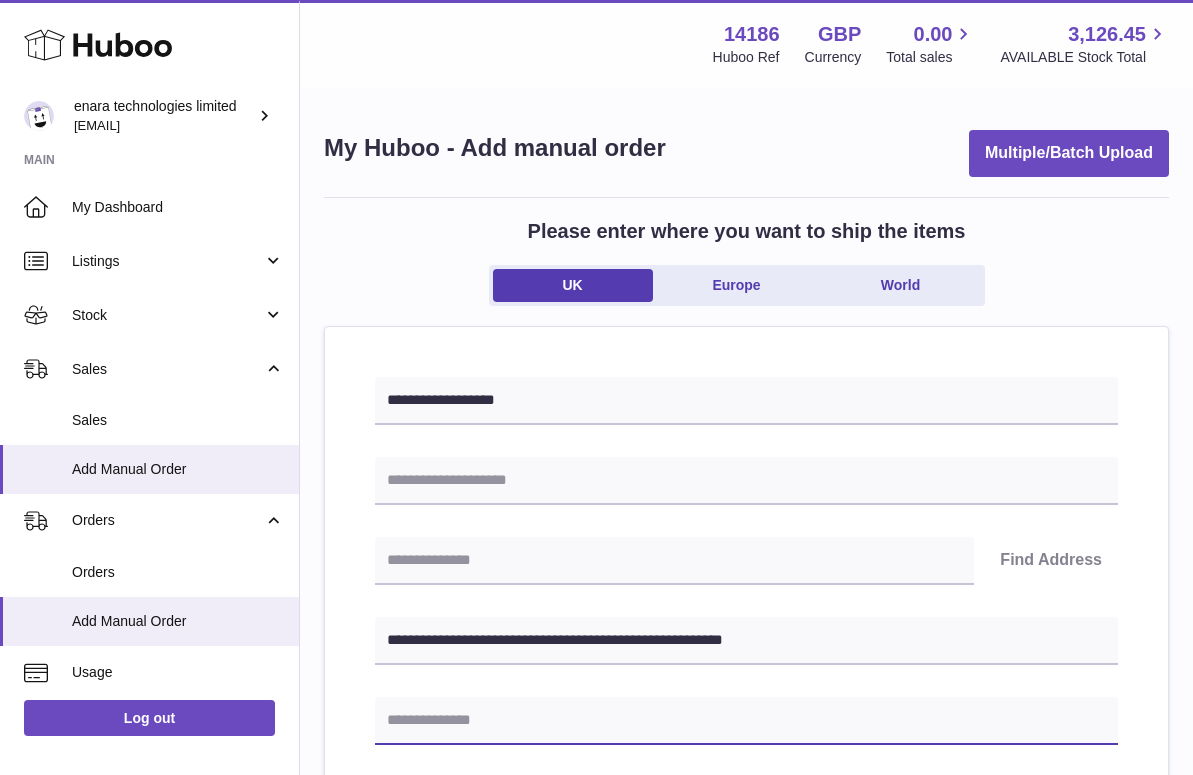 paste on "**********" 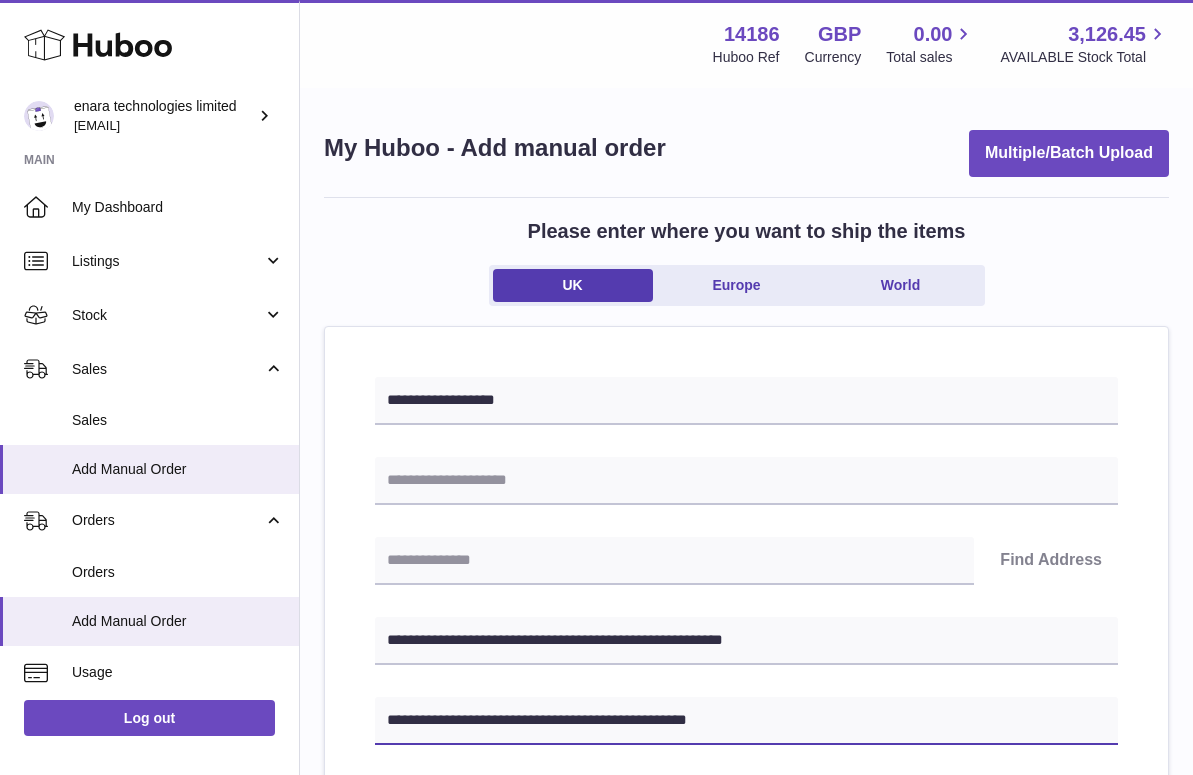 type on "**********" 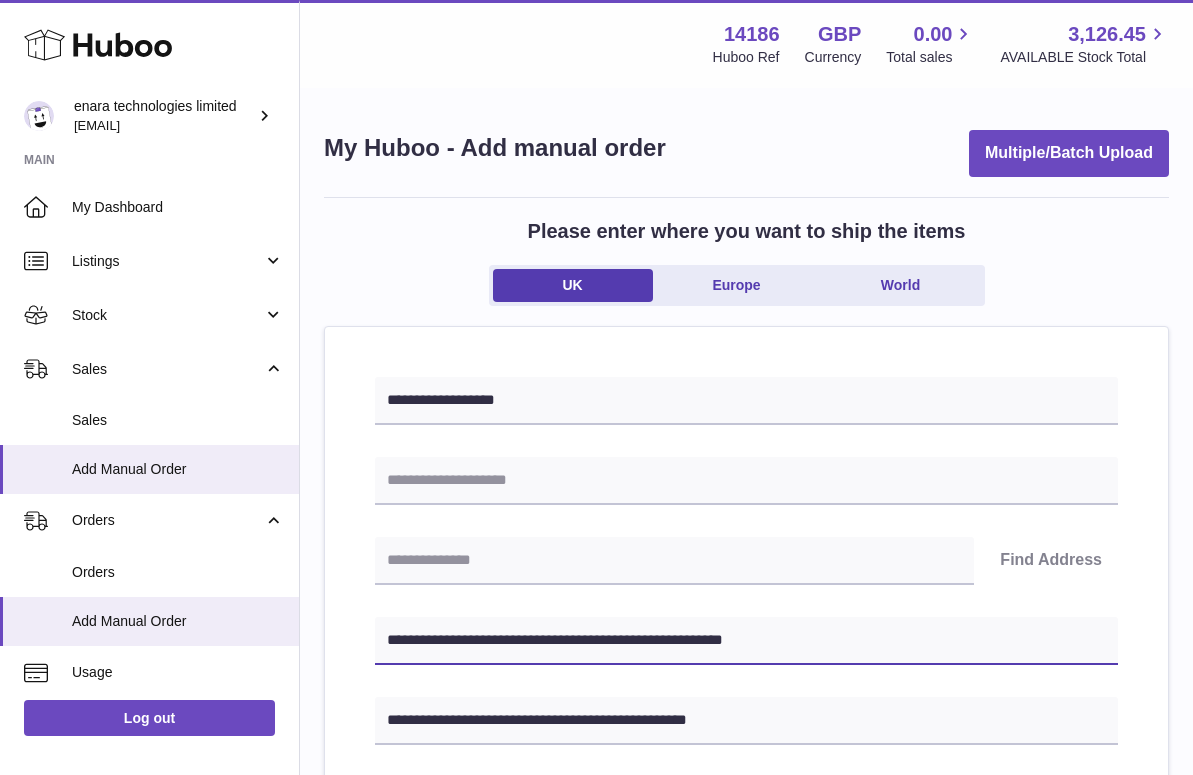 drag, startPoint x: 523, startPoint y: 640, endPoint x: 396, endPoint y: 630, distance: 127.39309 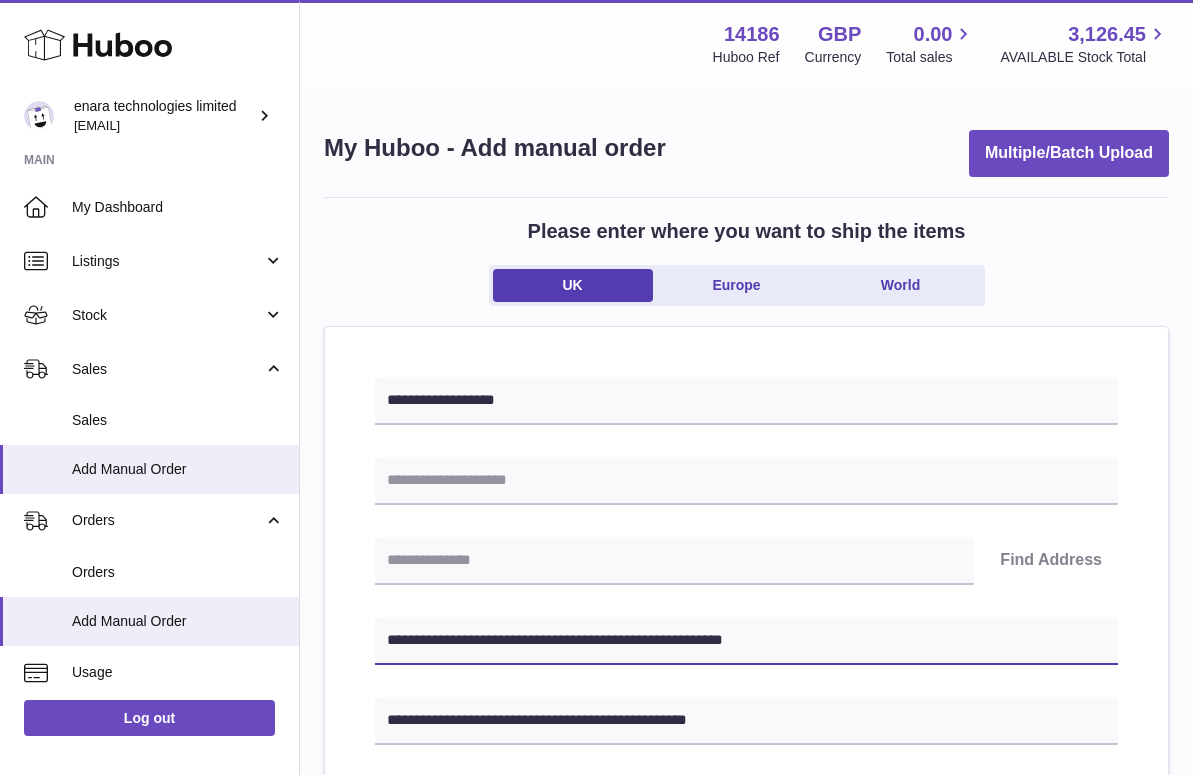 click on "**********" at bounding box center [746, 641] 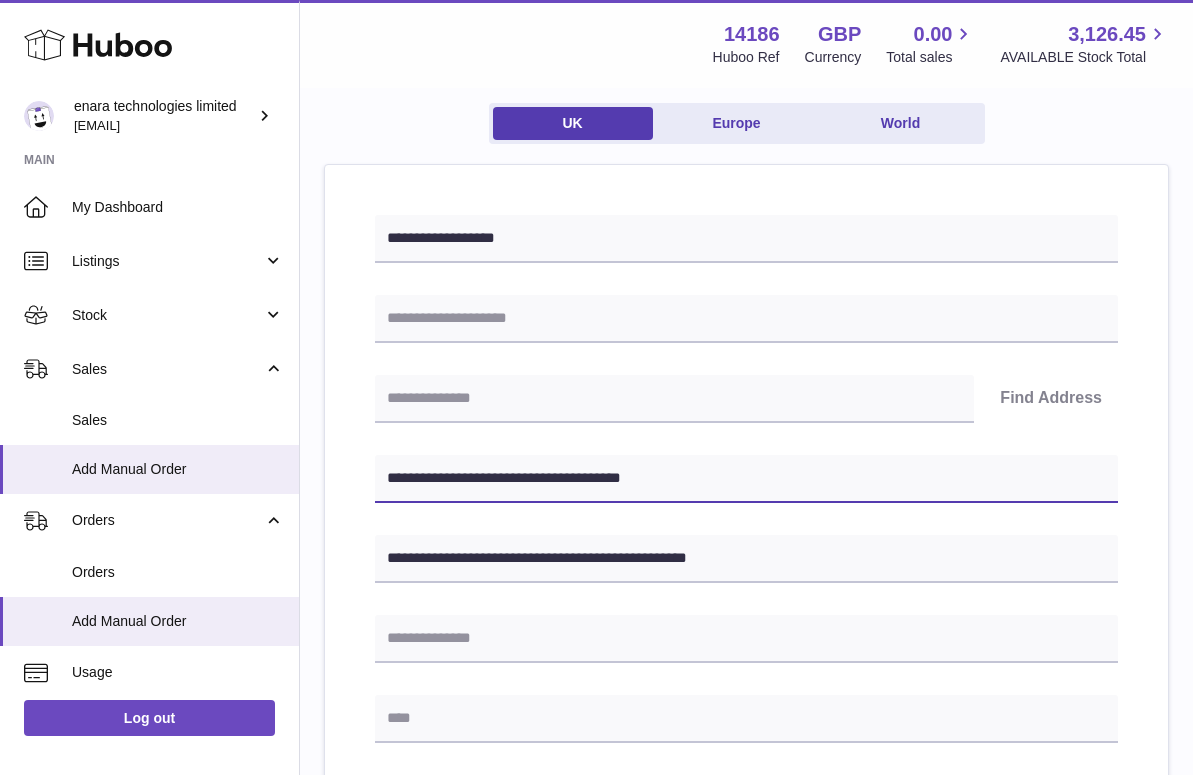 scroll, scrollTop: 166, scrollLeft: 0, axis: vertical 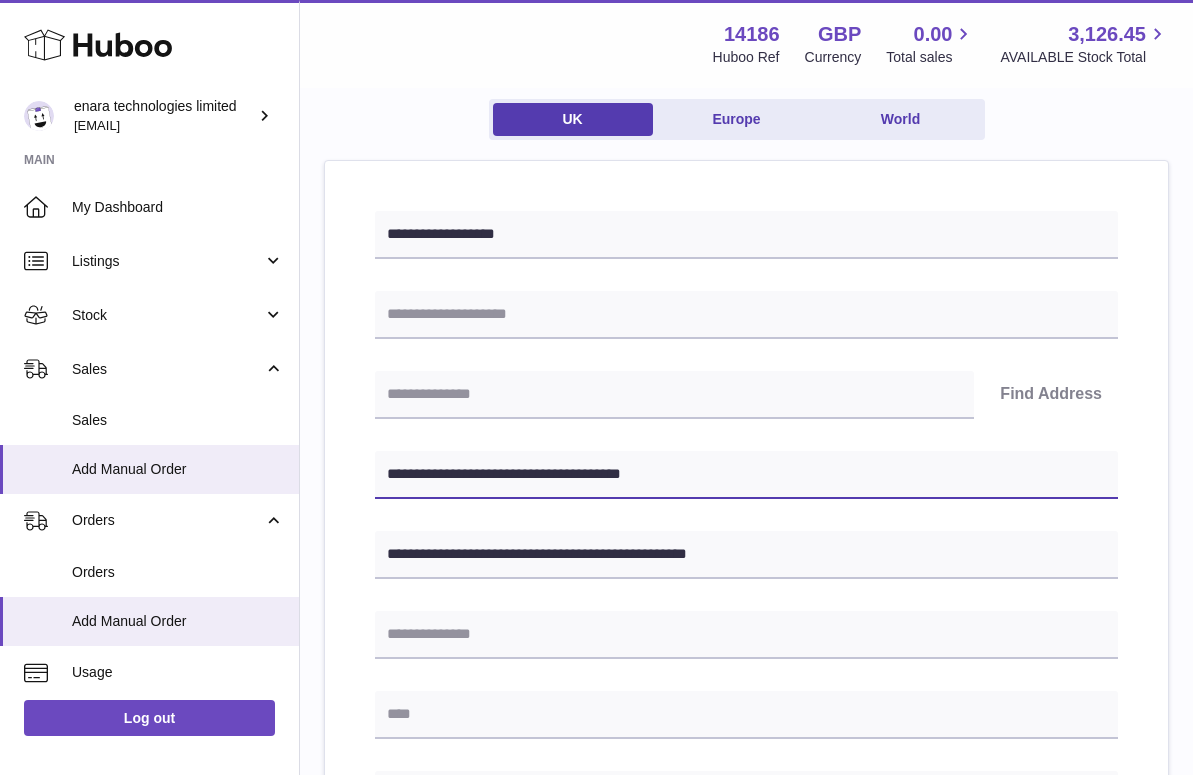 type on "**********" 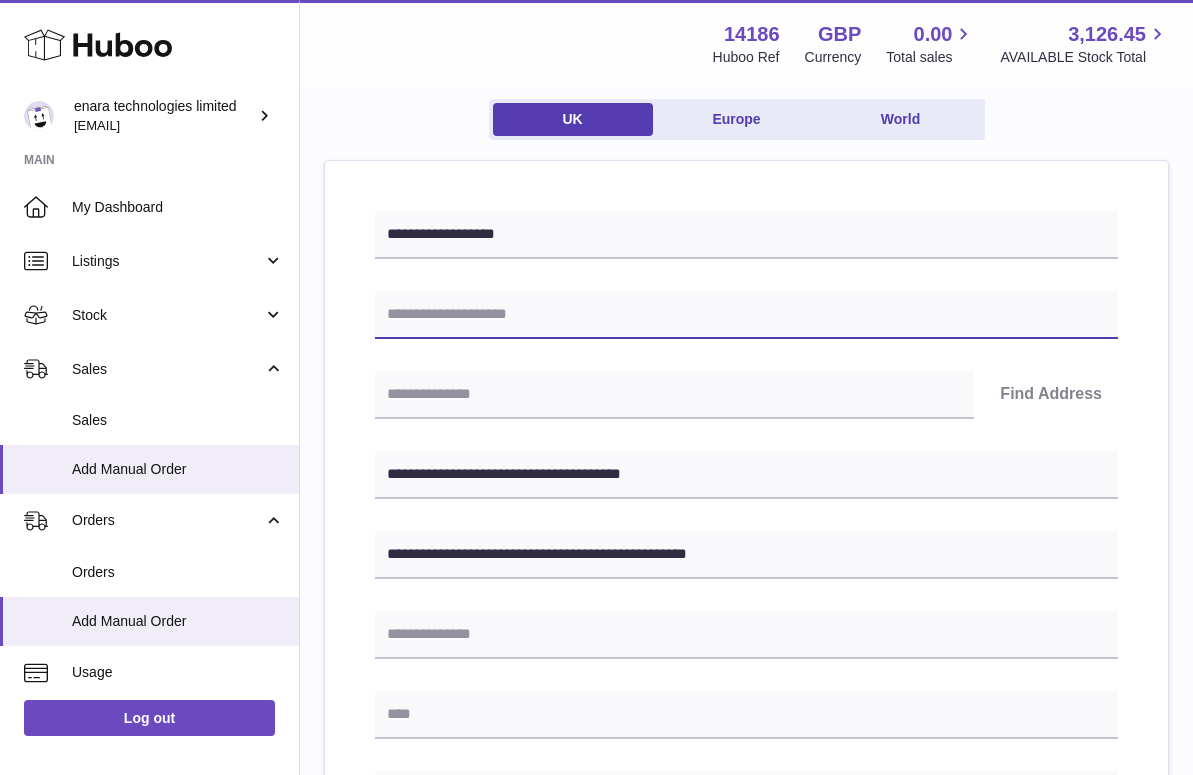 paste on "**********" 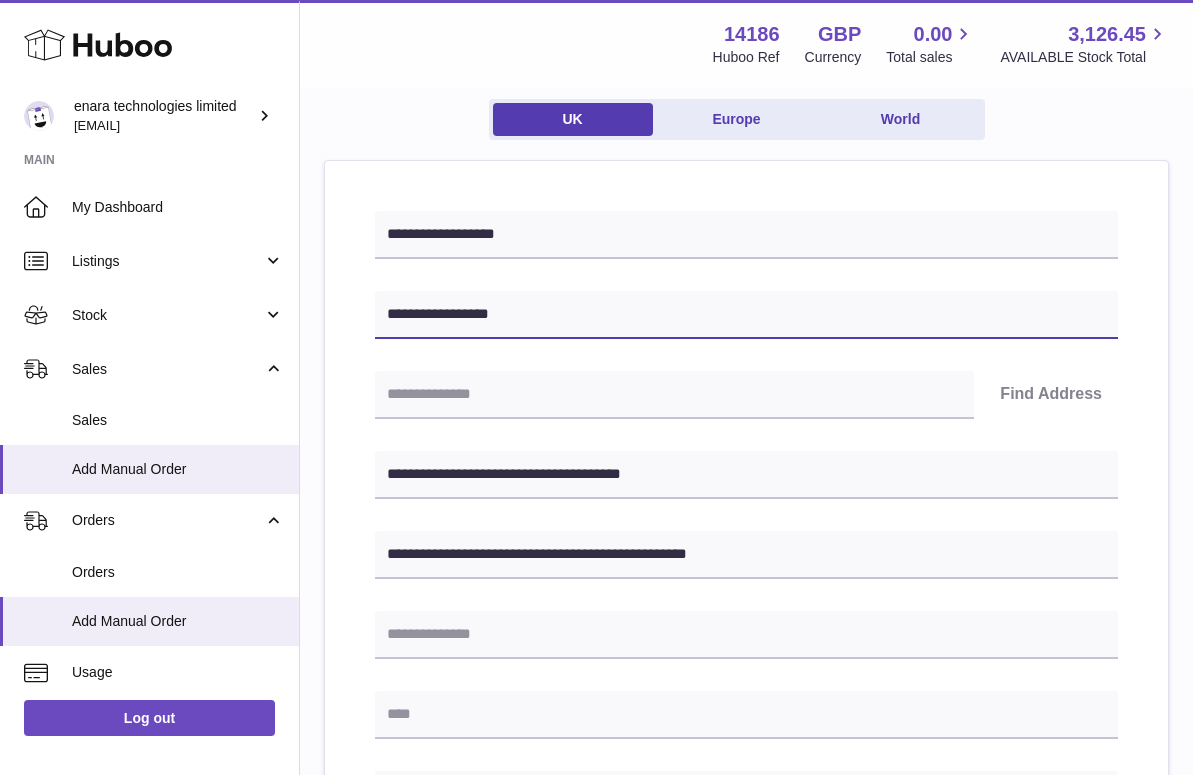 type on "**********" 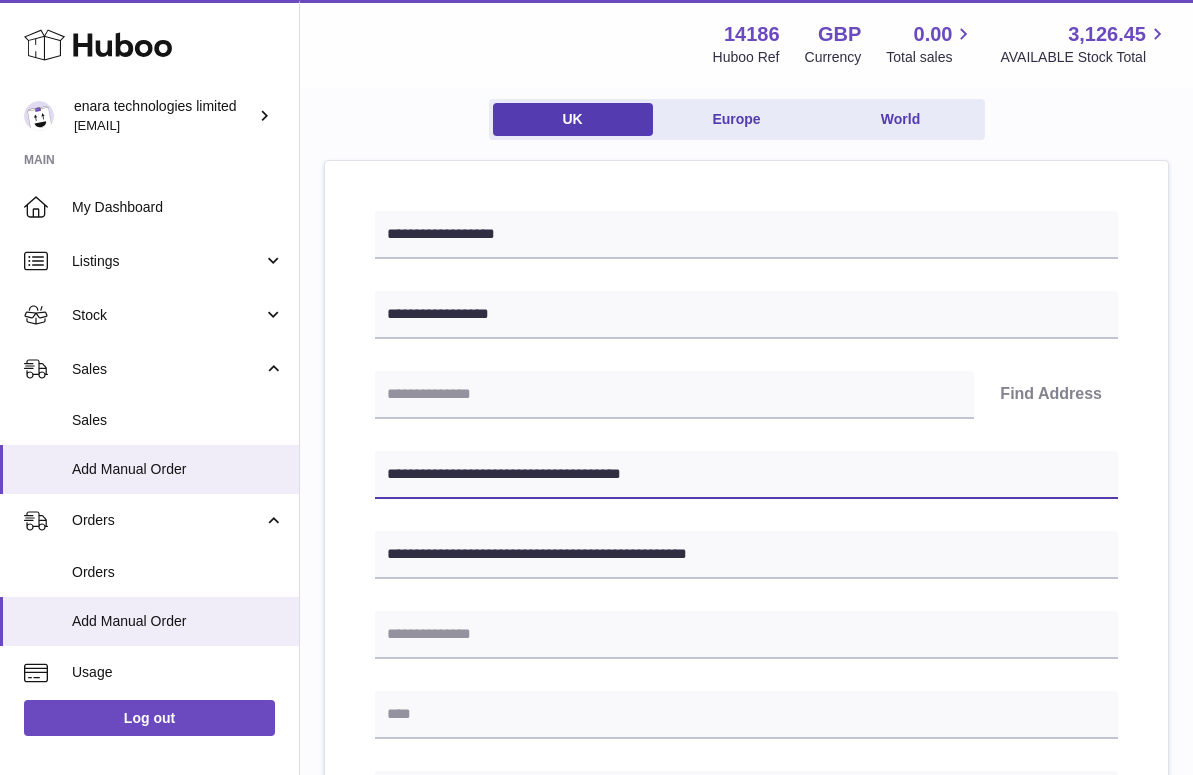 click on "**********" at bounding box center [746, 475] 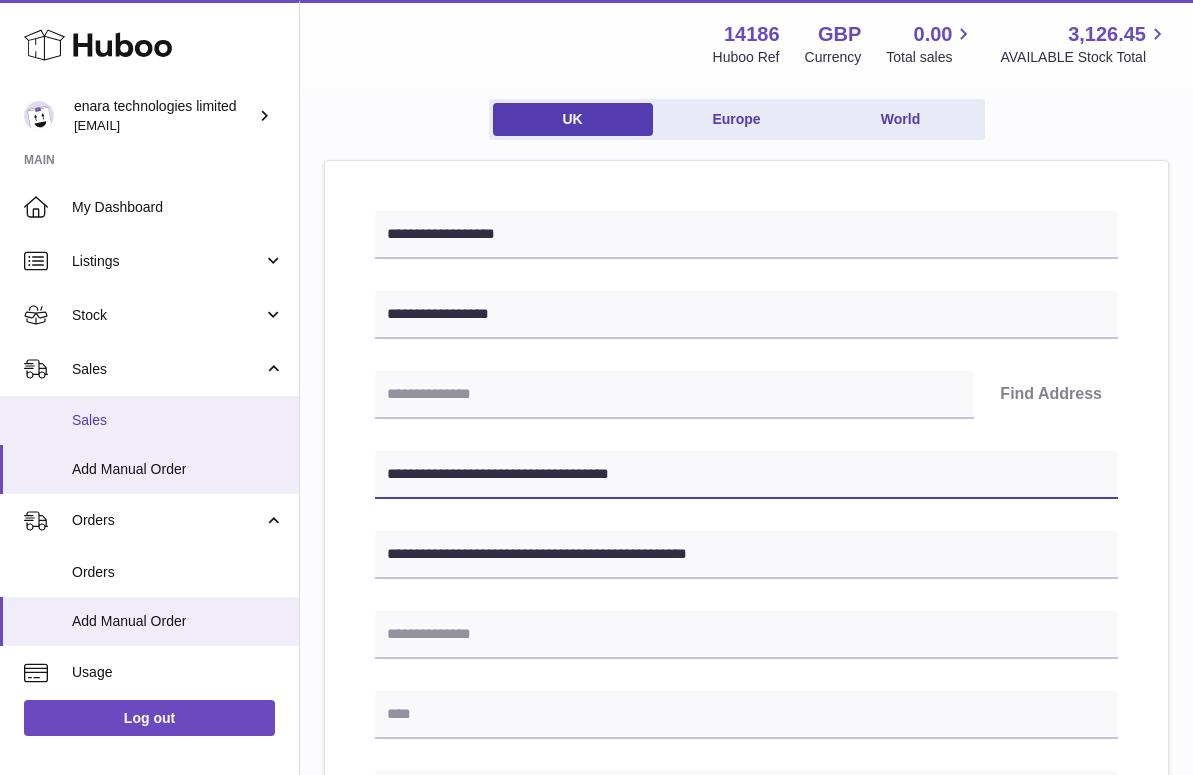 drag, startPoint x: 504, startPoint y: 468, endPoint x: 78, endPoint y: 405, distance: 430.63324 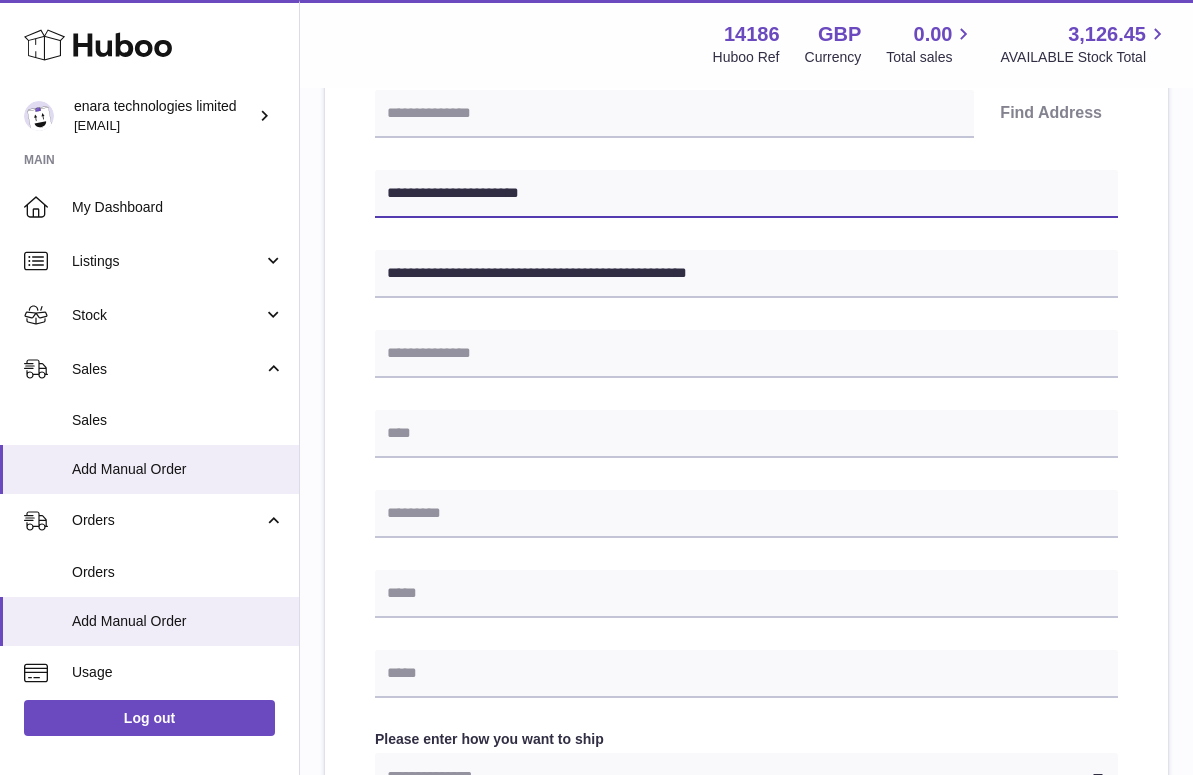 scroll, scrollTop: 468, scrollLeft: 0, axis: vertical 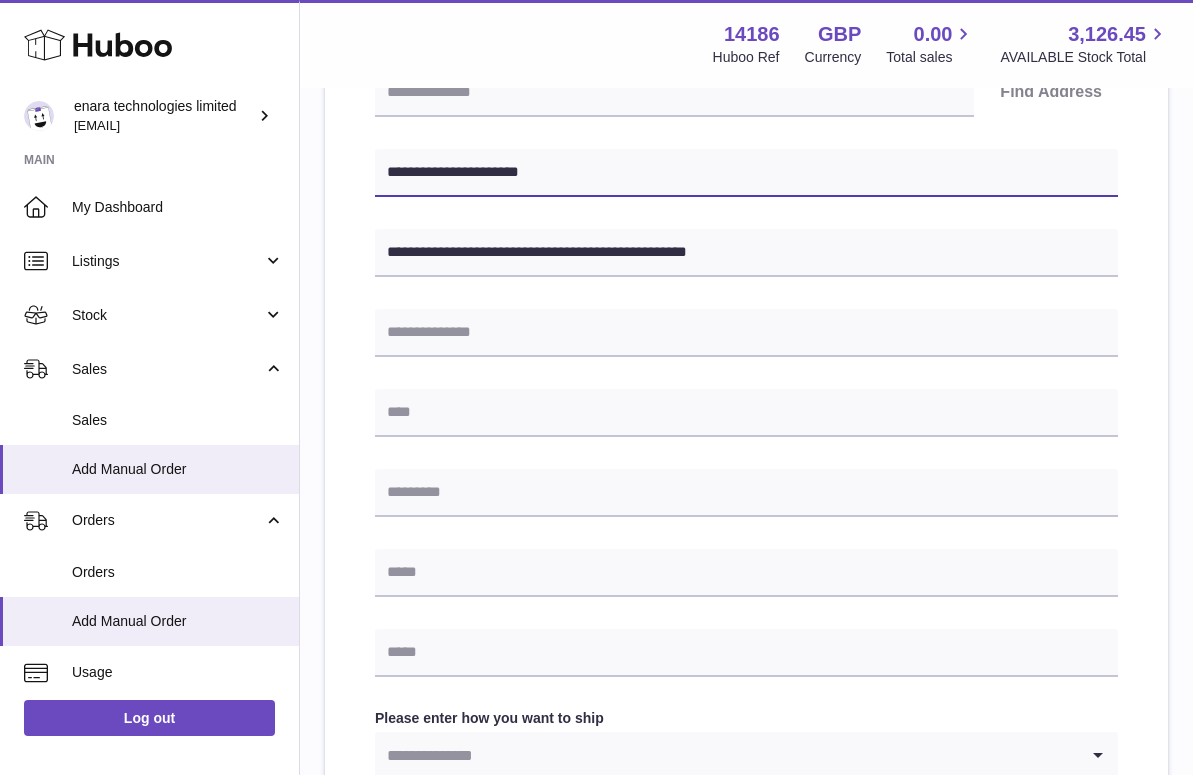 type on "**********" 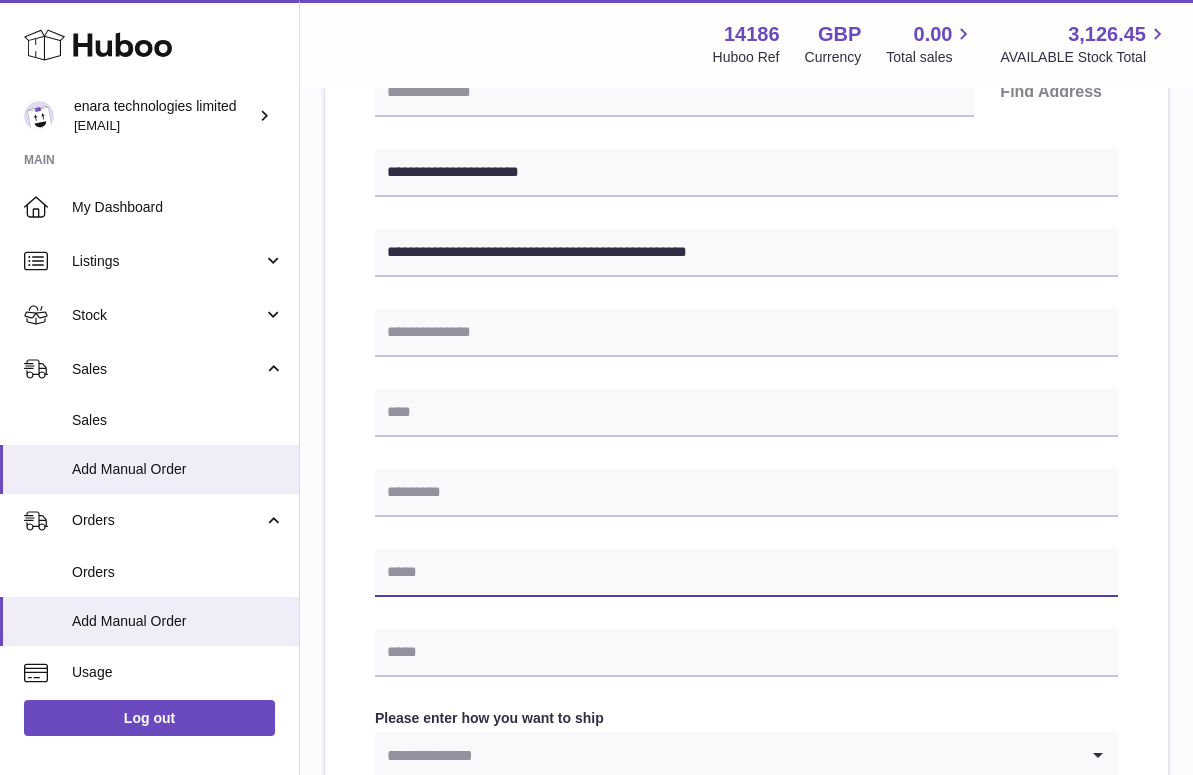 type on "*" 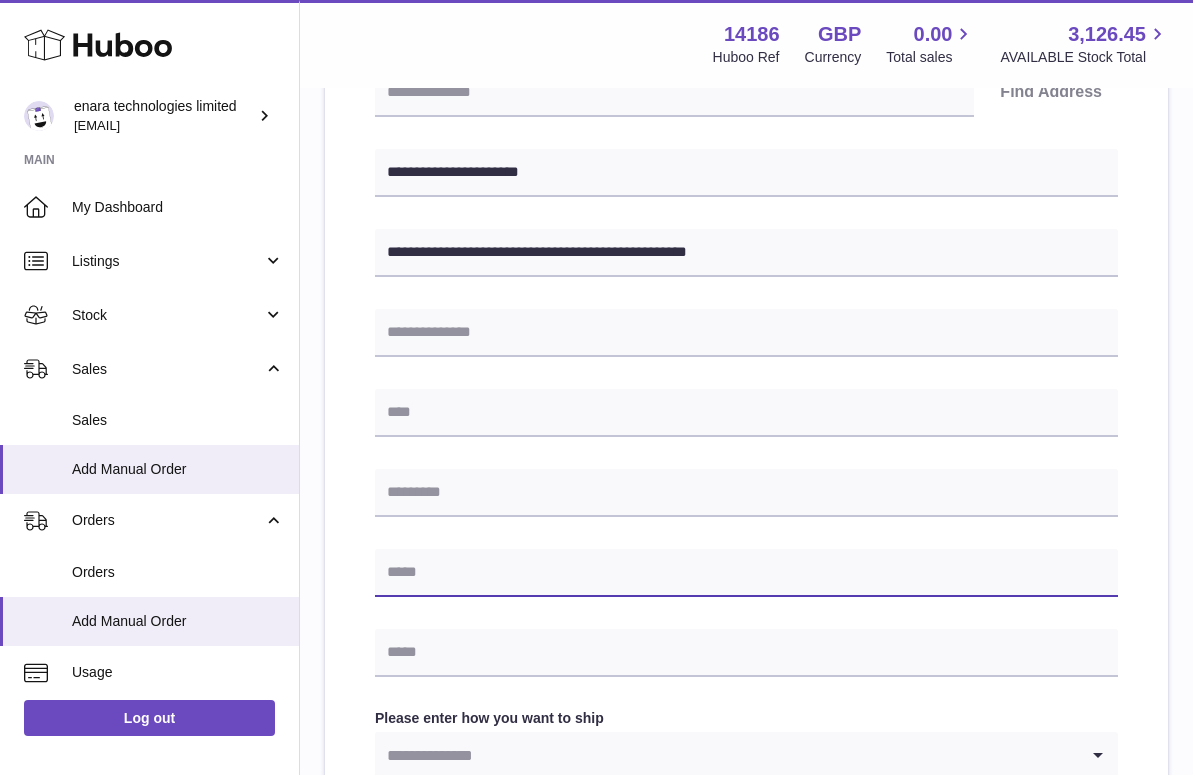 paste on "**********" 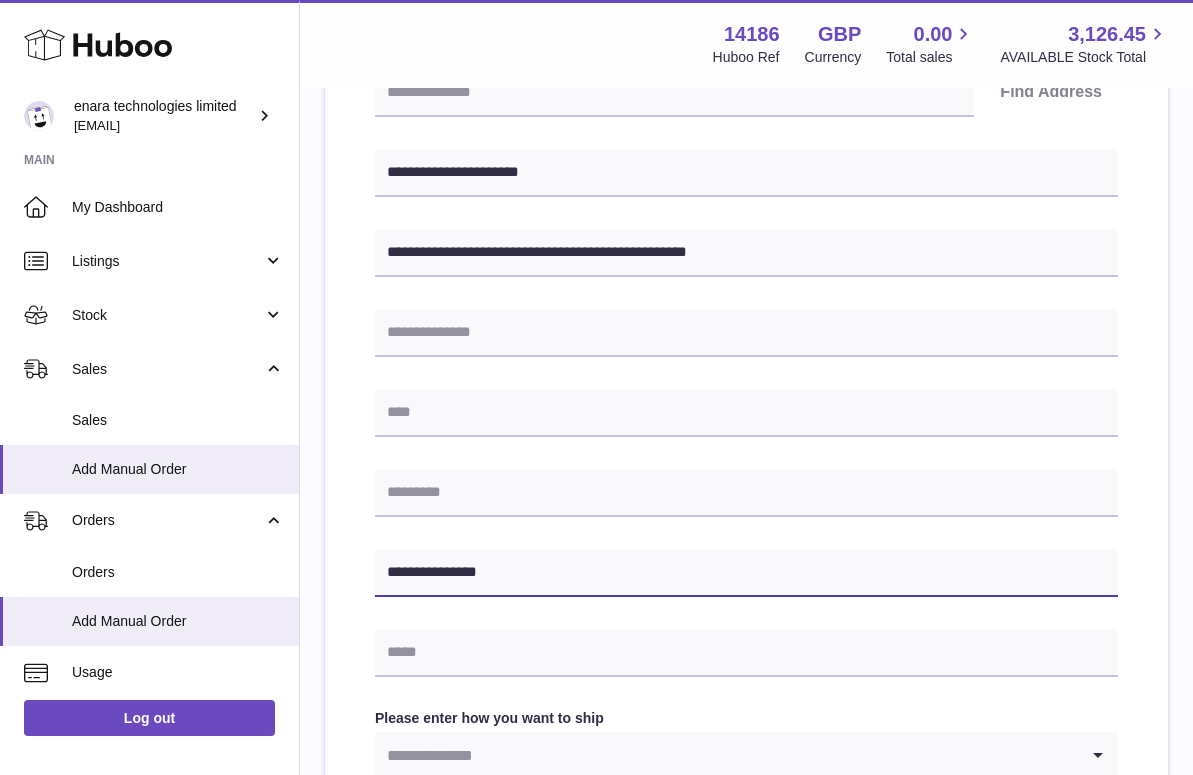 type on "**********" 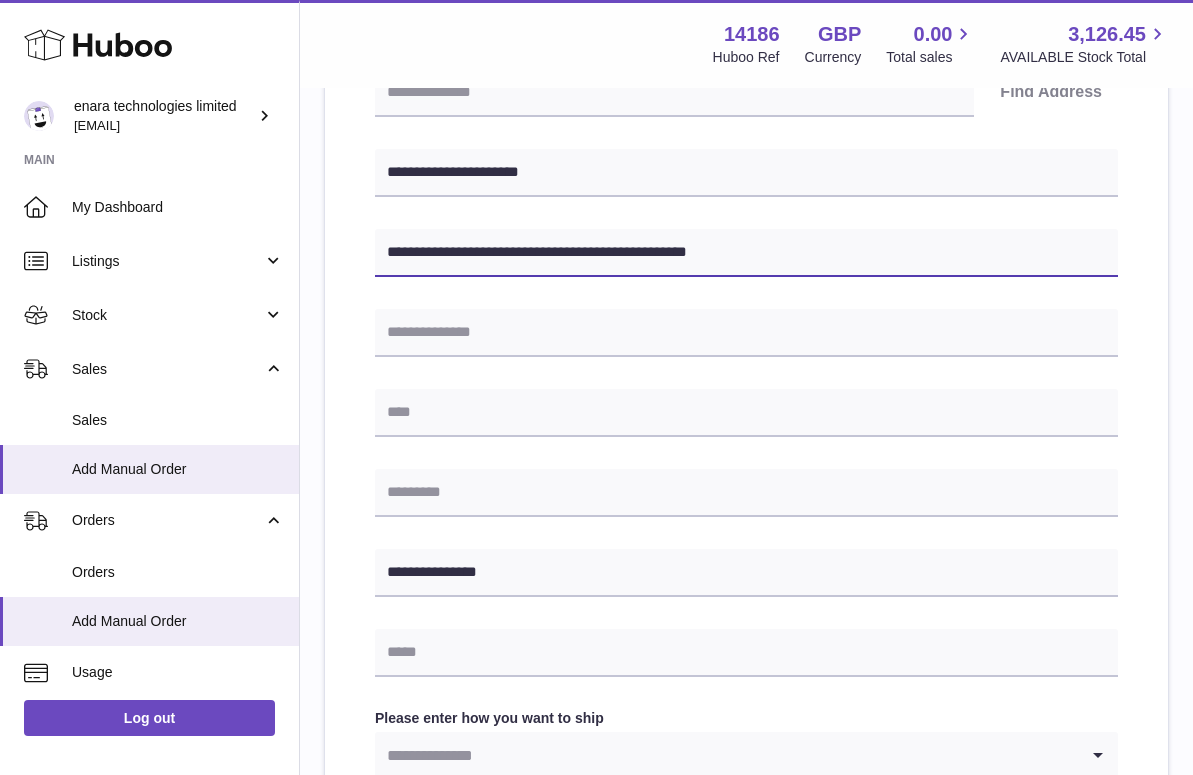 drag, startPoint x: 580, startPoint y: 251, endPoint x: 644, endPoint y: 251, distance: 64 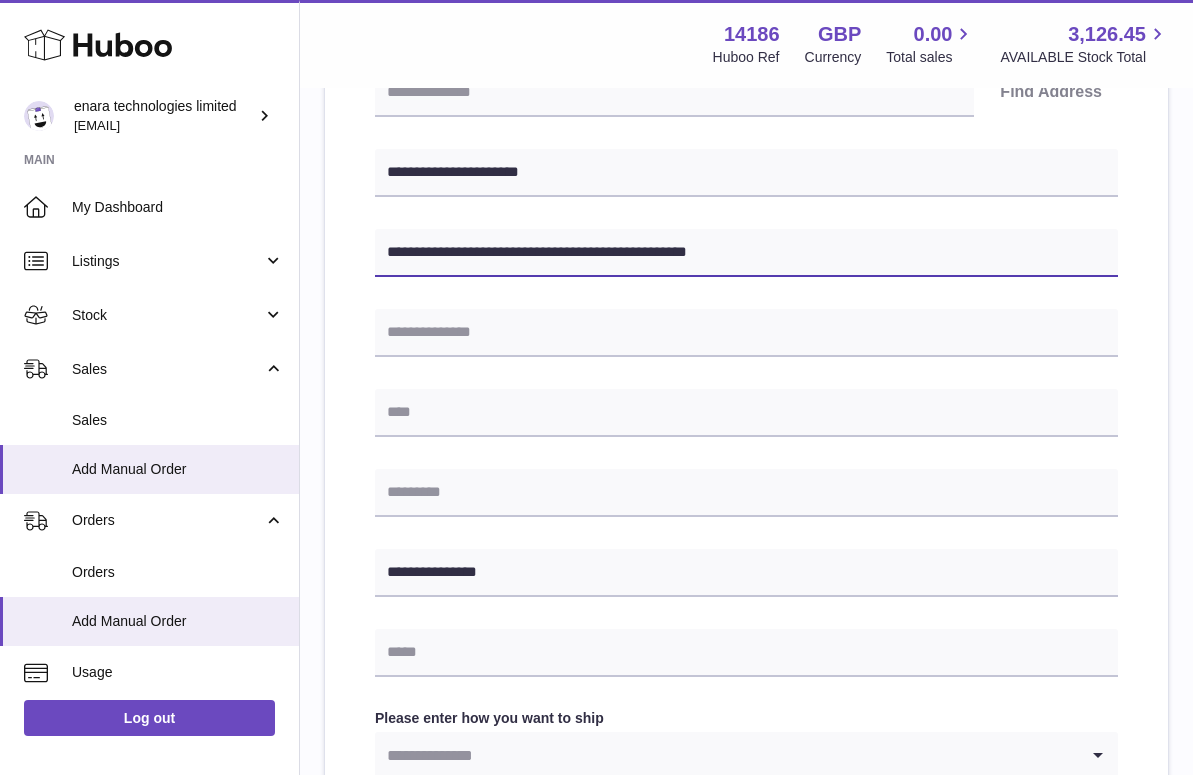 click on "**********" at bounding box center [746, 253] 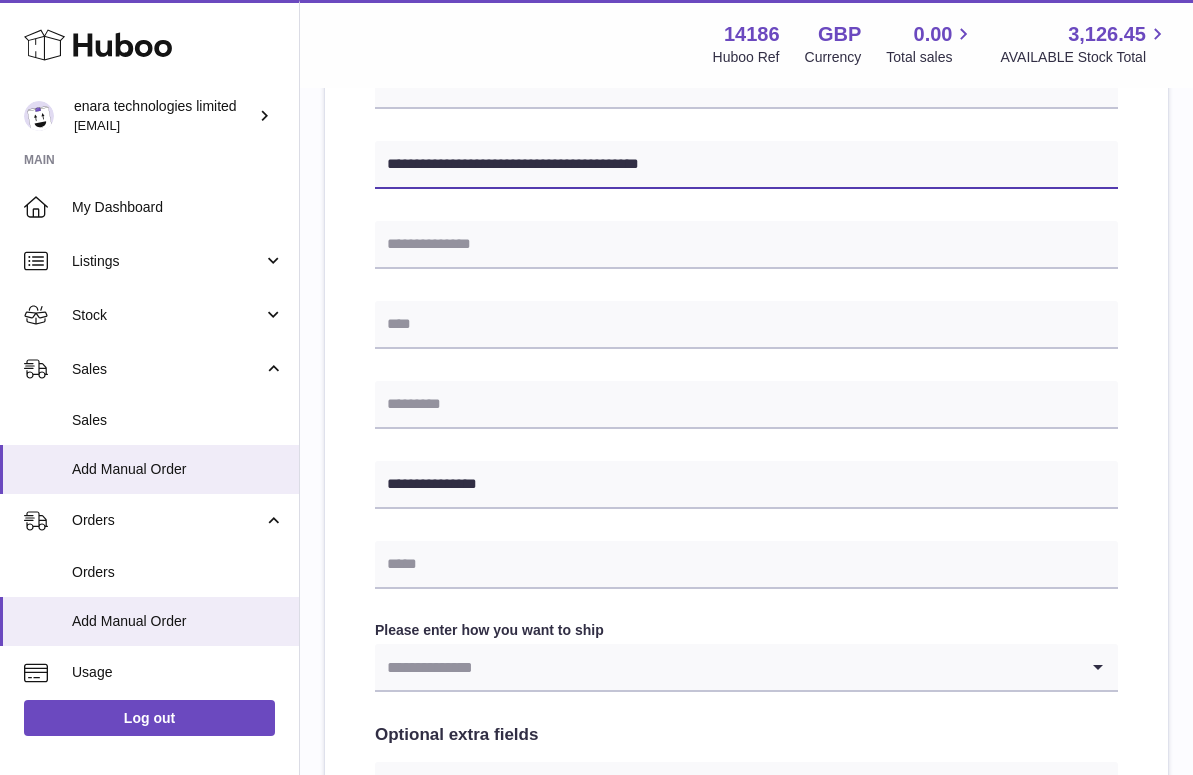 scroll, scrollTop: 558, scrollLeft: 0, axis: vertical 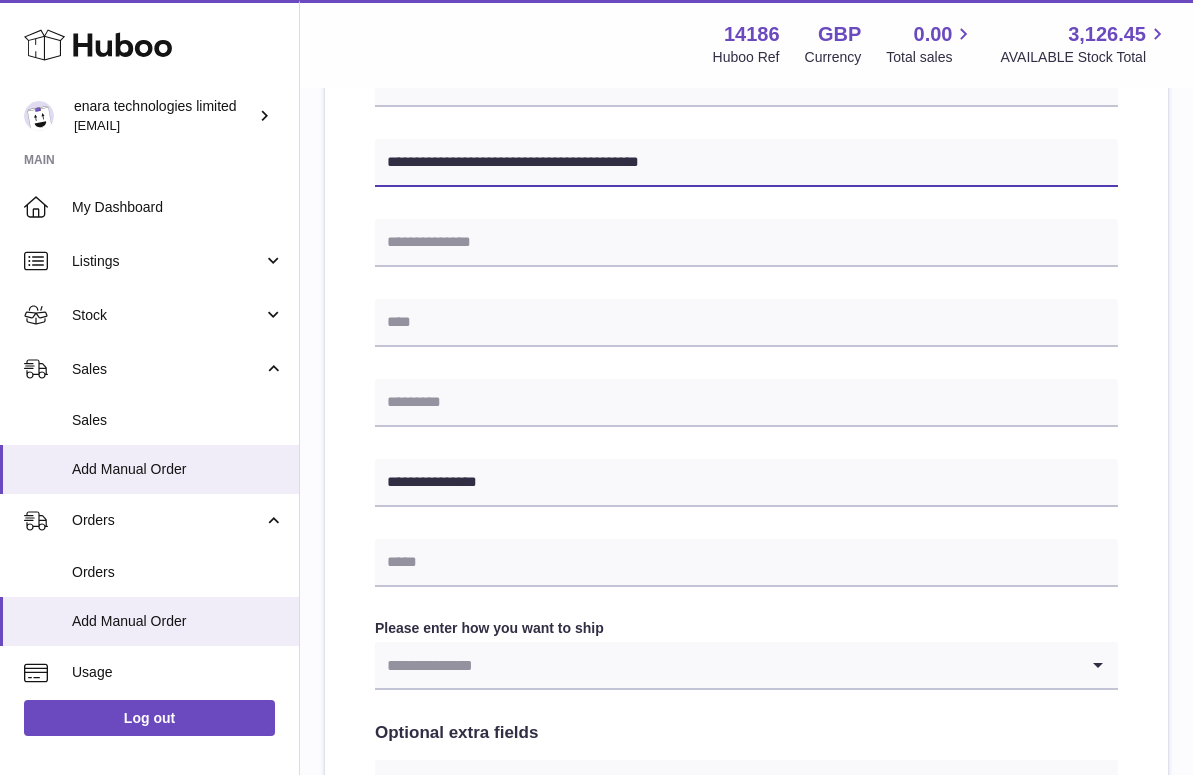 type on "**********" 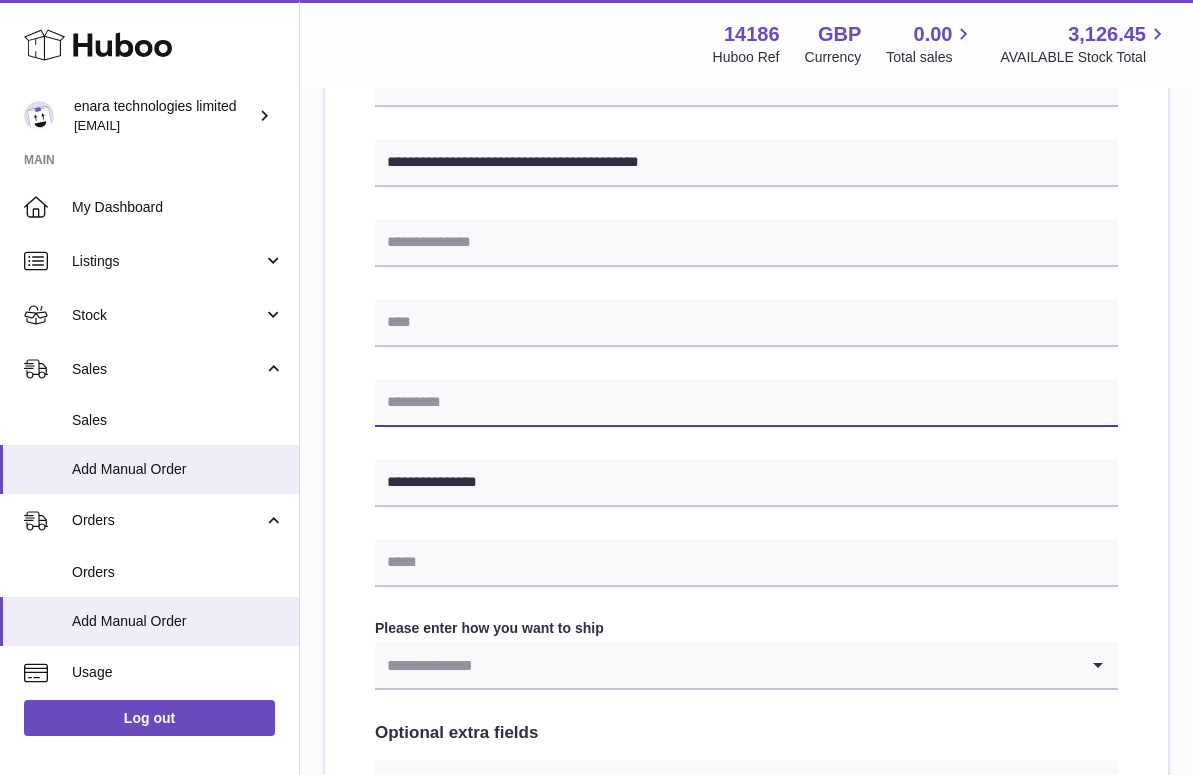 paste on "********" 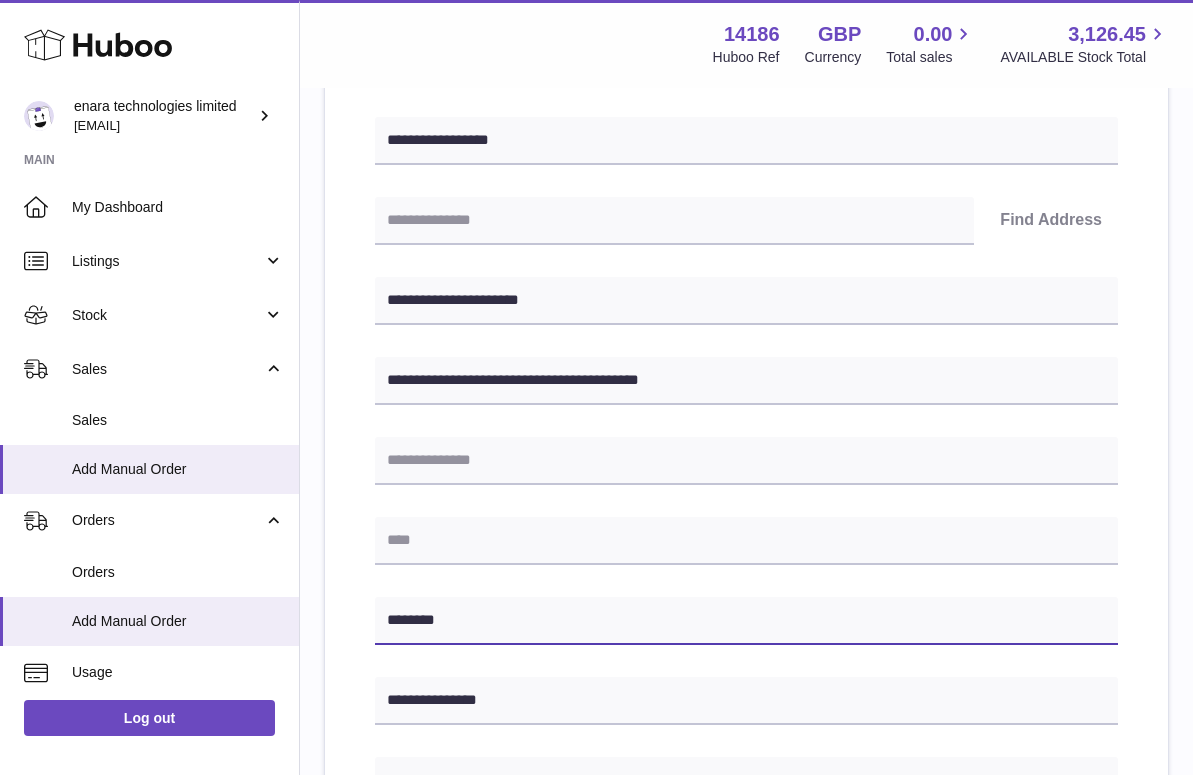 scroll, scrollTop: 333, scrollLeft: 0, axis: vertical 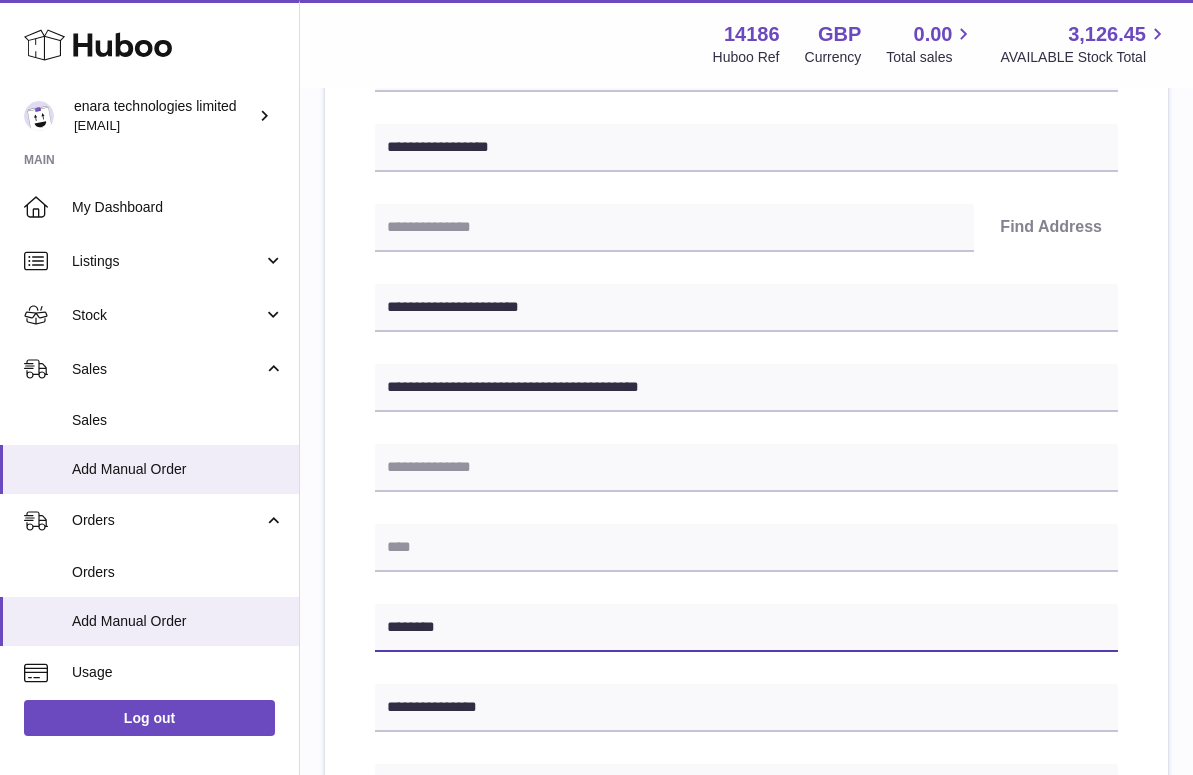 type on "********" 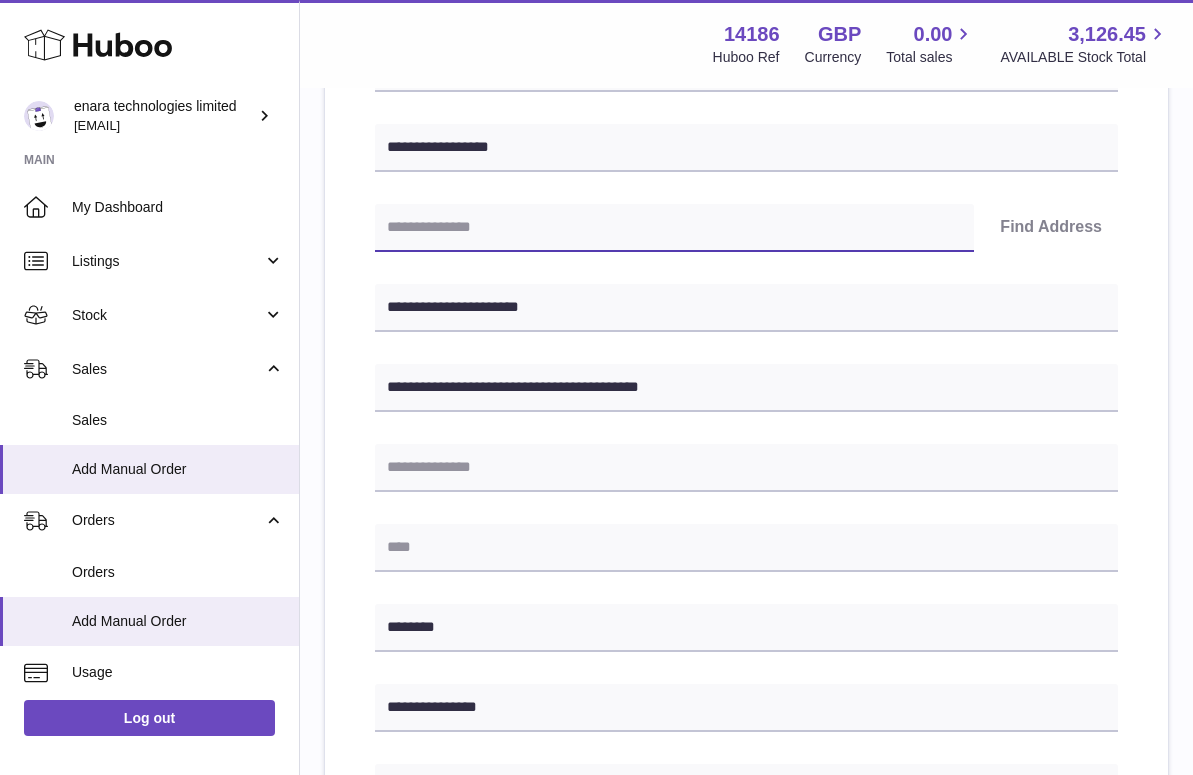 paste on "********" 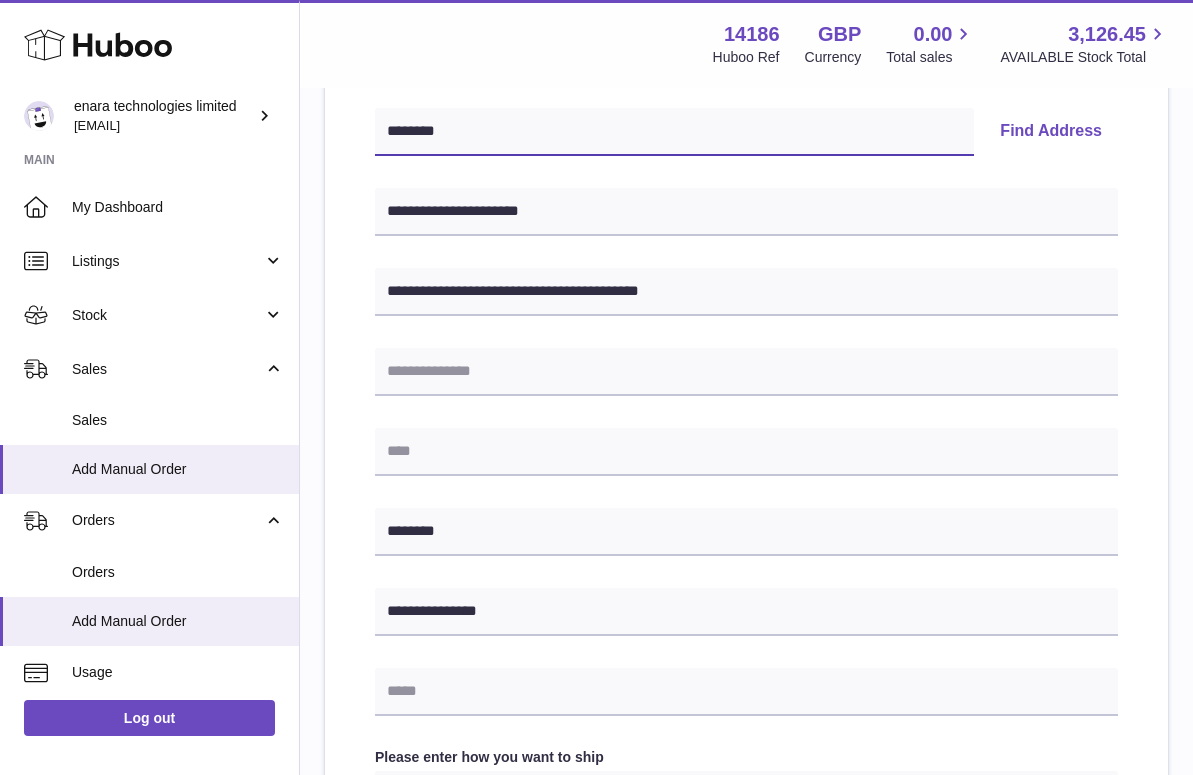 scroll, scrollTop: 496, scrollLeft: 0, axis: vertical 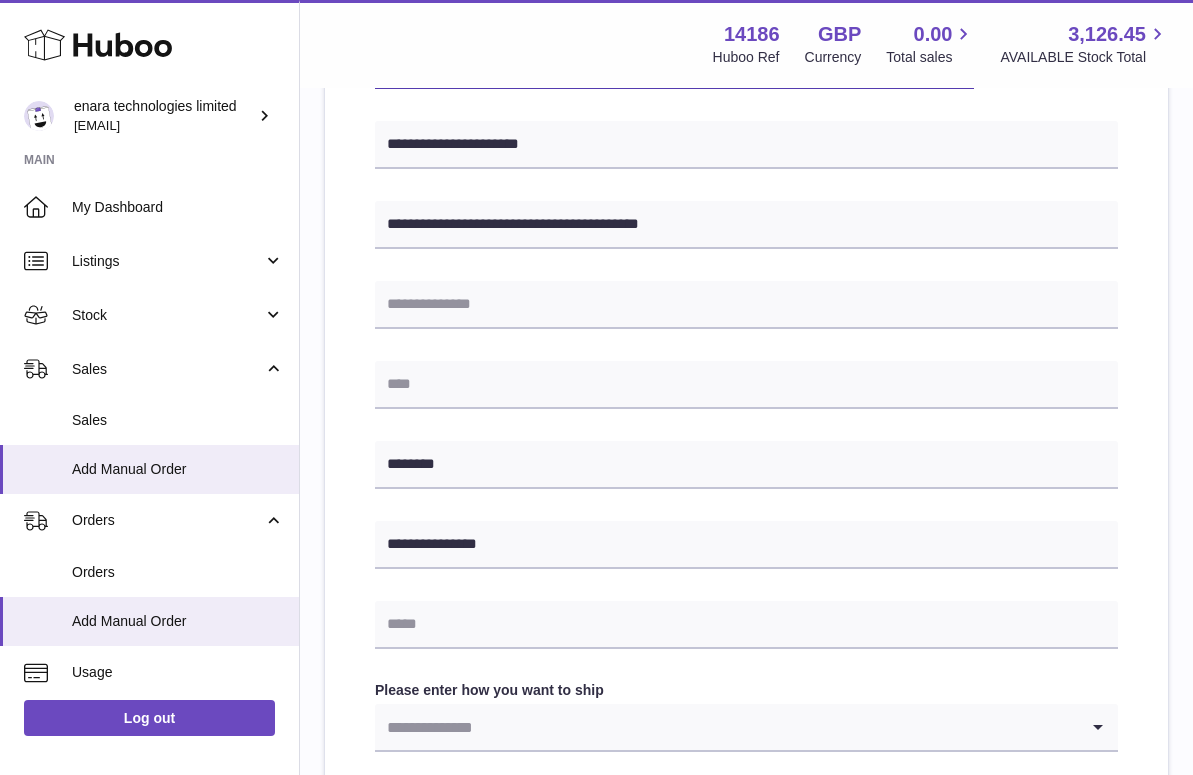 type on "********" 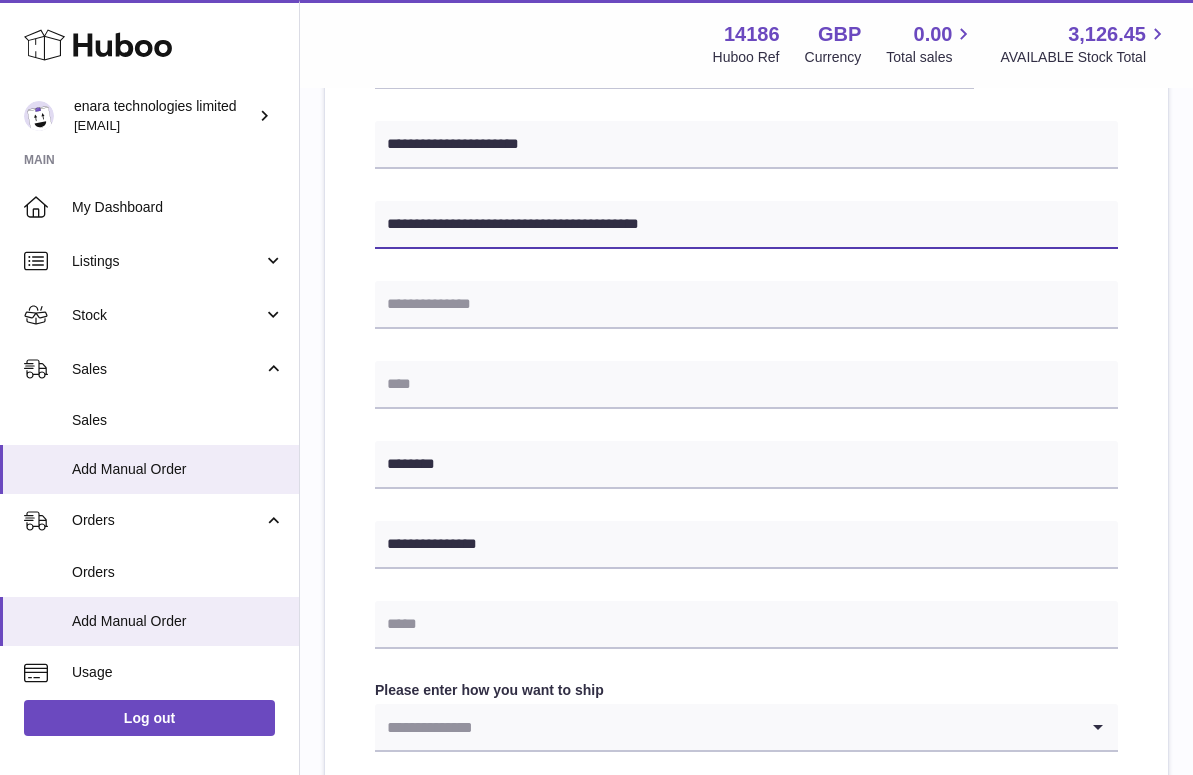drag, startPoint x: 717, startPoint y: 236, endPoint x: 584, endPoint y: 220, distance: 133.95895 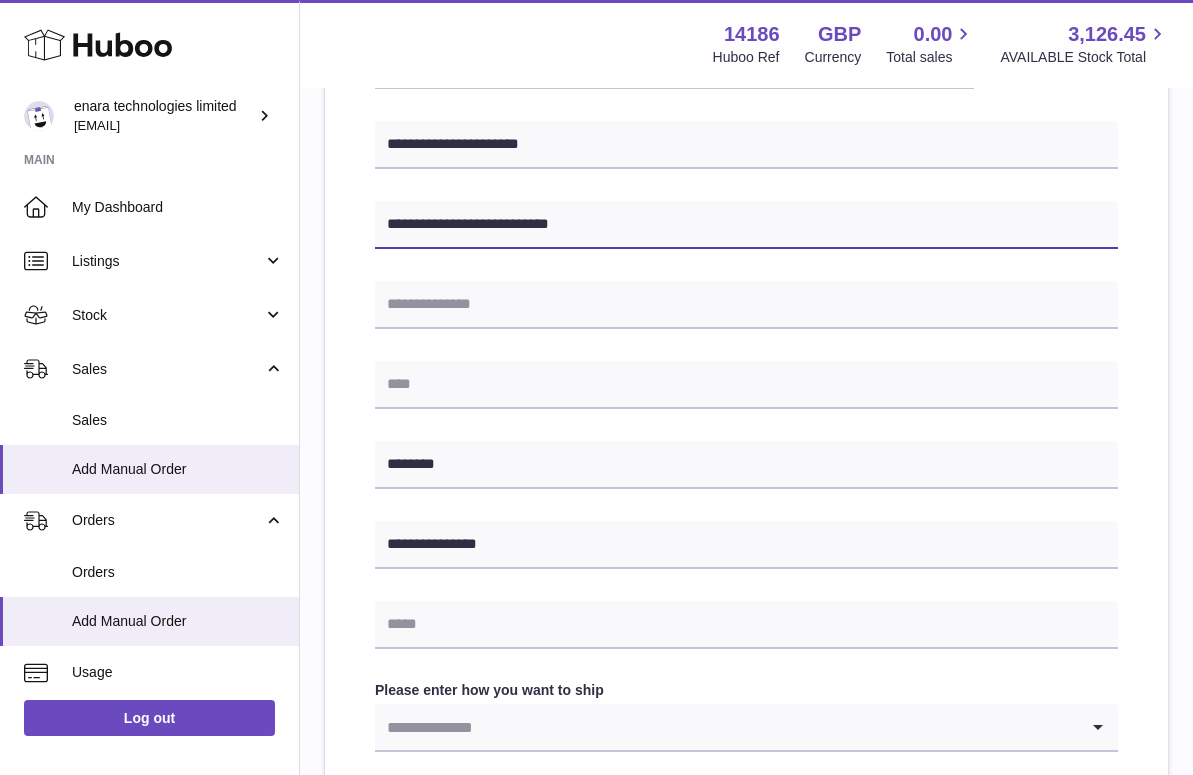 type on "**********" 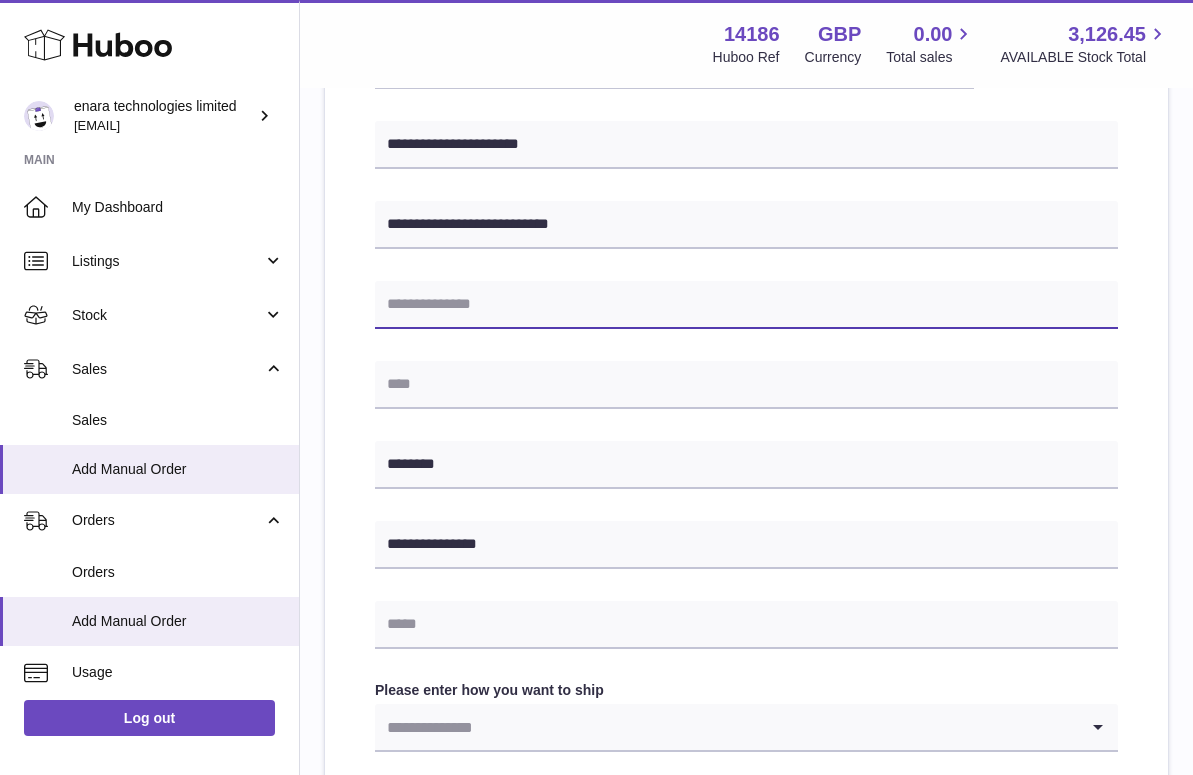 paste on "**********" 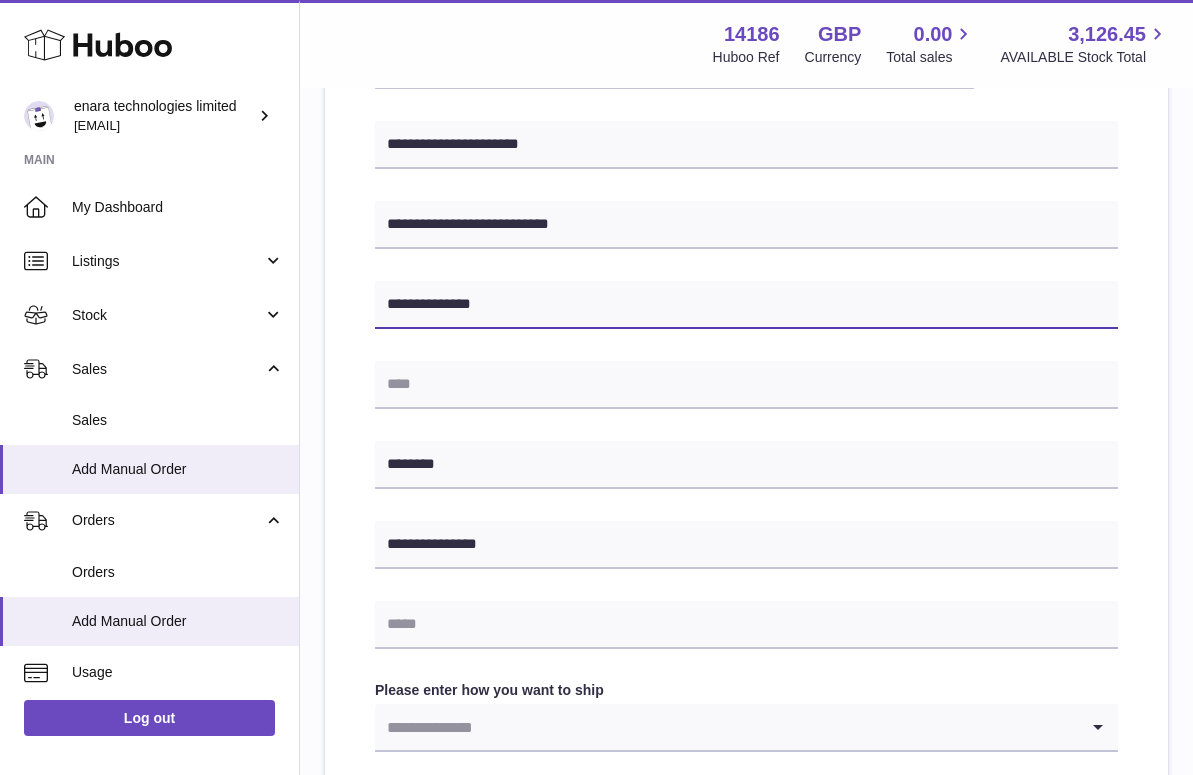type on "**********" 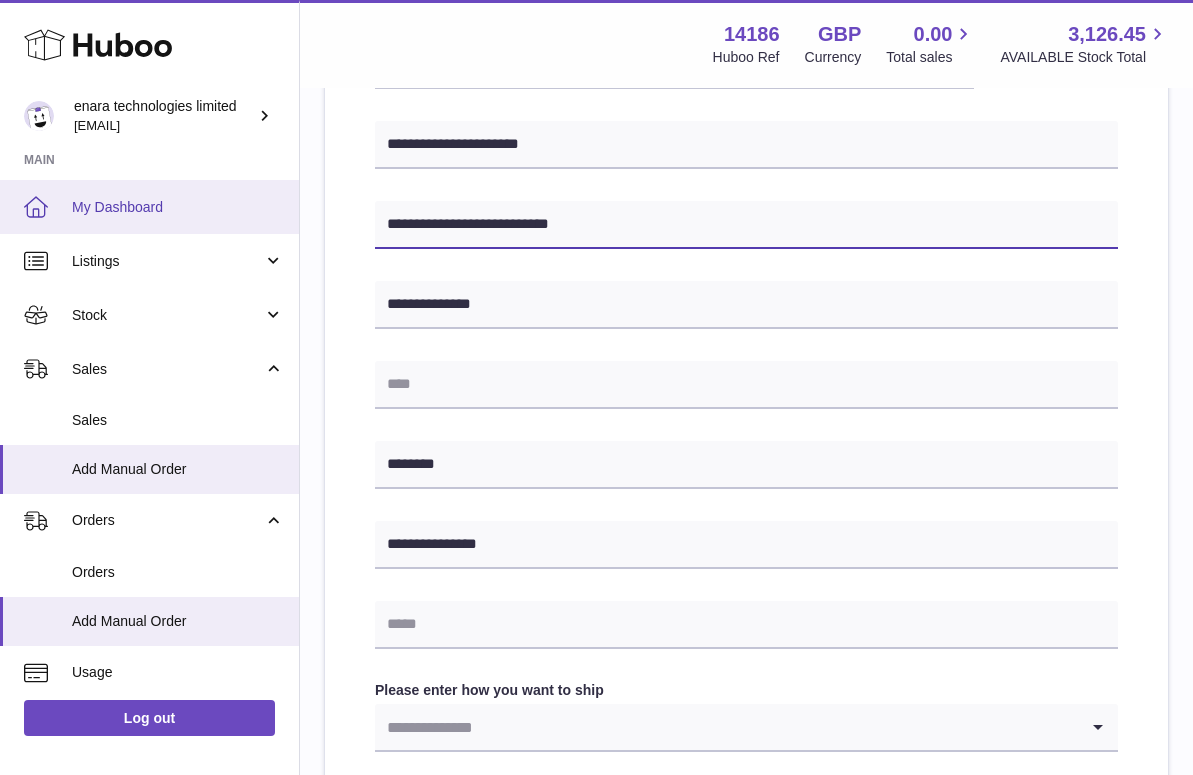 drag, startPoint x: 575, startPoint y: 222, endPoint x: 66, endPoint y: 197, distance: 509.6136 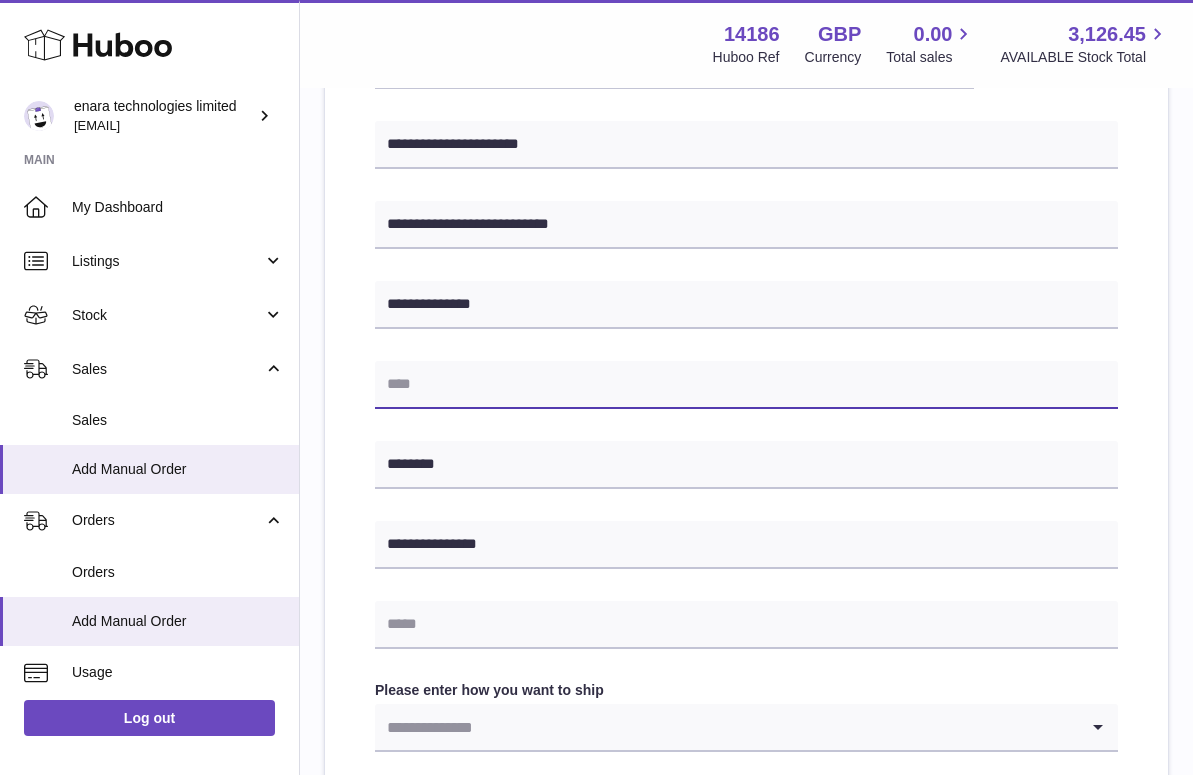 click at bounding box center (746, 385) 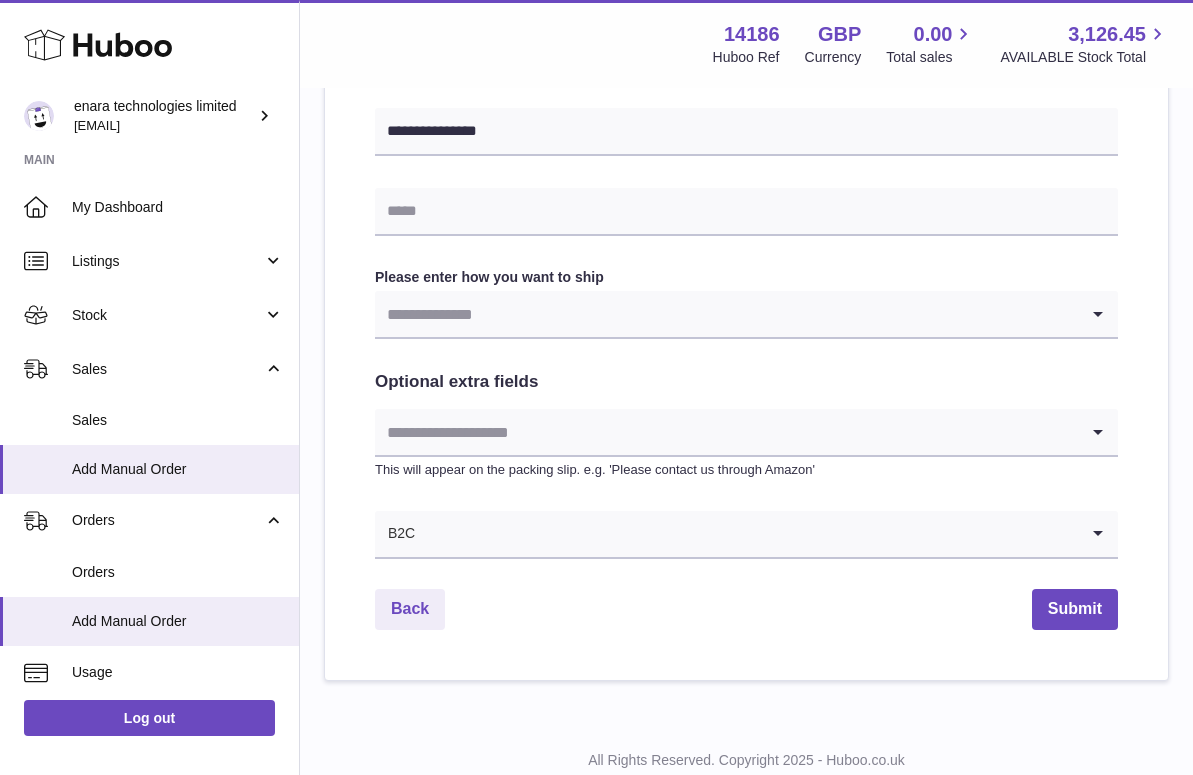 scroll, scrollTop: 946, scrollLeft: 0, axis: vertical 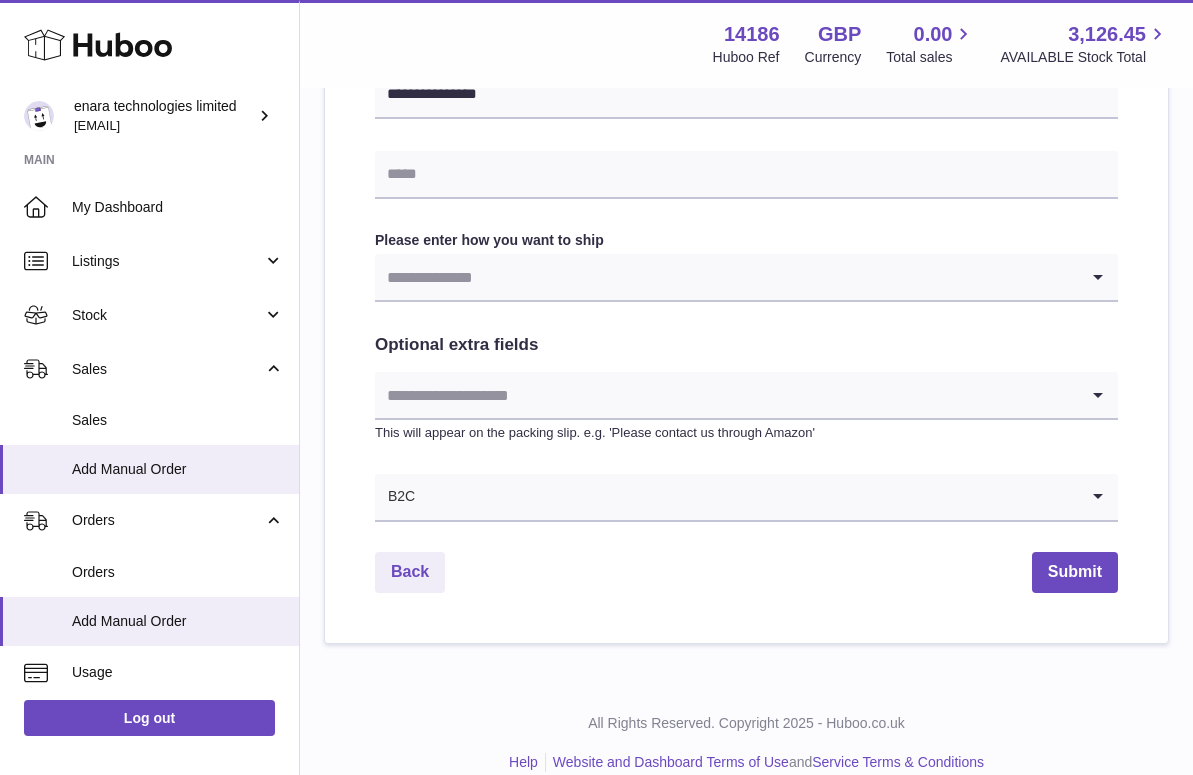 type on "**********" 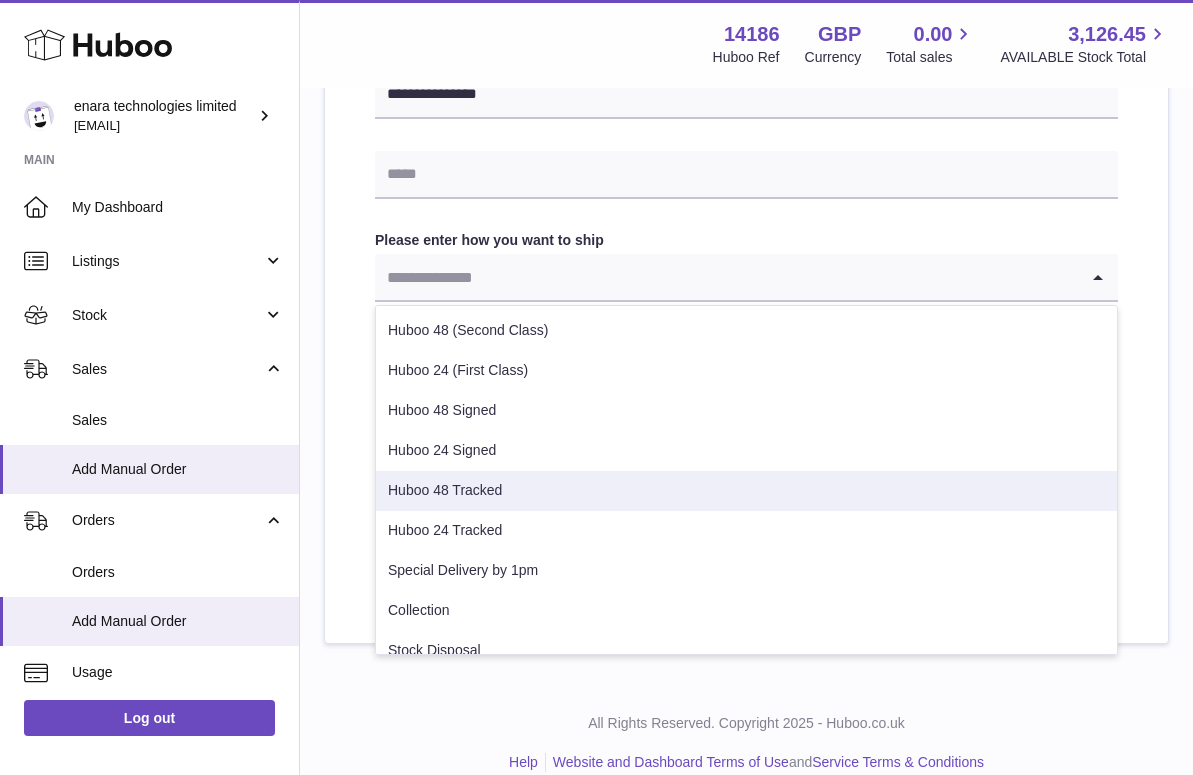 click on "Huboo 48 Tracked" at bounding box center (746, 491) 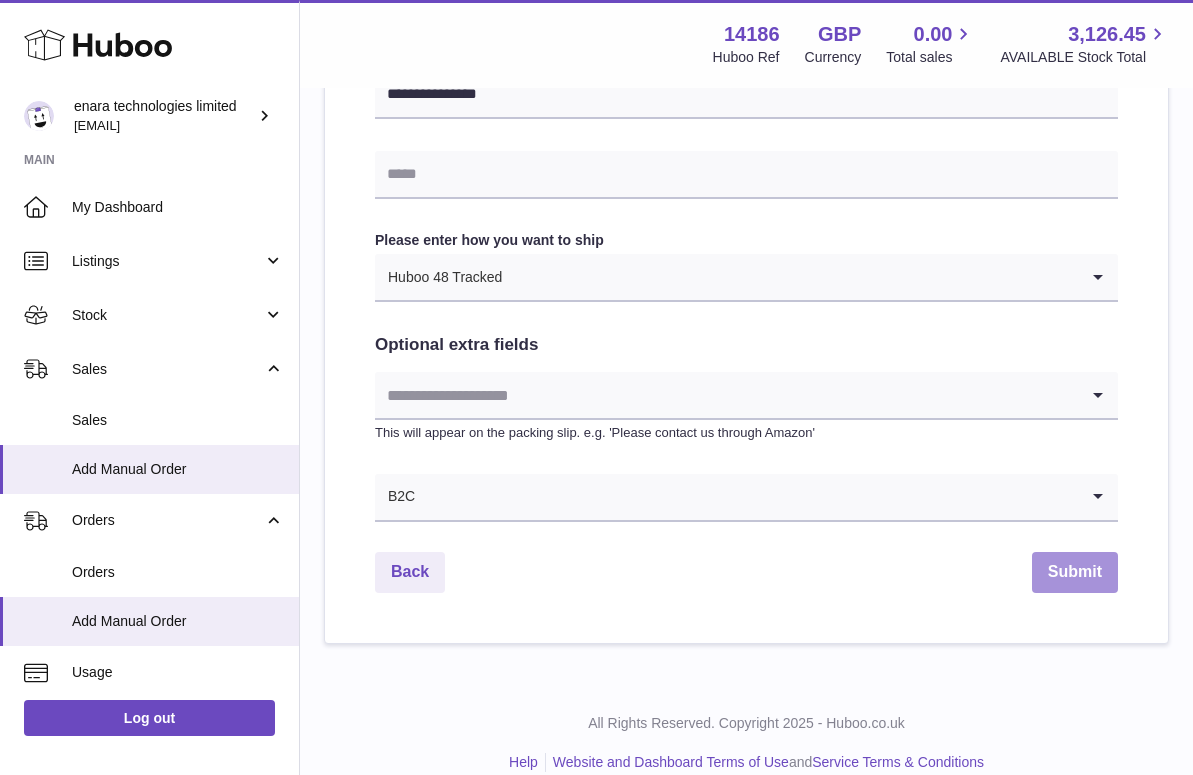 click on "Submit" at bounding box center [1075, 572] 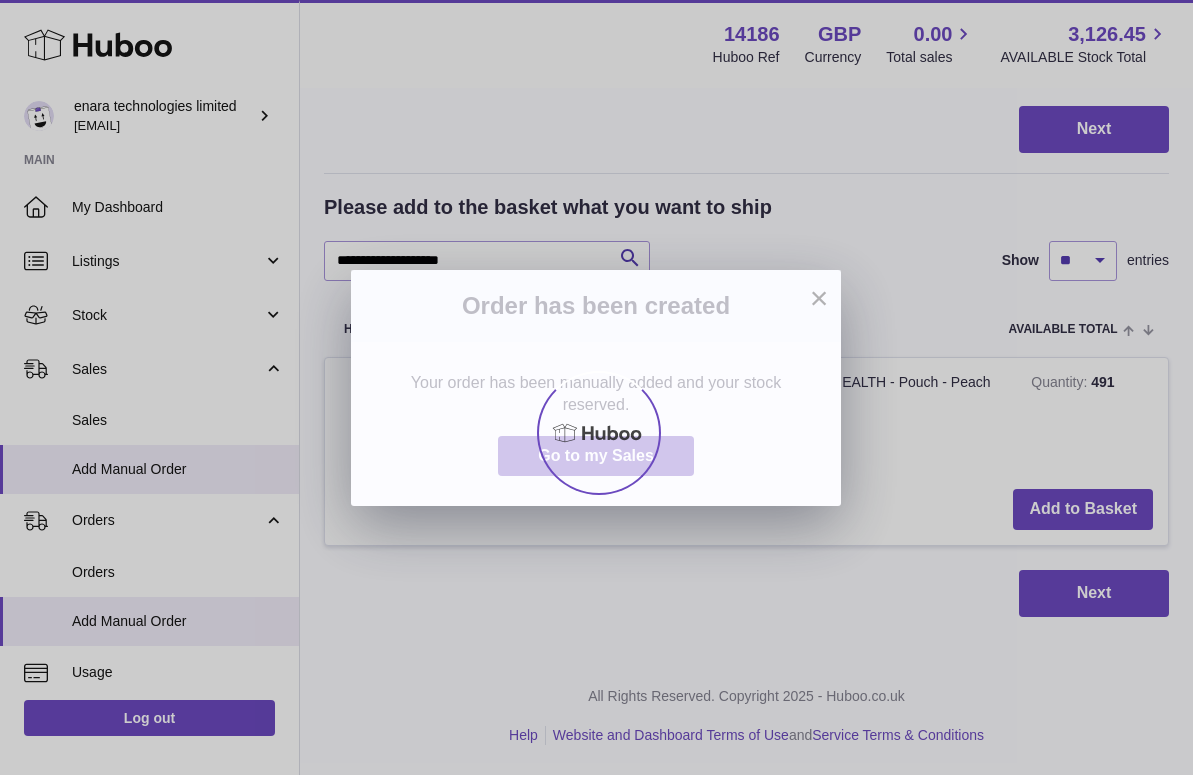 scroll, scrollTop: 0, scrollLeft: 0, axis: both 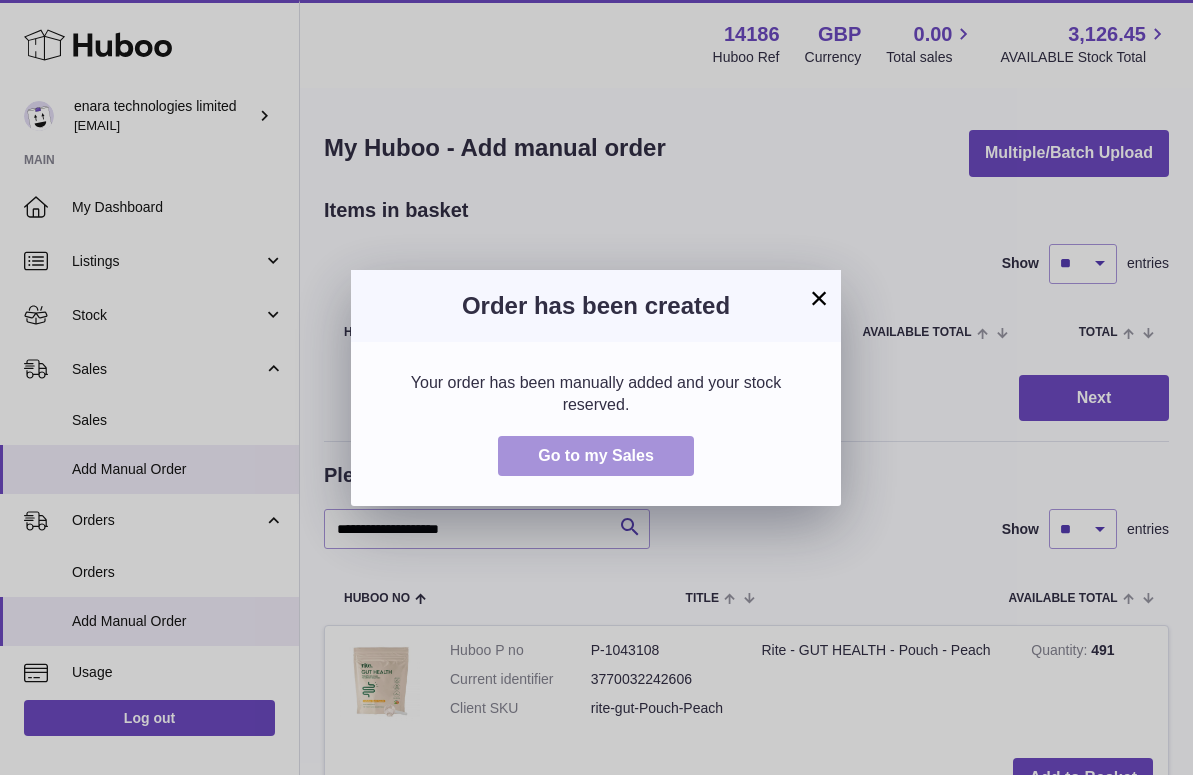 click on "Go to my Sales" at bounding box center [596, 455] 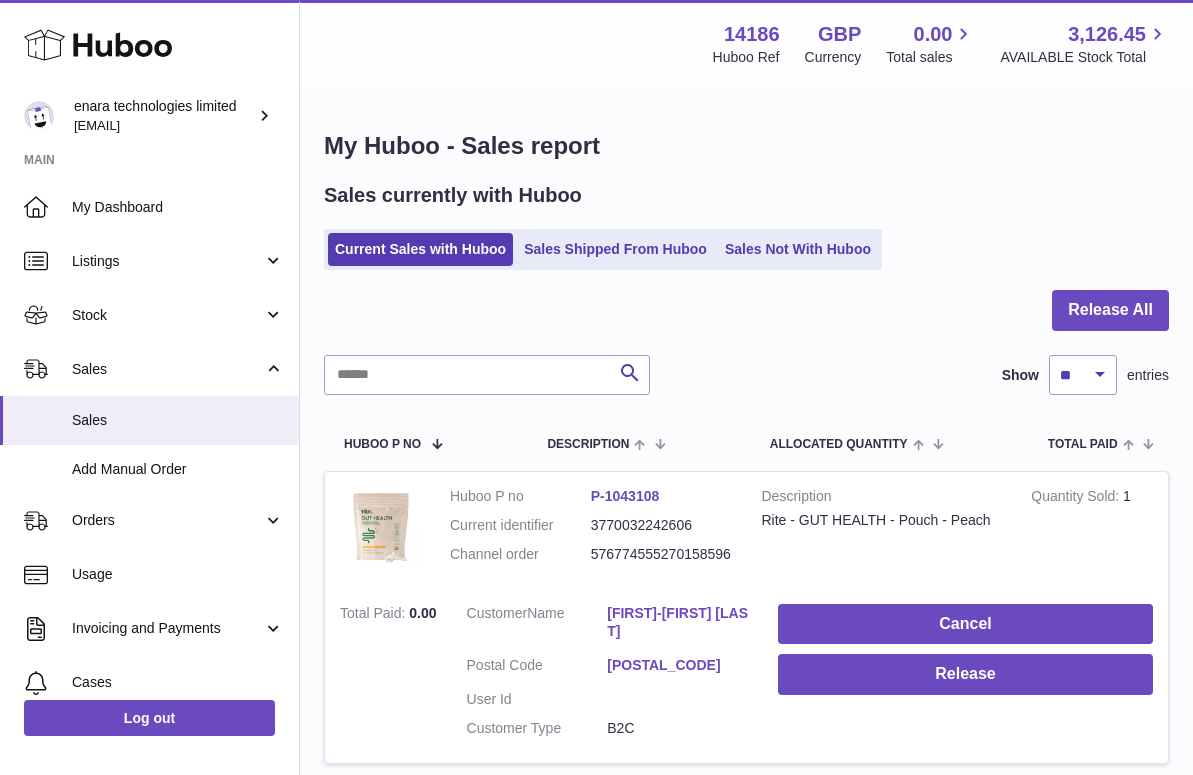 scroll, scrollTop: 0, scrollLeft: 0, axis: both 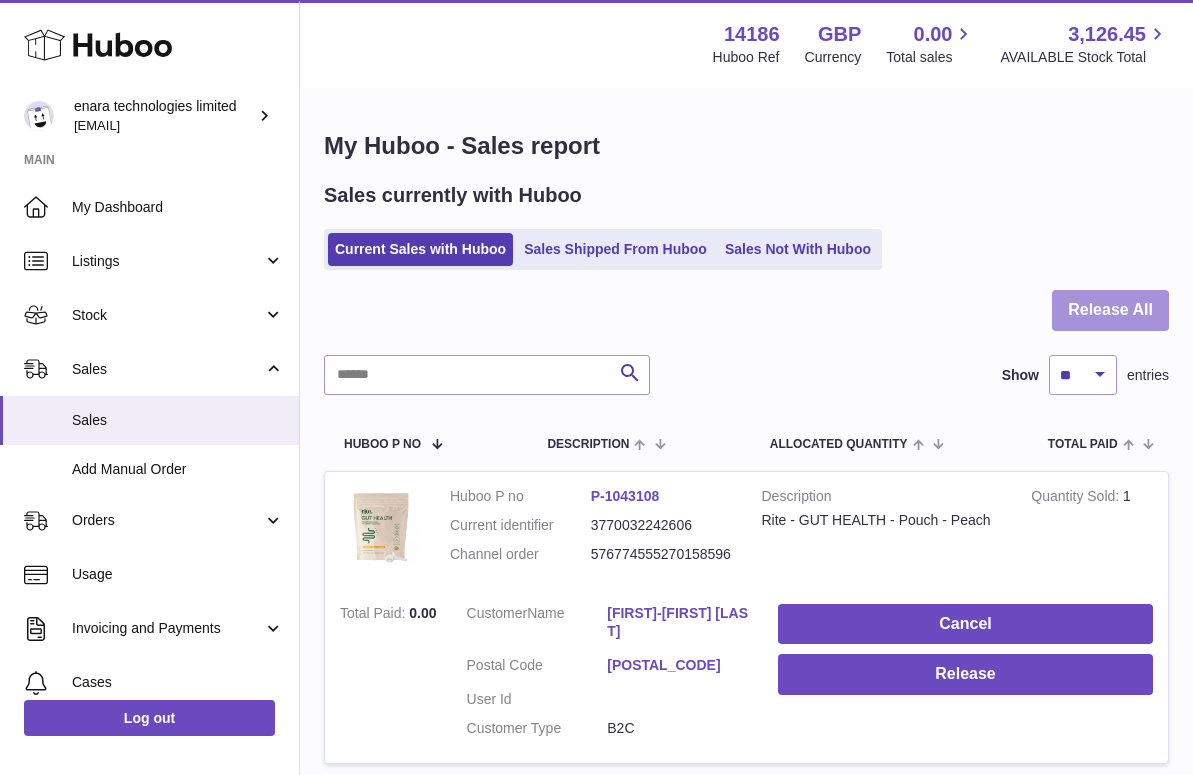 click on "Release All" at bounding box center [1110, 310] 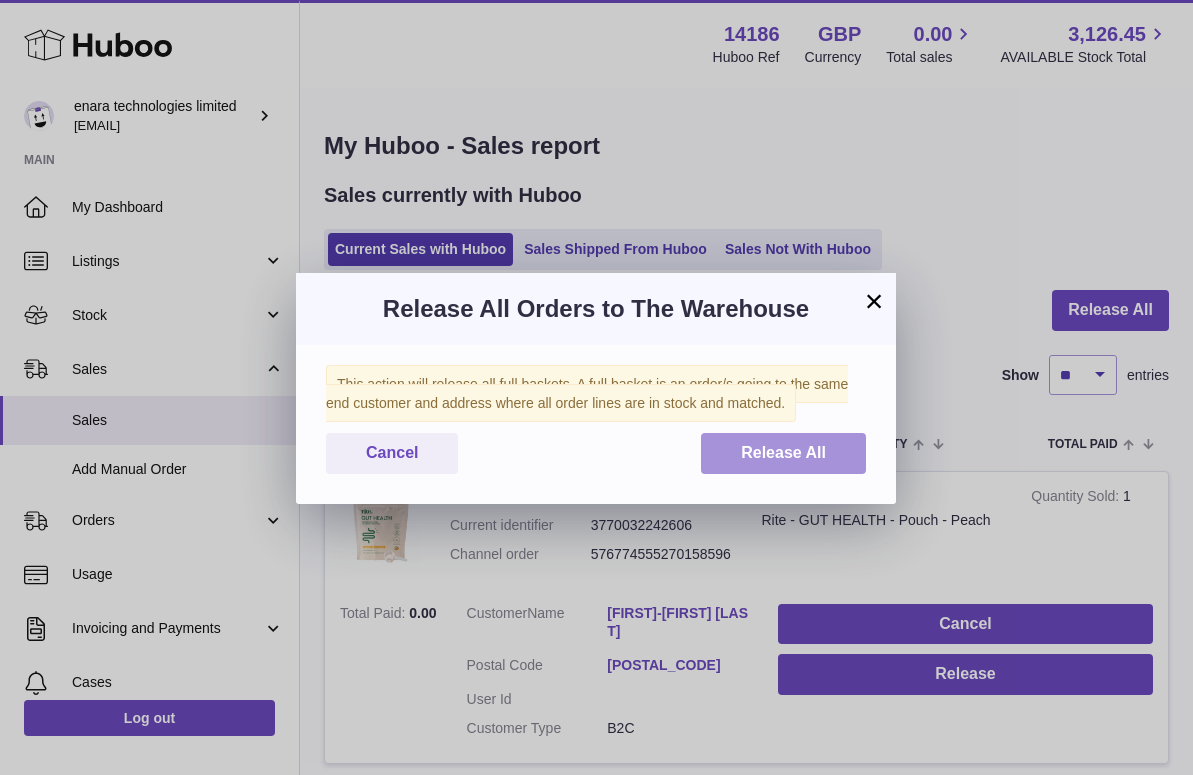 click on "Release All" at bounding box center (783, 452) 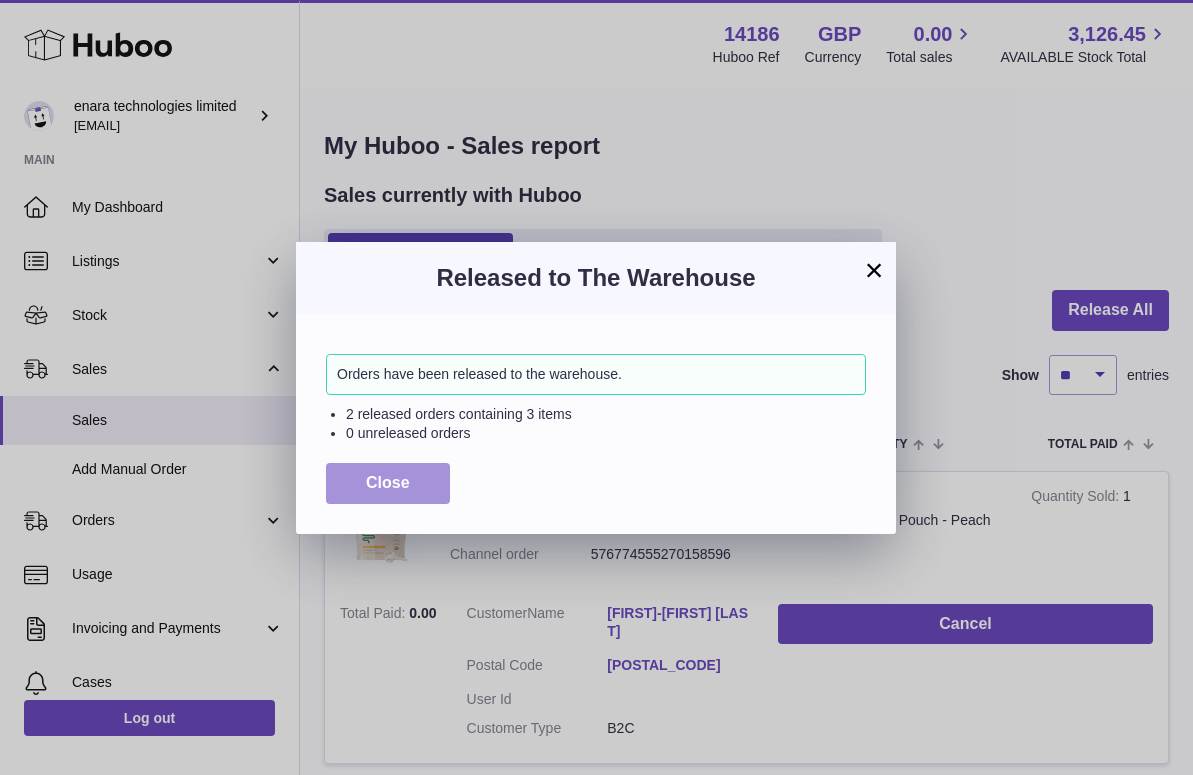 click on "Close" at bounding box center (388, 483) 